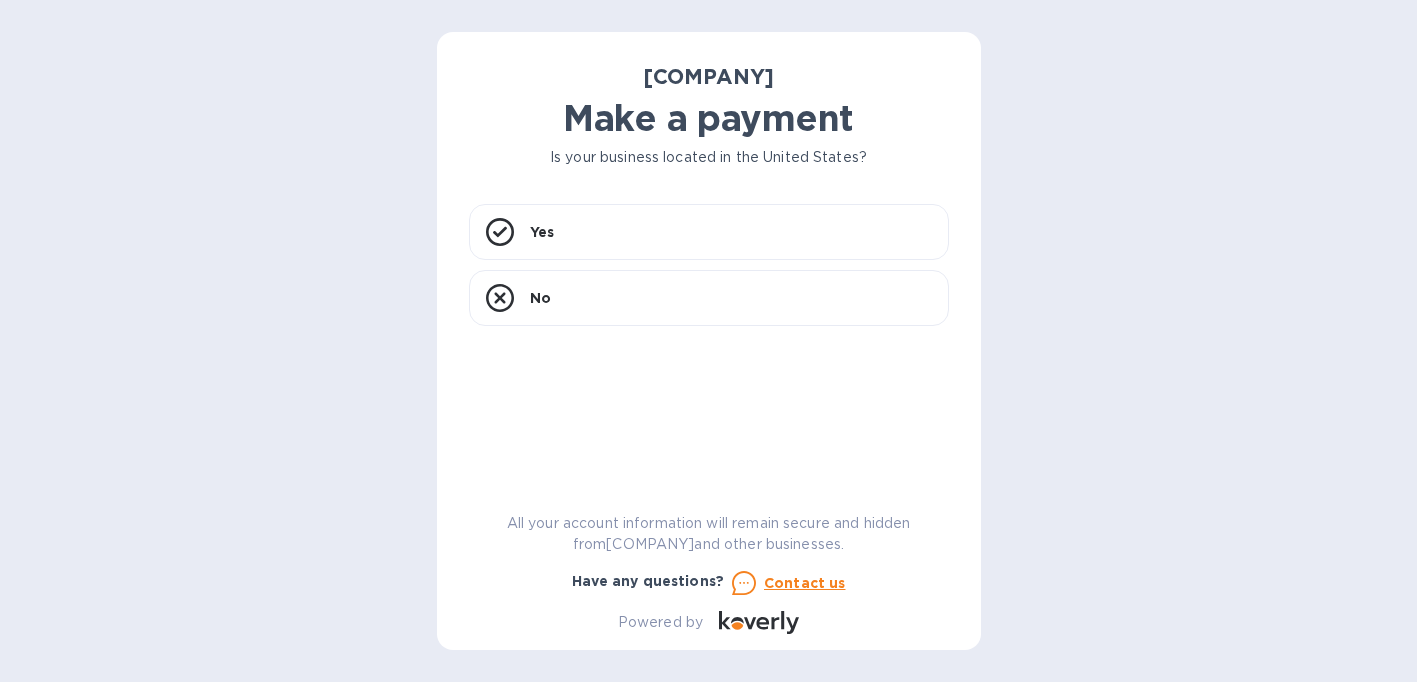 scroll, scrollTop: 0, scrollLeft: 0, axis: both 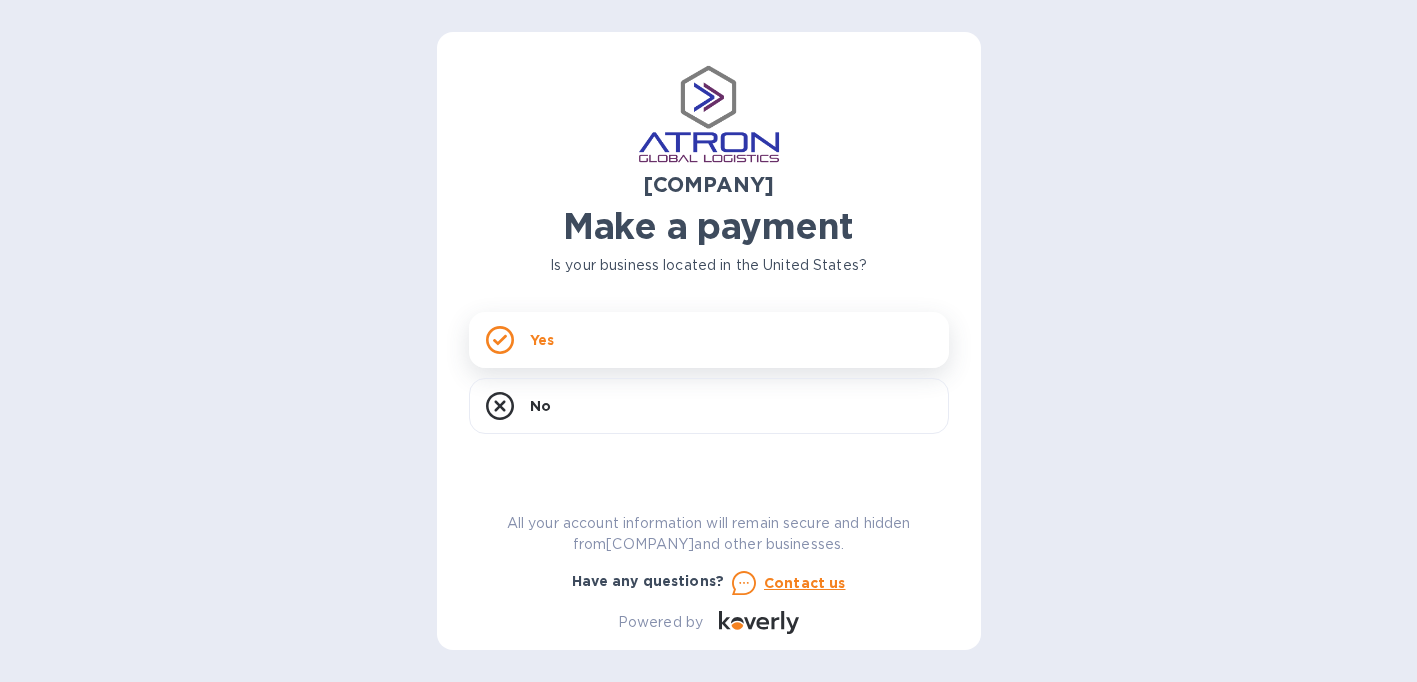 click on "Yes" at bounding box center [709, 340] 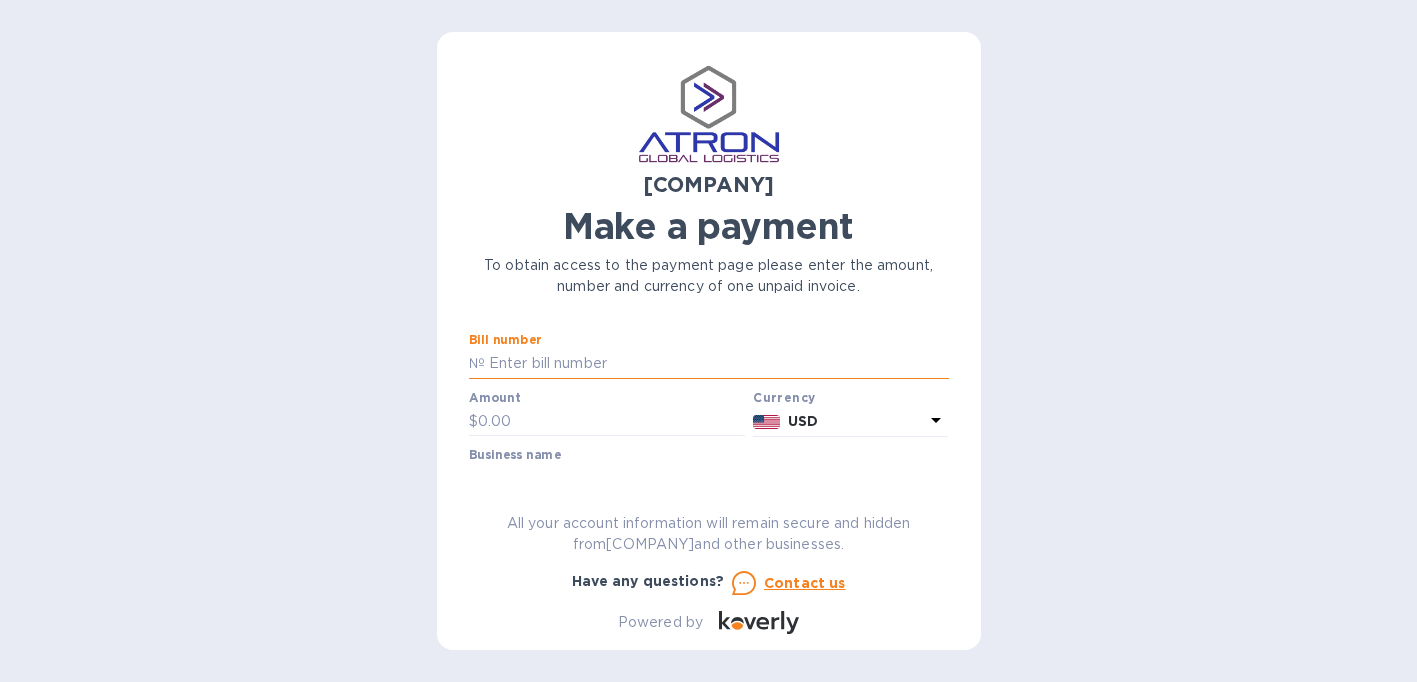 click at bounding box center (717, 364) 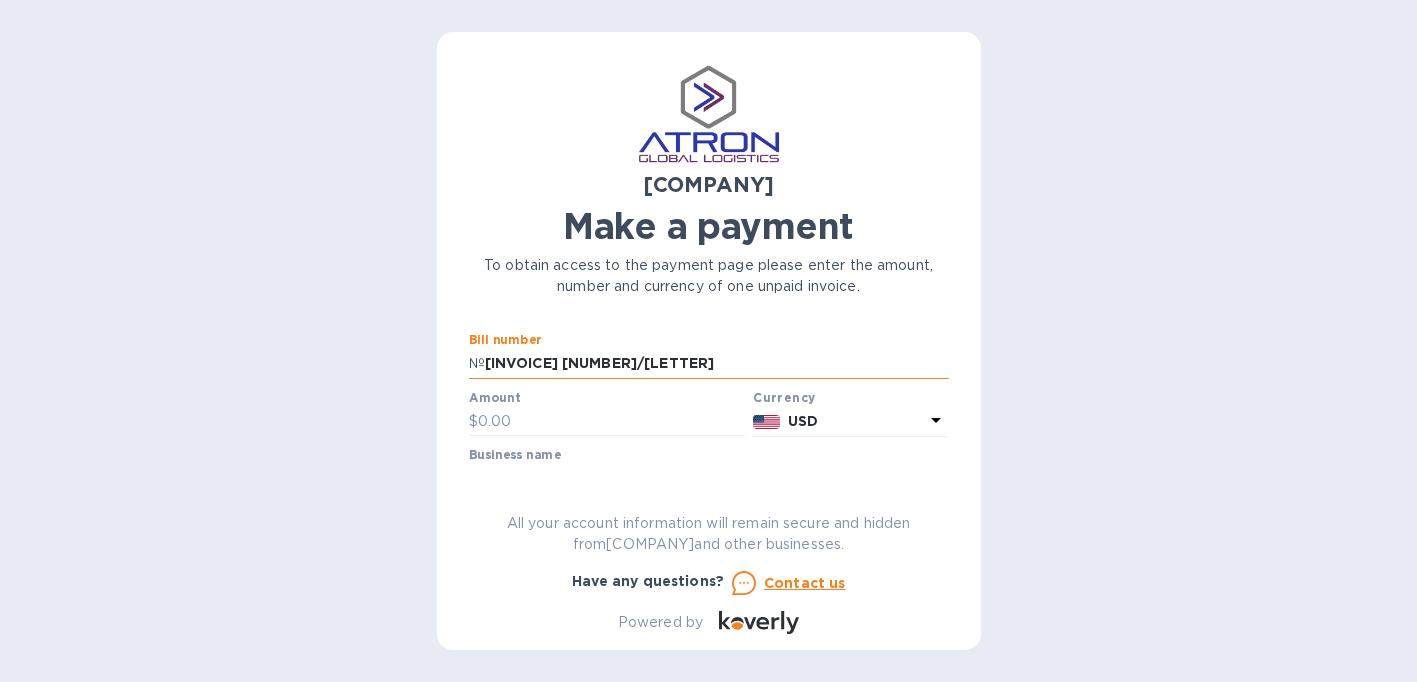 click on "[INVOICE] [NUMBER]/[LETTER]" at bounding box center [717, 364] 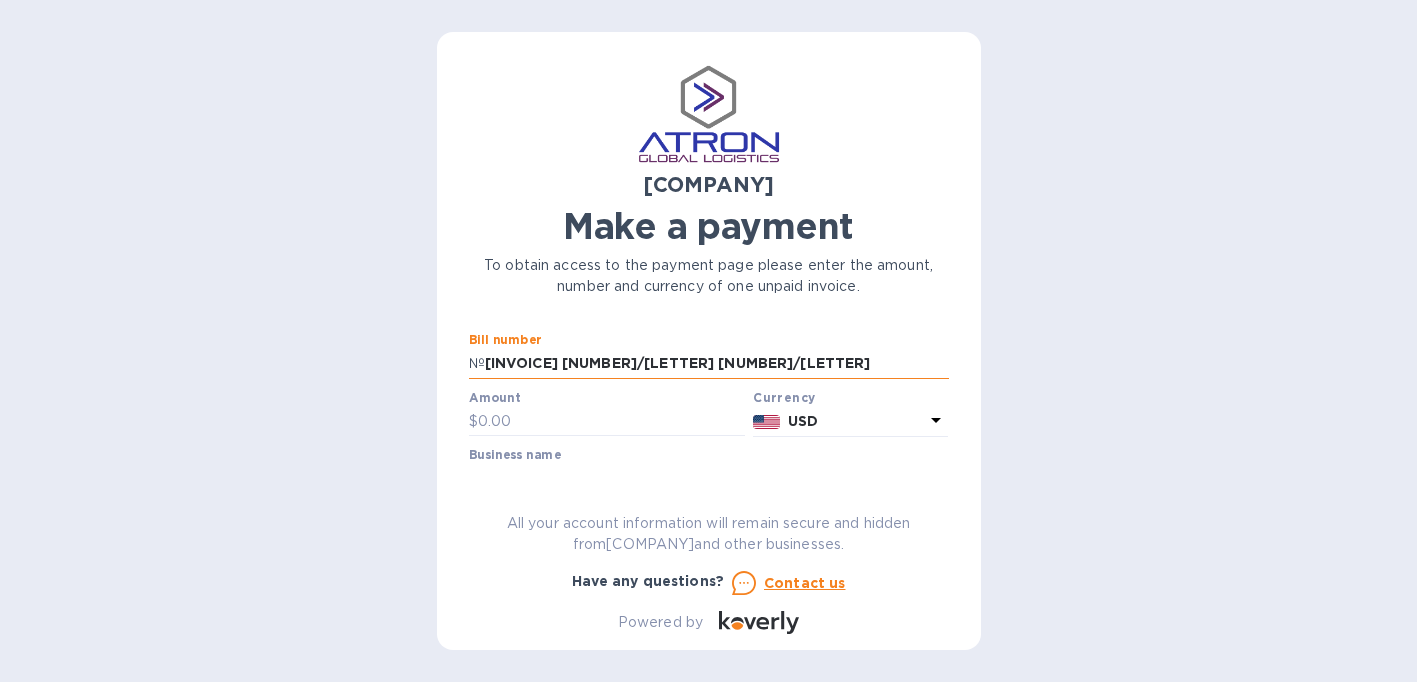 drag, startPoint x: 654, startPoint y: 368, endPoint x: 640, endPoint y: 366, distance: 14.142136 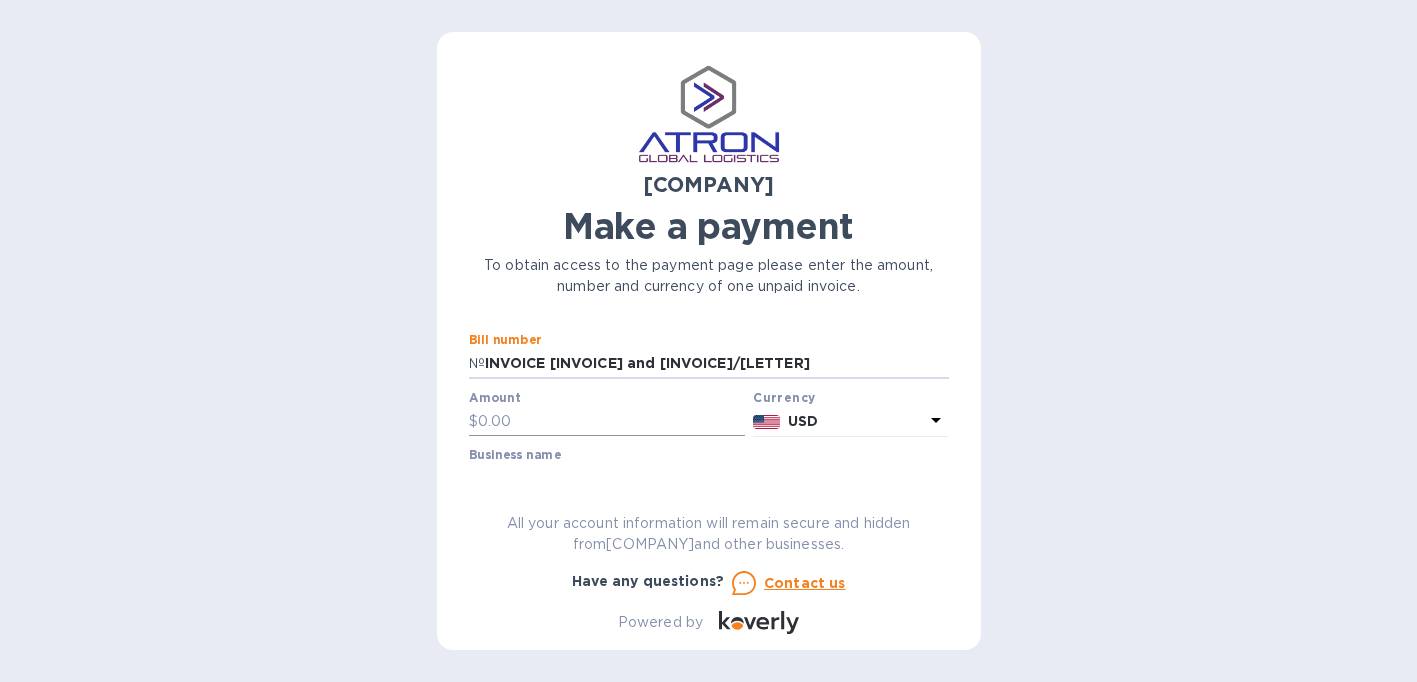 type on "INVOICE [INVOICE] and [INVOICE]/[LETTER]" 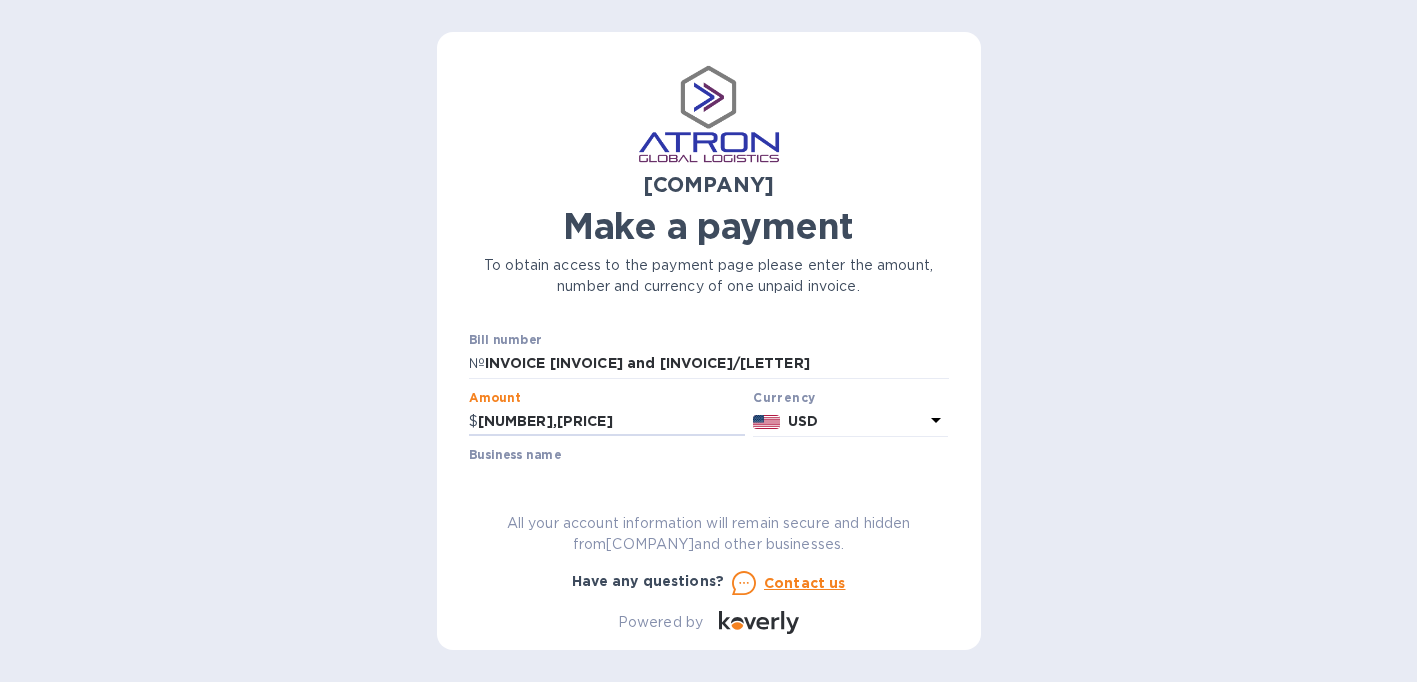 type on "[NUMBER],[PRICE]" 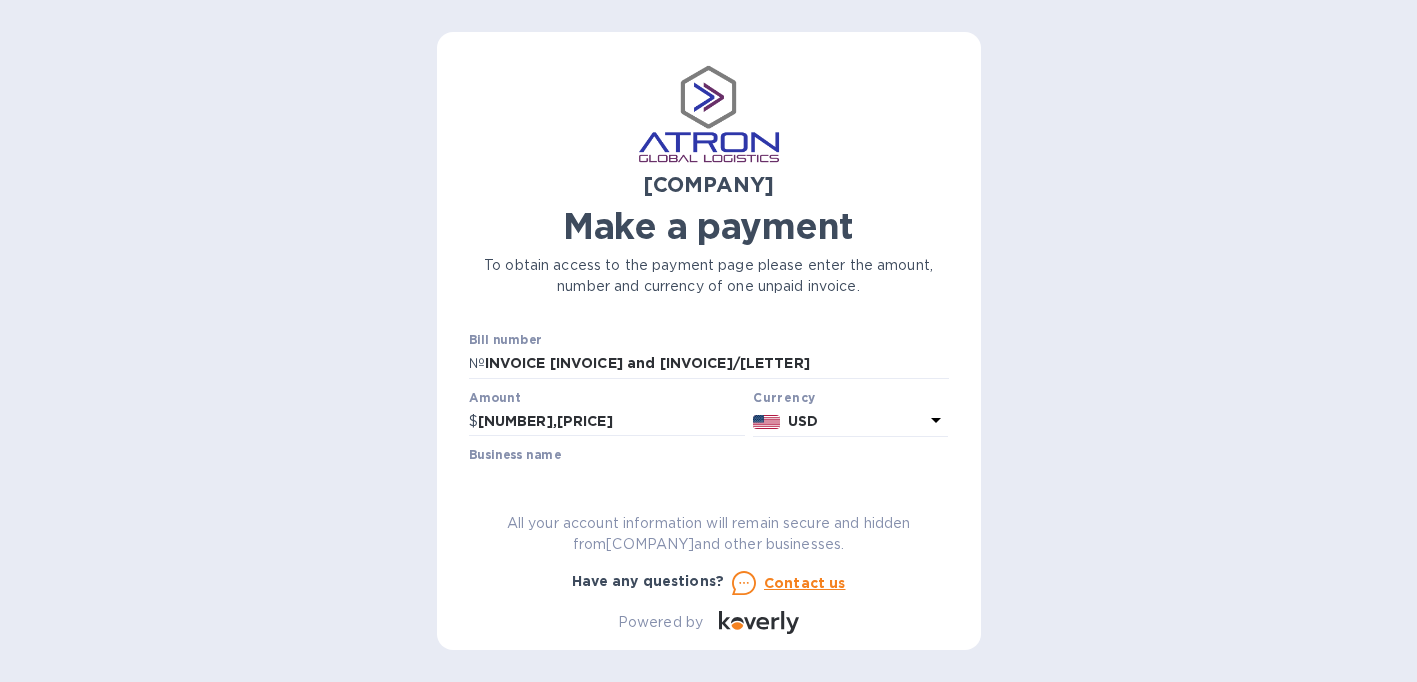click on "Business name" at bounding box center [515, 456] 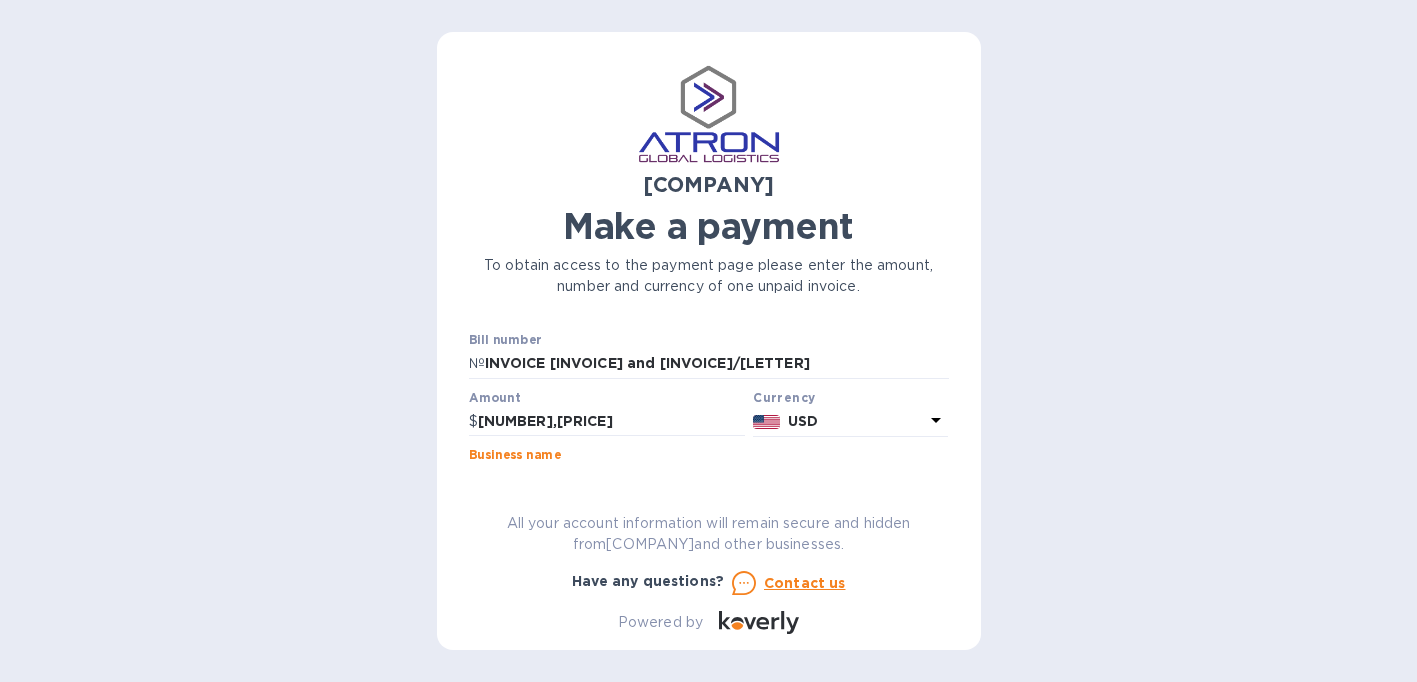 click at bounding box center [709, 479] 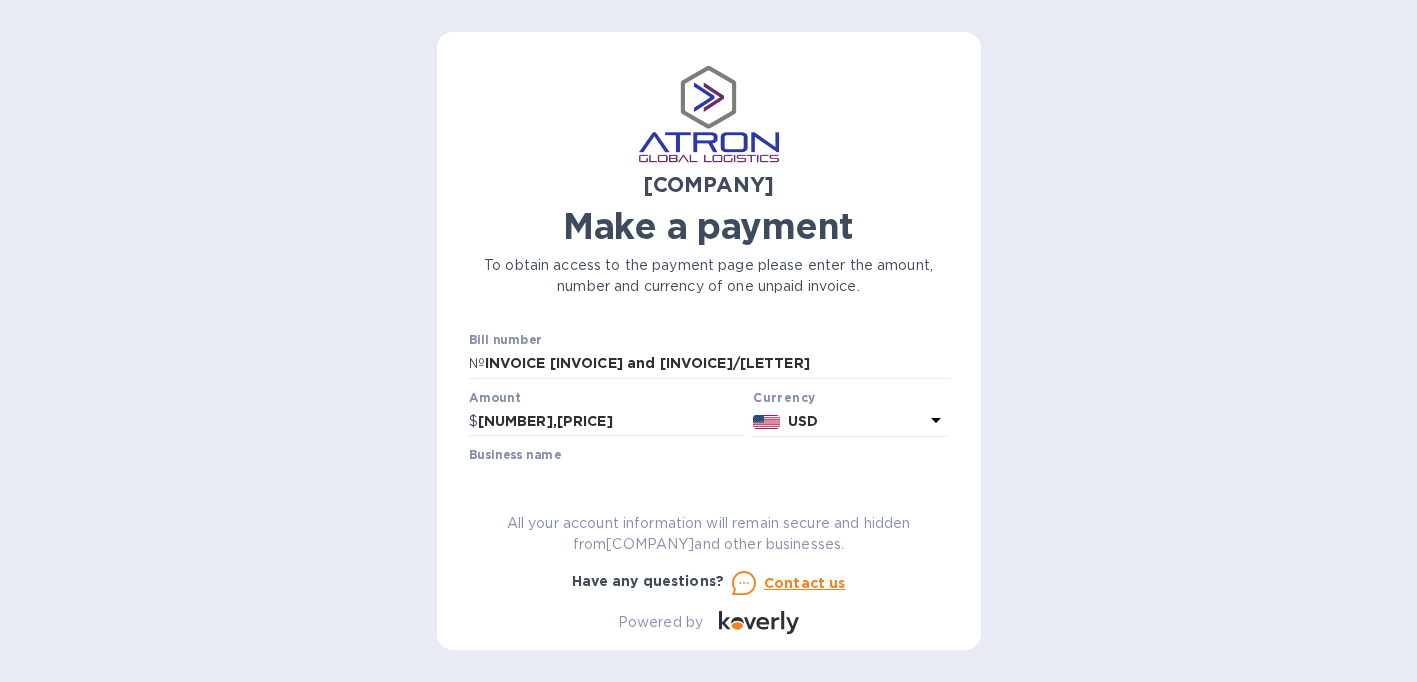 click on "ATRON GLOBAL LOGISTICS, LLC. Make a payment To obtain access to the payment page please enter the amount,   number and currency of one unpaid invoice. Bill number № [INVOICE] [NUMBER] and [NUMBER]/[LETTER]   Amount $ [AMOUNT]   Currency USD Business name   Go to payment page You can pay using: Bank transfer (for US banks) Free Credit card and more... Pay Get more time to pay Up to  12 weeks Wallet Instant transfers via Wallet Free All your account information will remain secure and hidden  from  ATRON GLOBAL LOGISTICS, LLC.  and other businesses. Have any questions? Contact us Powered by" at bounding box center [709, 349] 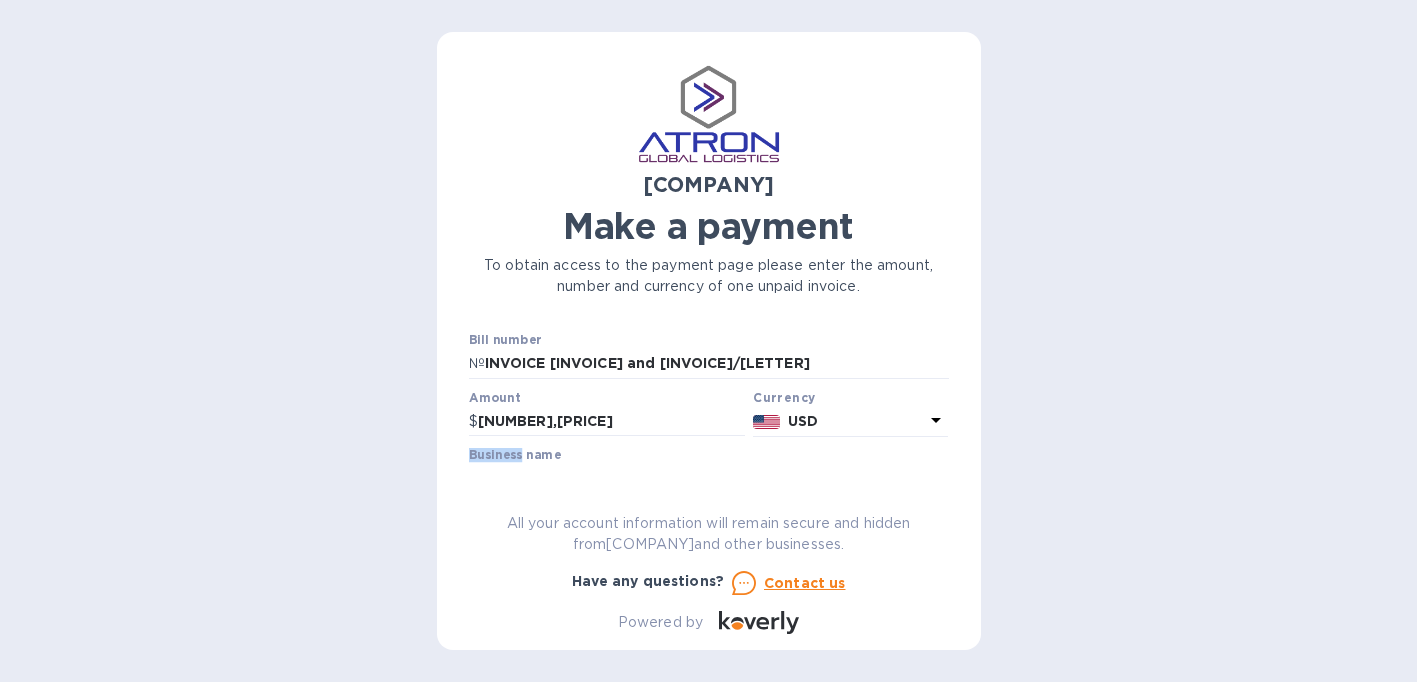 click on "Business name" at bounding box center (515, 456) 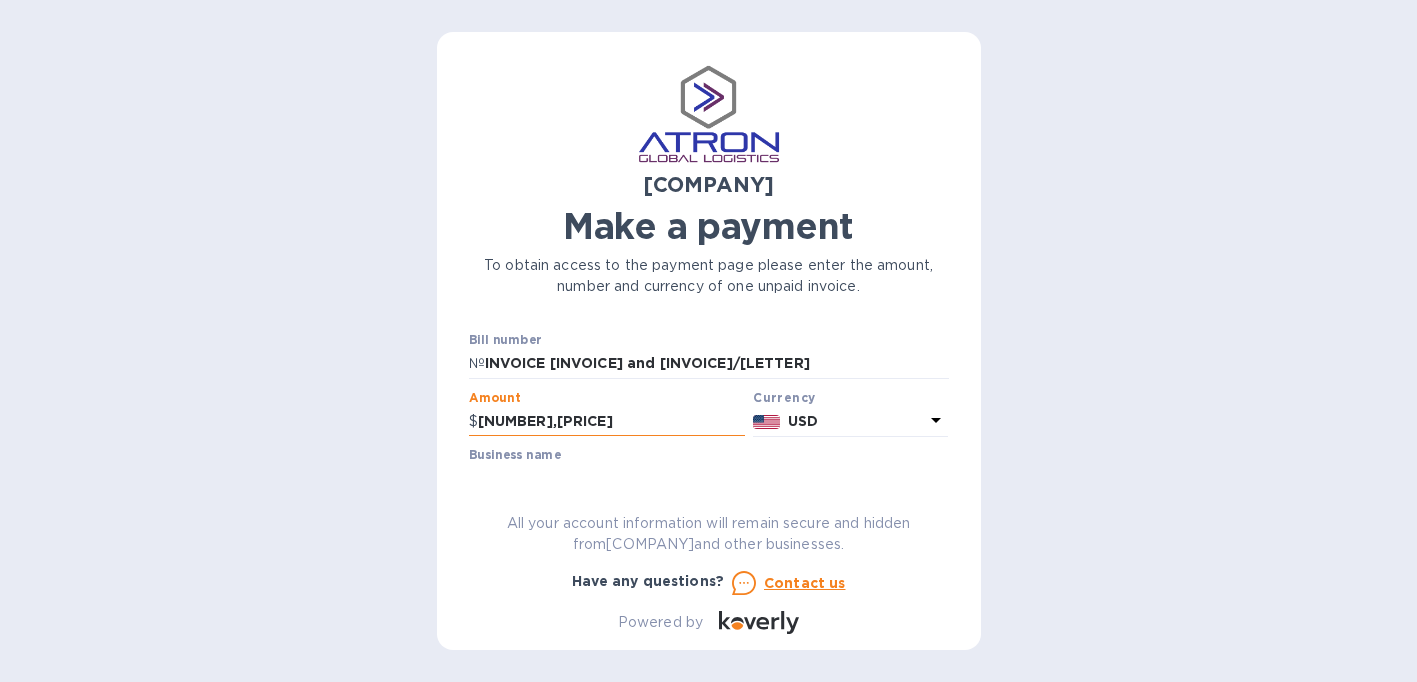 click on "[NUMBER],[PRICE]" at bounding box center [612, 422] 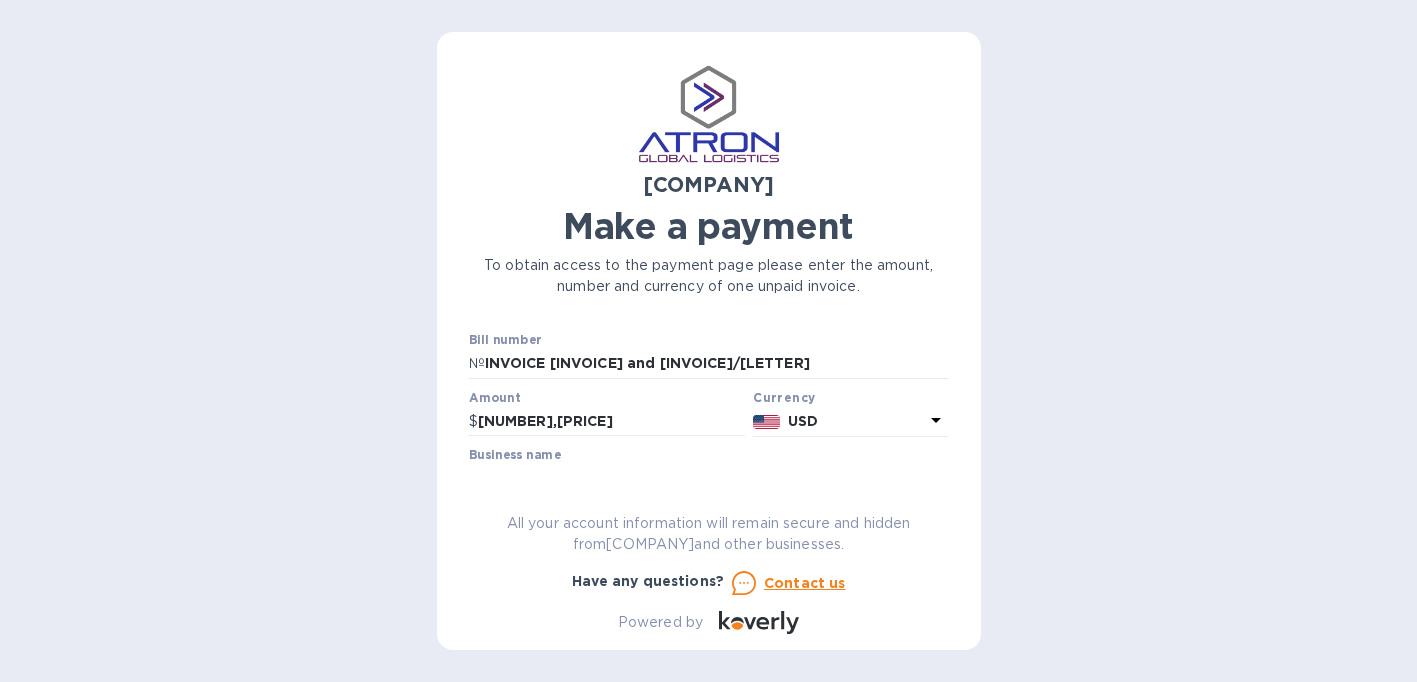 click on "Business name" at bounding box center [709, 471] 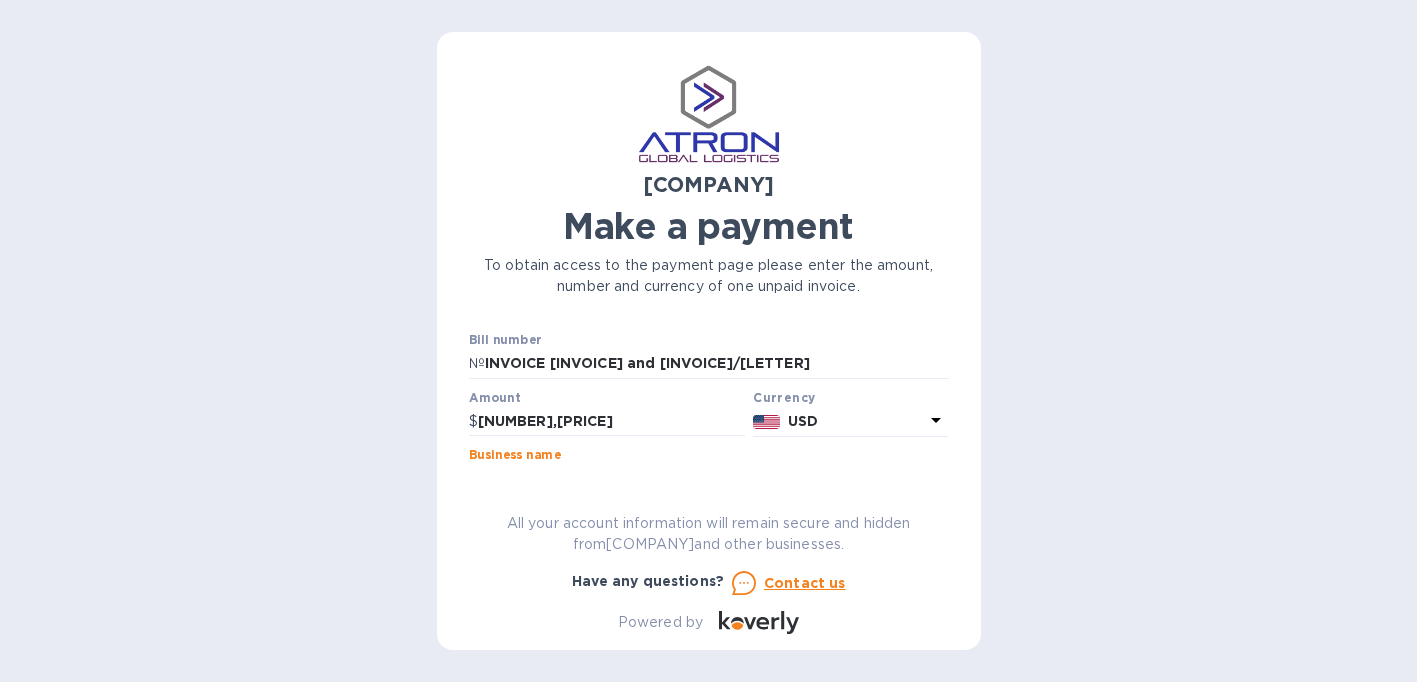 type on "POA Games" 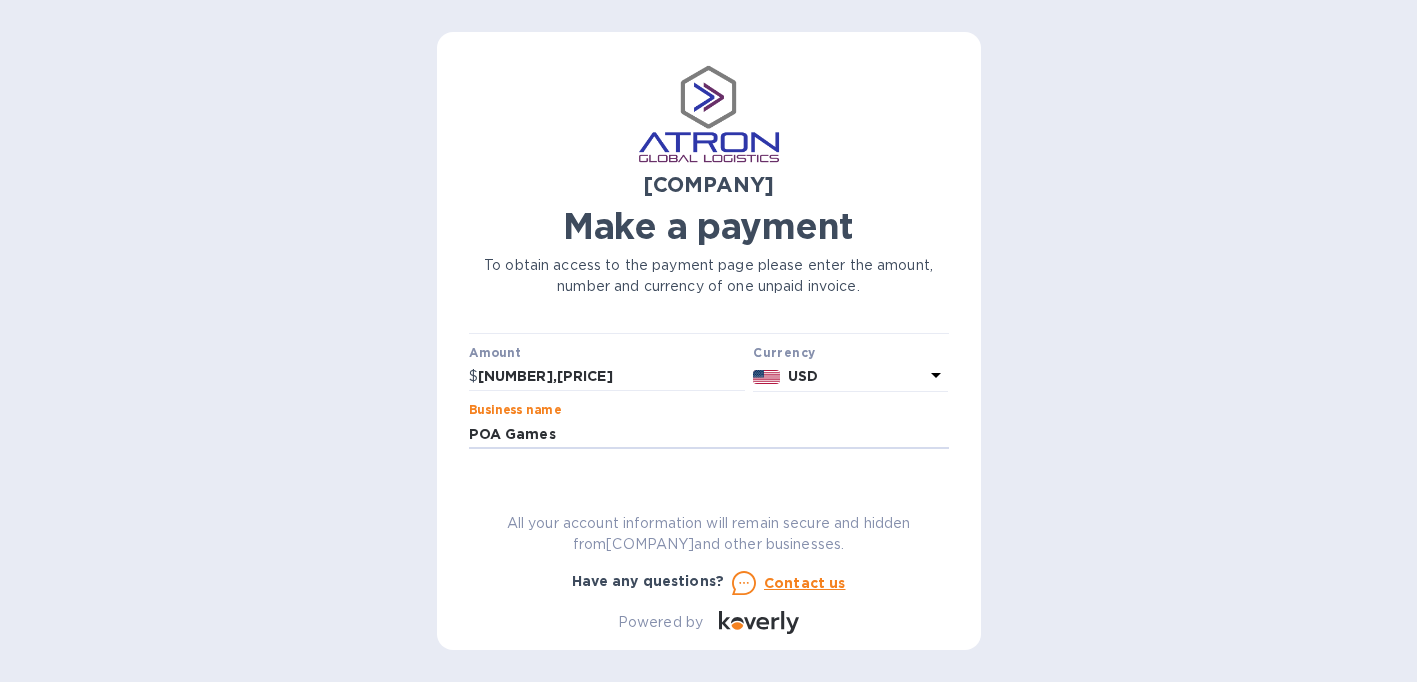 scroll, scrollTop: 0, scrollLeft: 0, axis: both 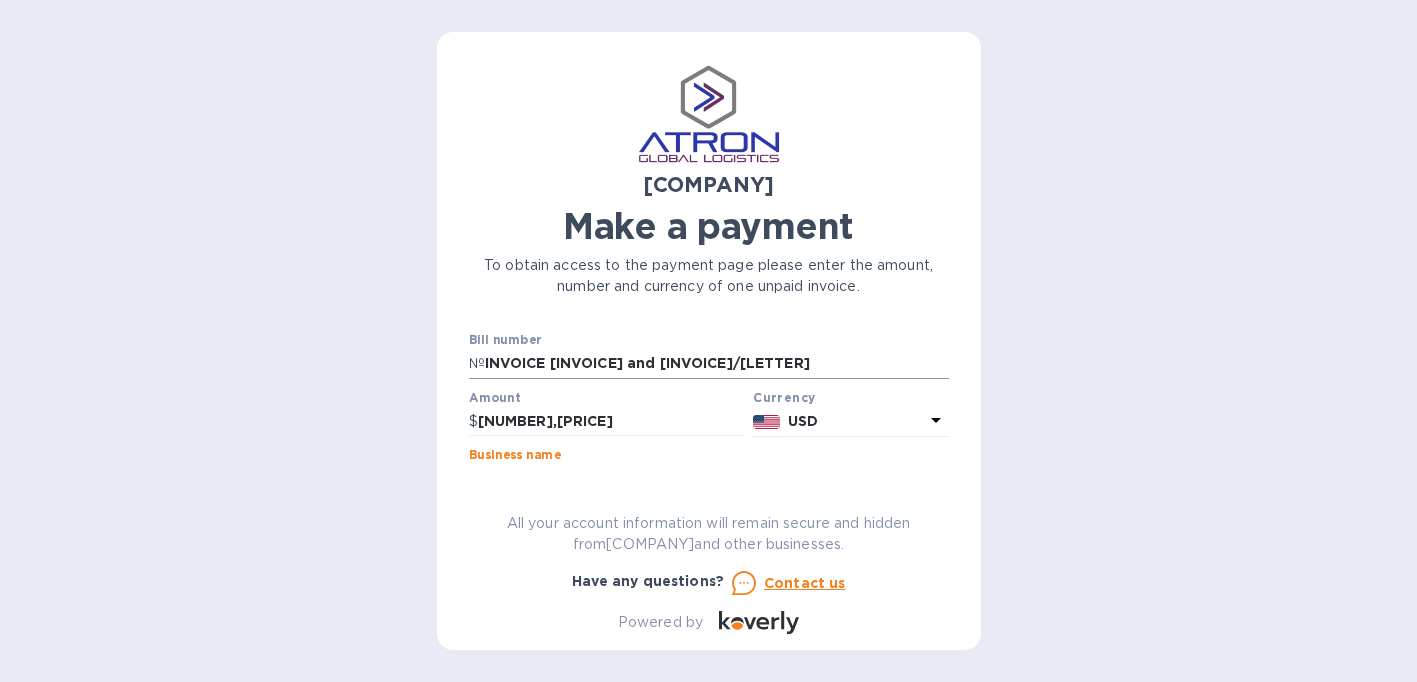 click on "INVOICE [INVOICE] and [INVOICE]/[LETTER]" at bounding box center [717, 364] 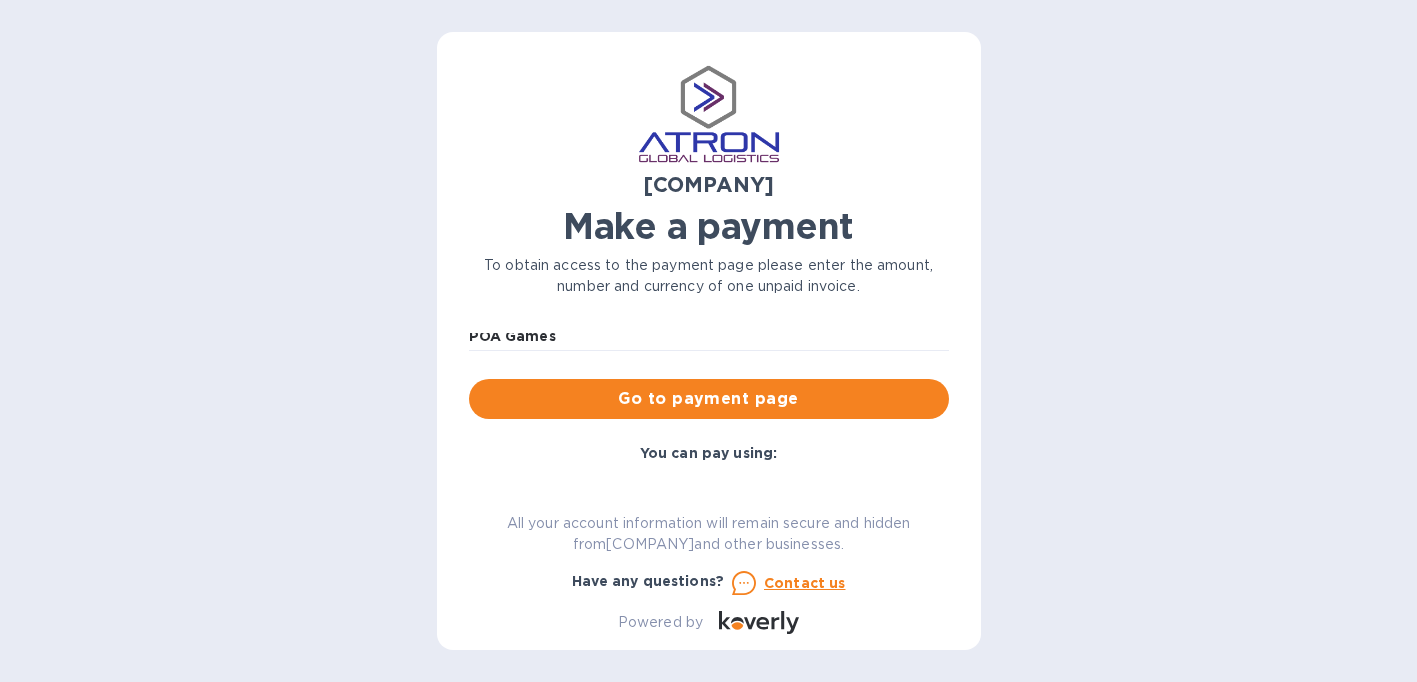 scroll, scrollTop: 144, scrollLeft: 0, axis: vertical 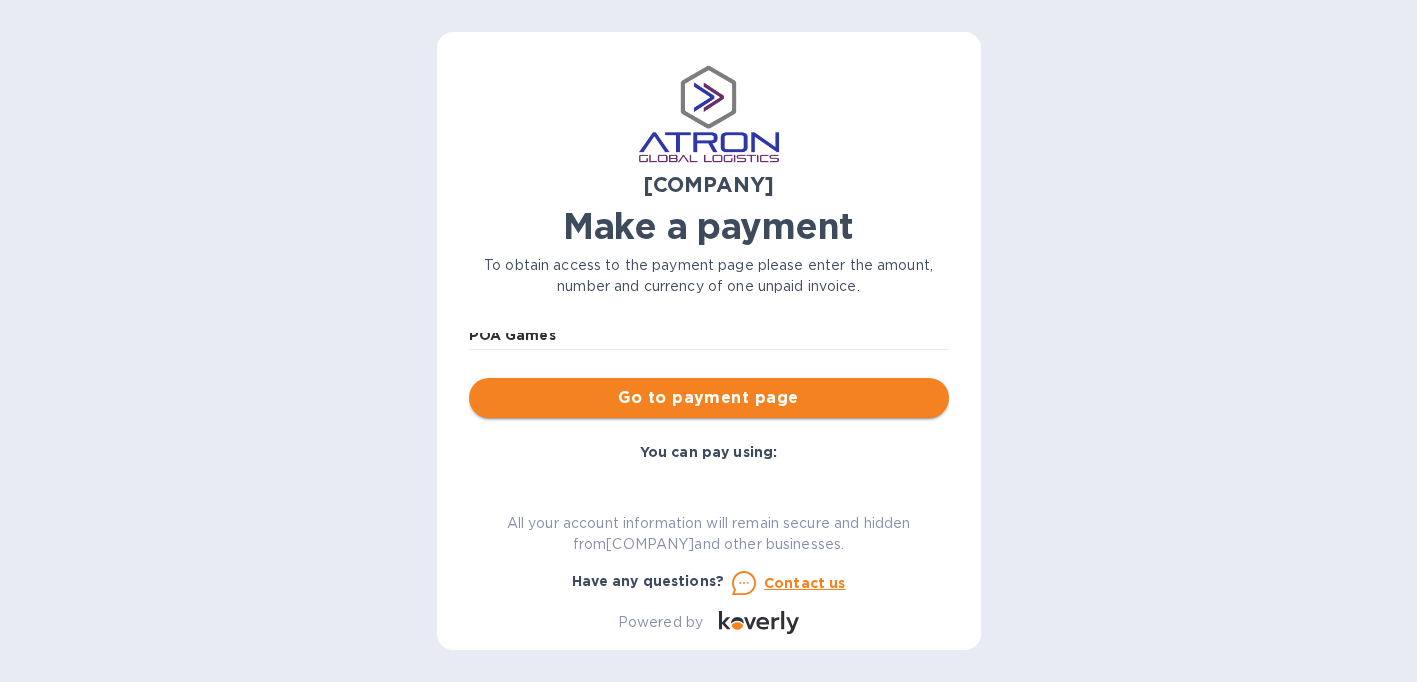 type on "INVOICE [INVOICE] and [INVOICE]/[LETTER]" 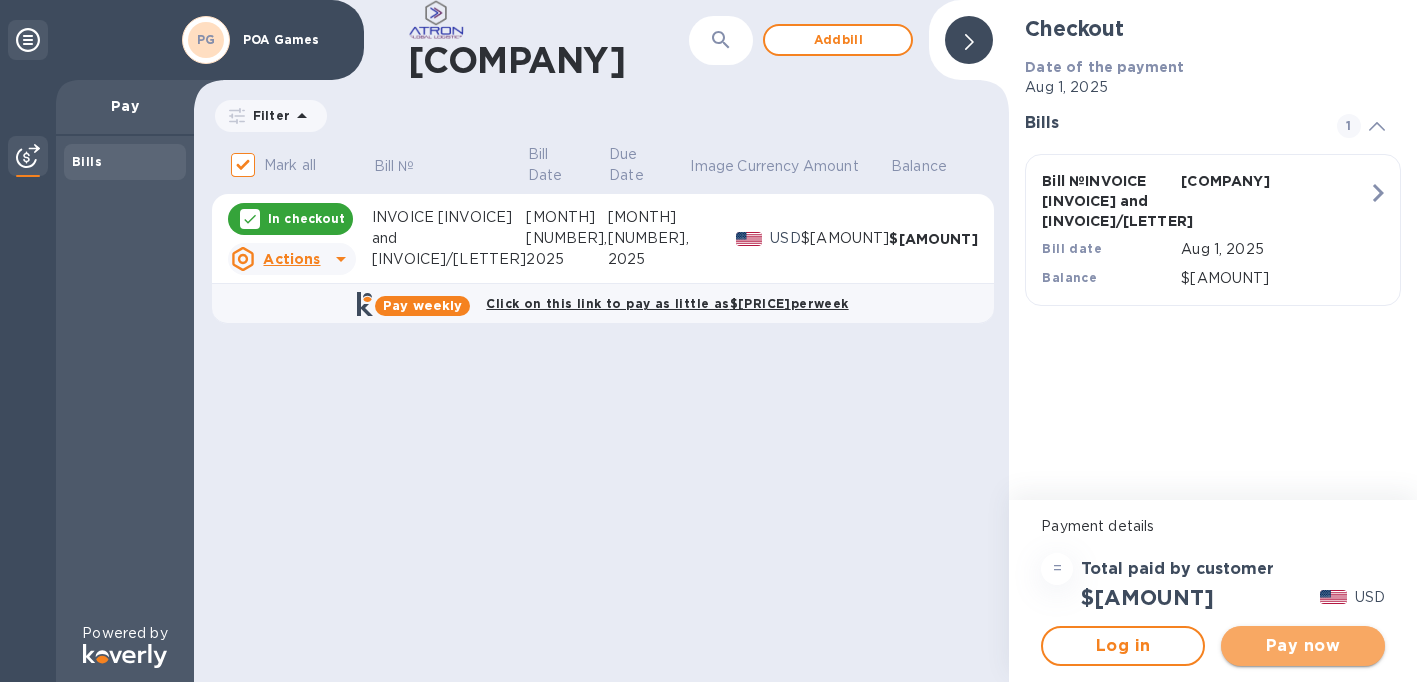 click on "Pay now" at bounding box center [1303, 646] 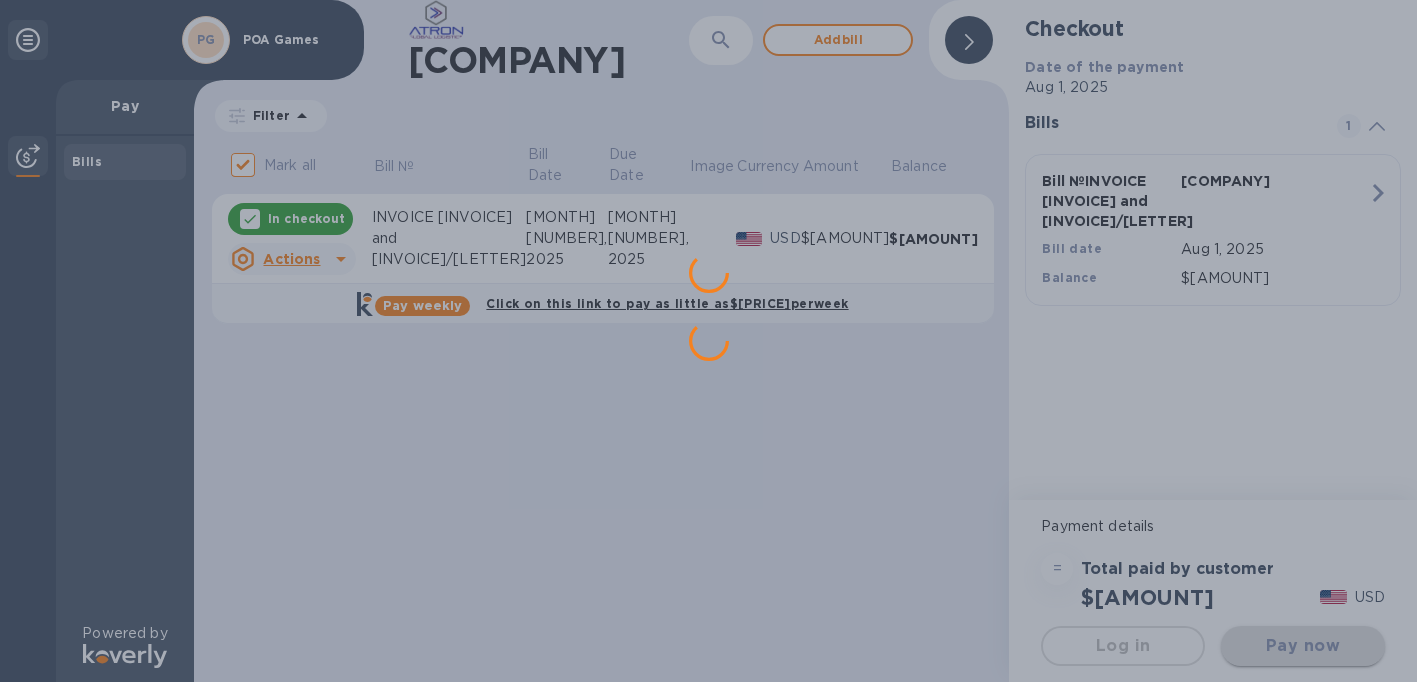 scroll, scrollTop: 0, scrollLeft: 0, axis: both 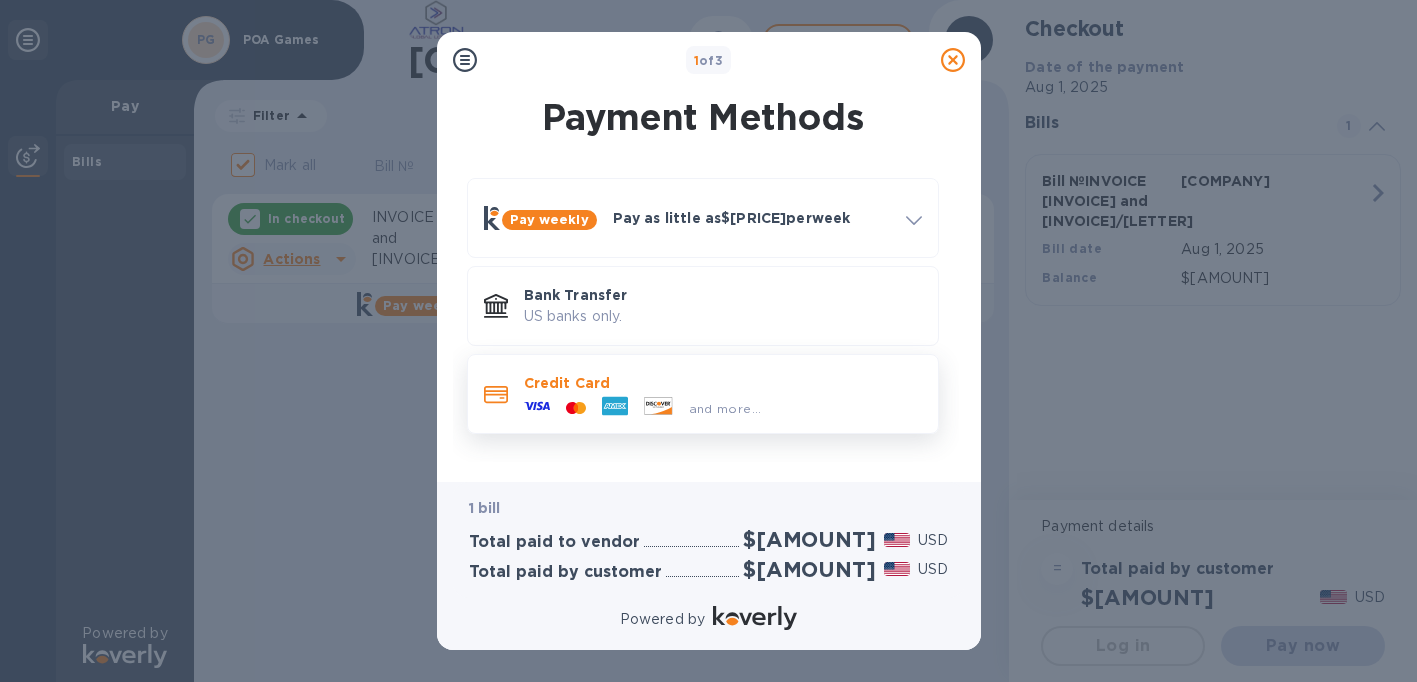 click on "and more..." at bounding box center (723, 404) 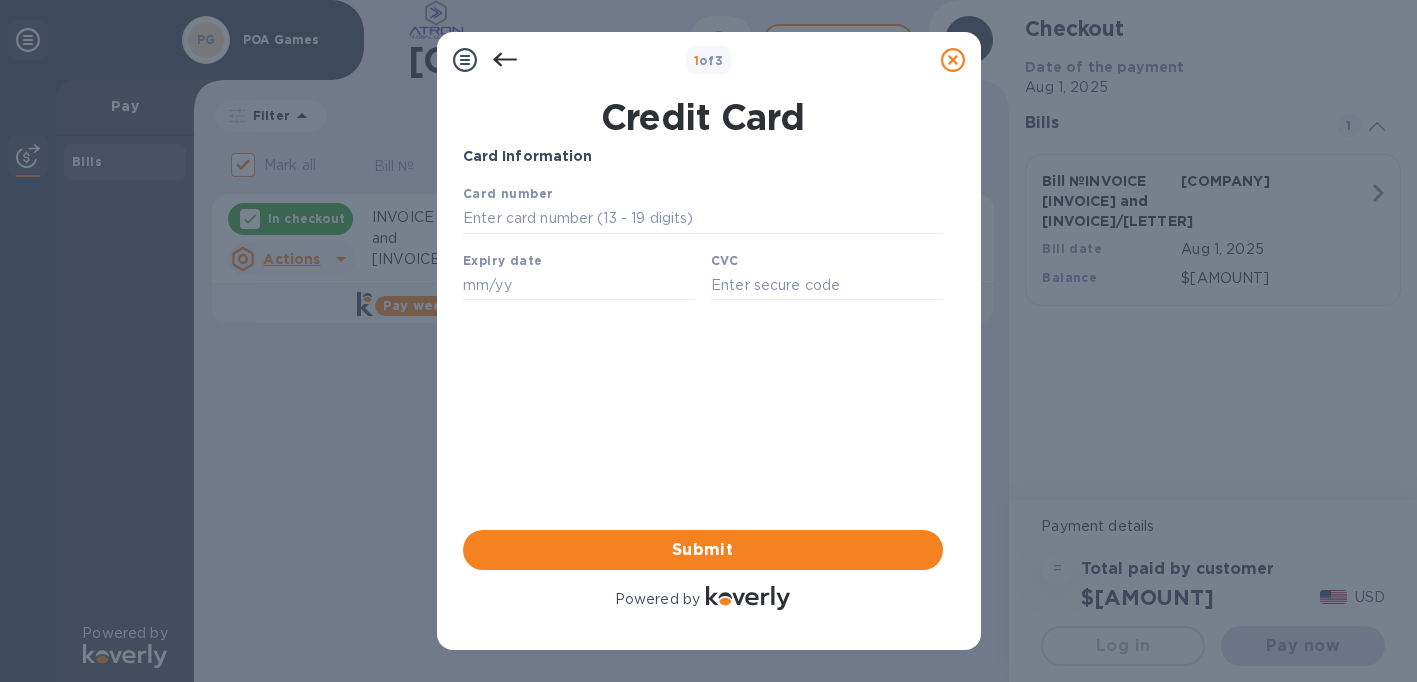 scroll, scrollTop: 0, scrollLeft: 0, axis: both 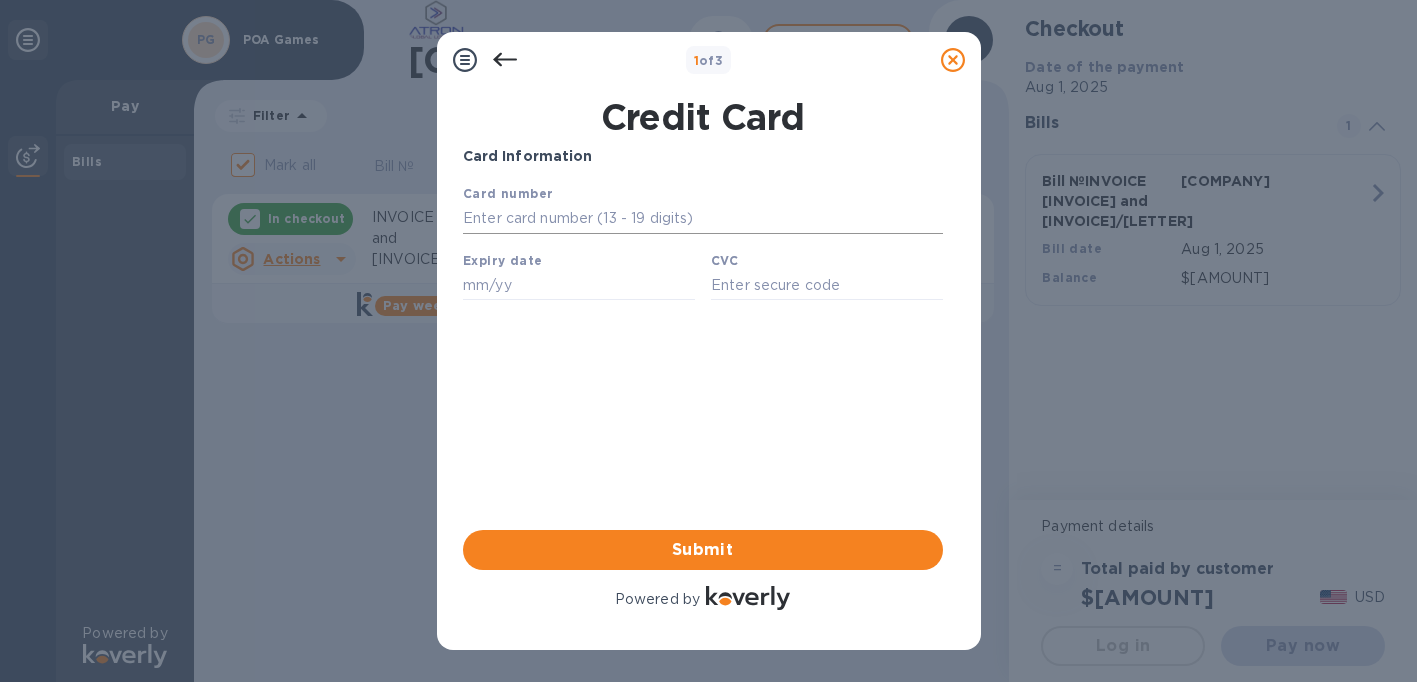 click at bounding box center (702, 219) 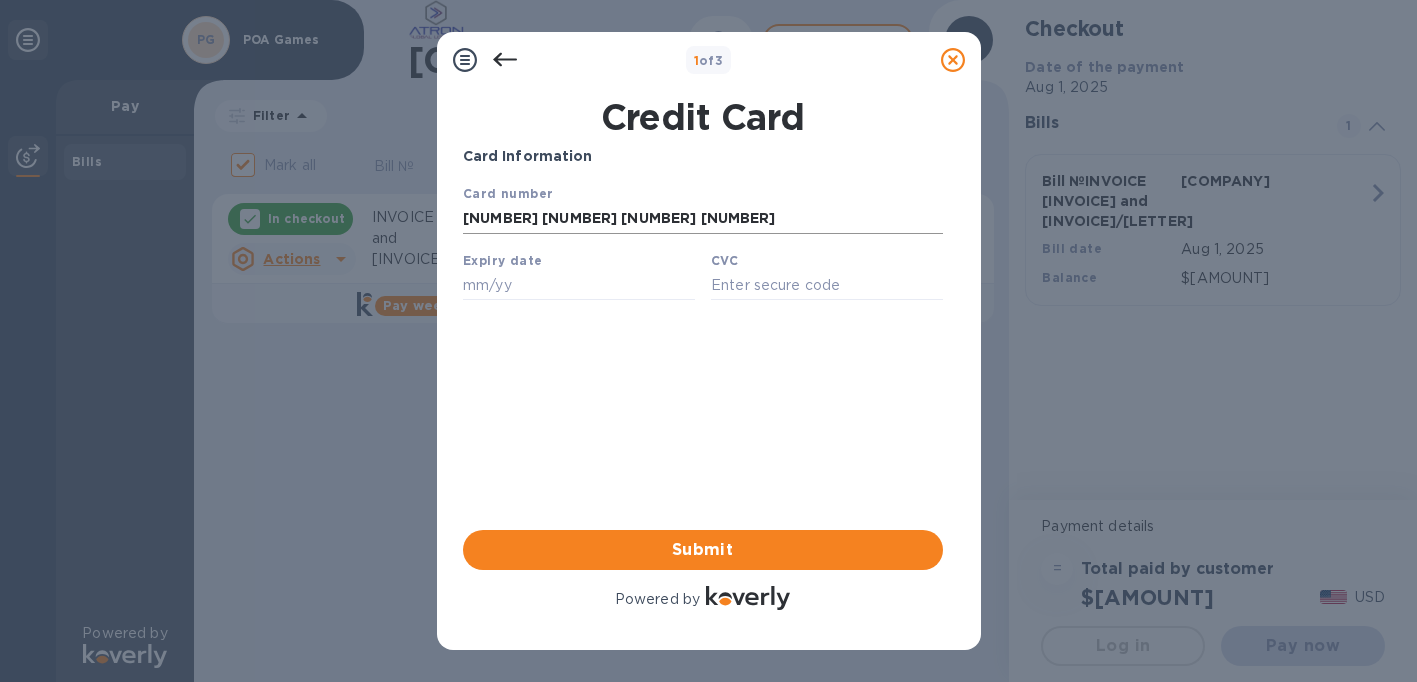 type on "[NUMBER] [NUMBER] [NUMBER] [NUMBER]" 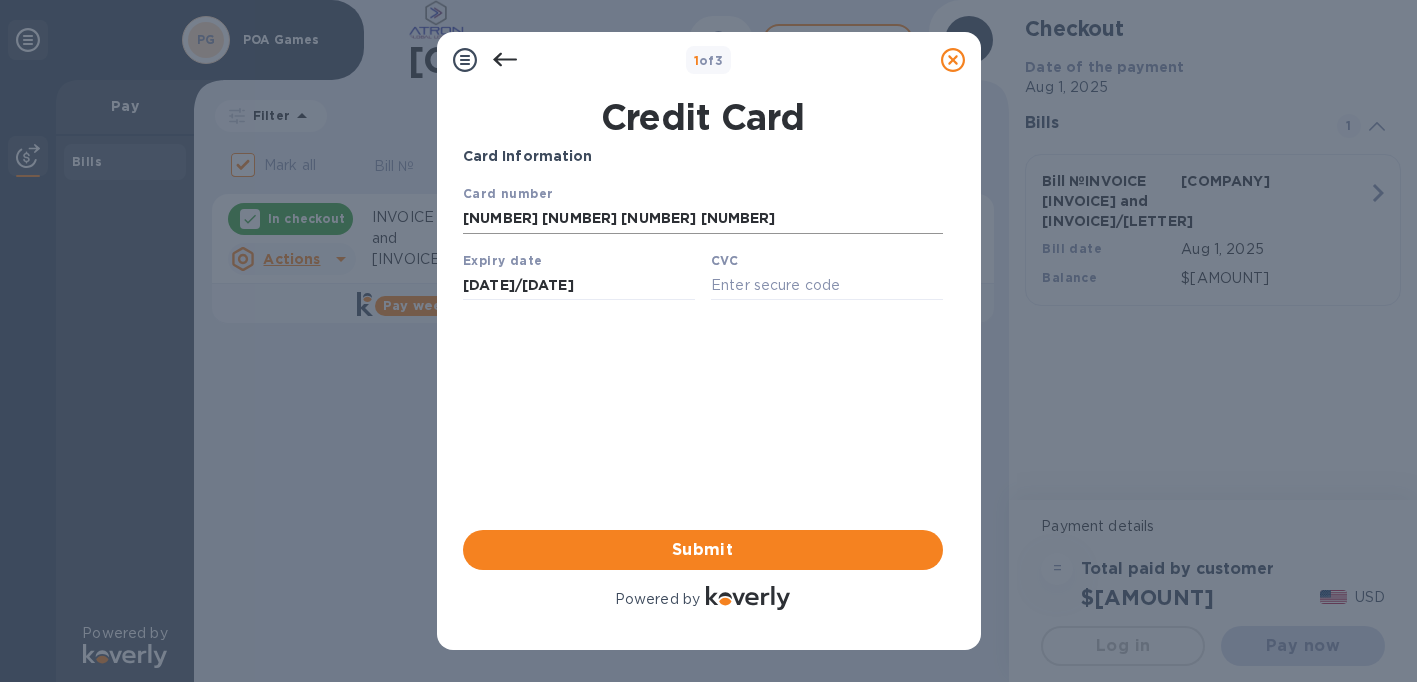 type on "[DATE]/[DATE]" 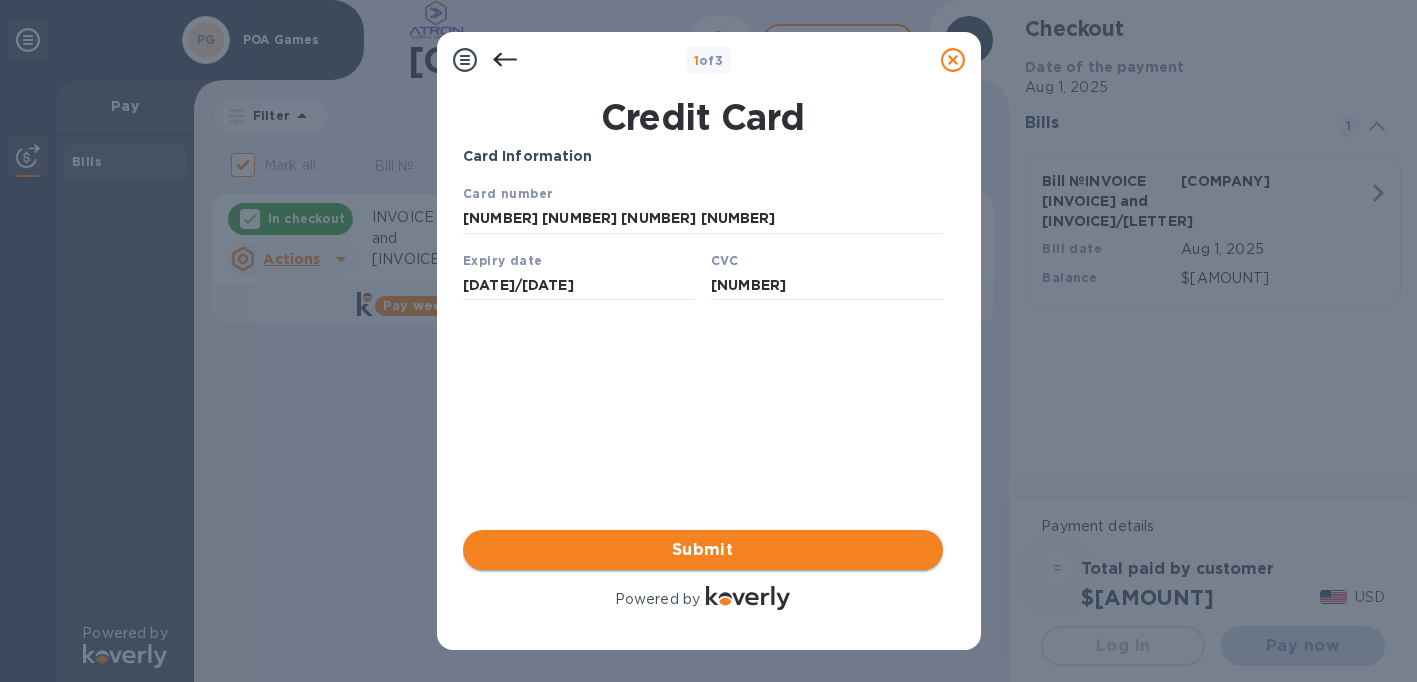 type on "[NUMBER]" 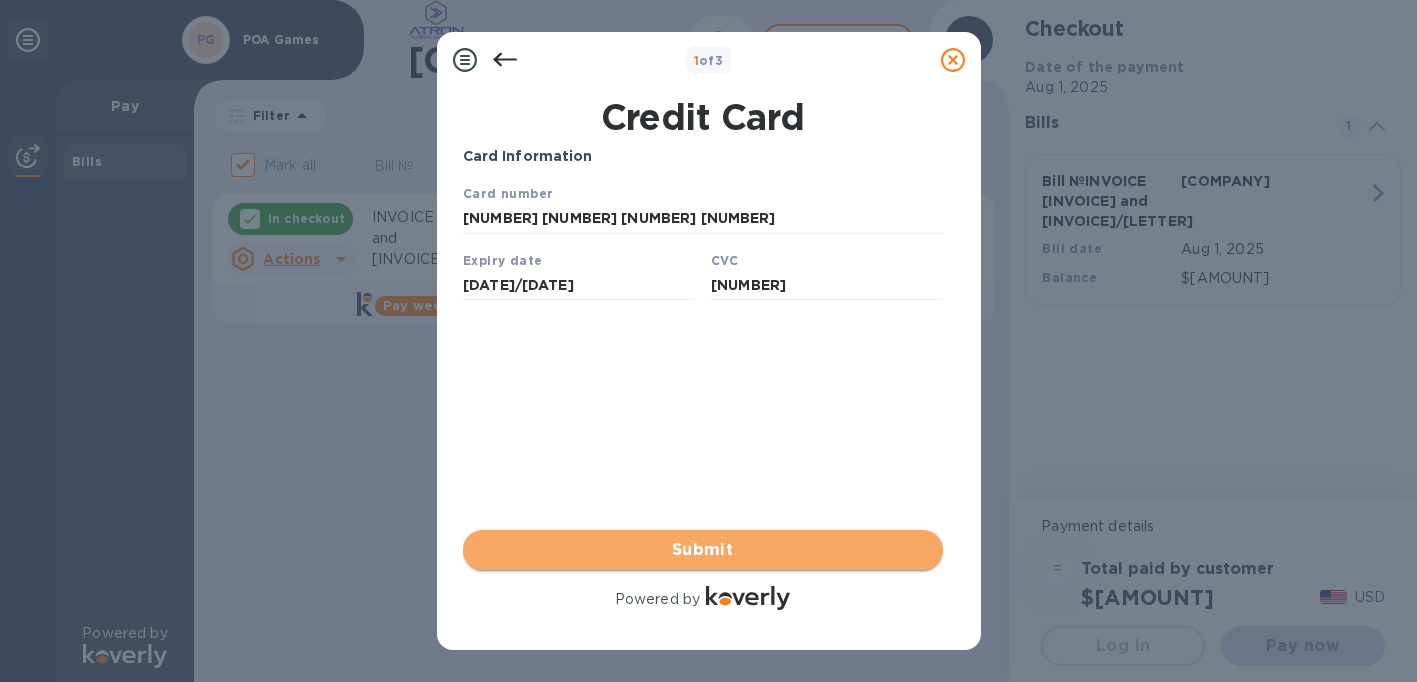 click on "Submit" at bounding box center (703, 550) 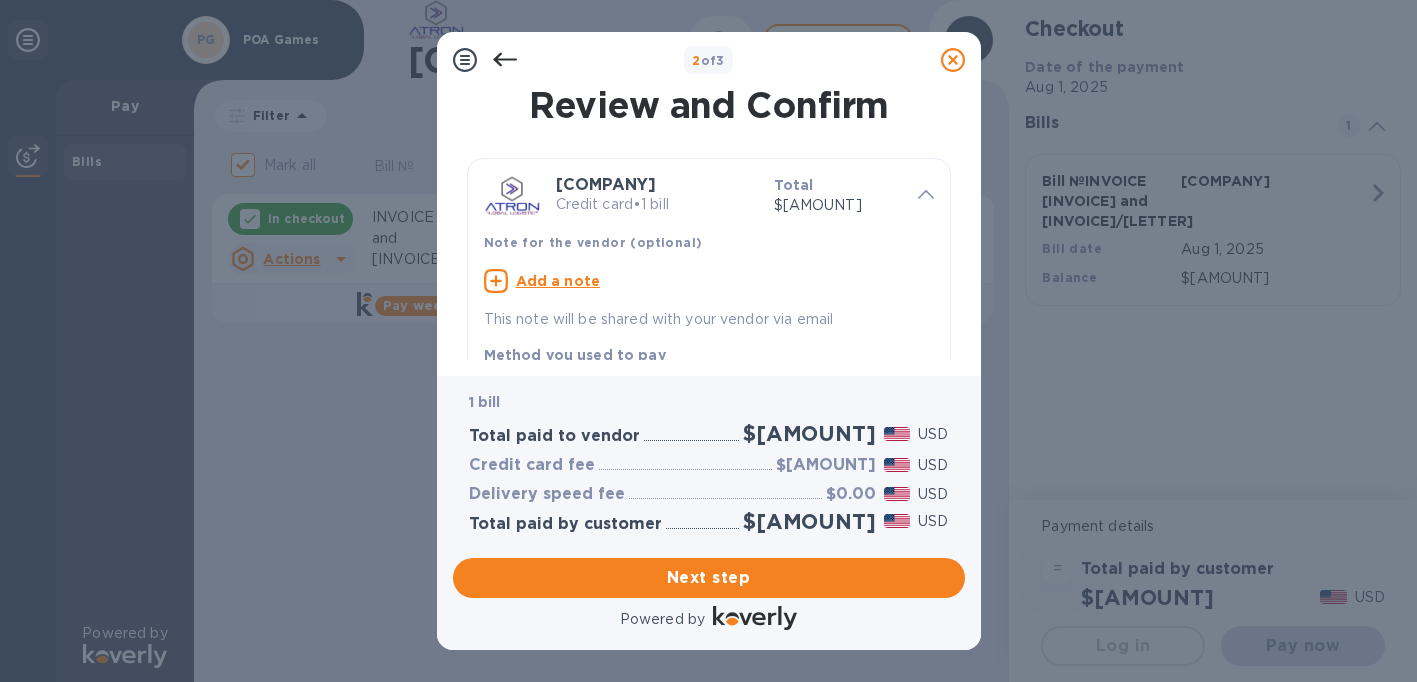 drag, startPoint x: 950, startPoint y: 53, endPoint x: 530, endPoint y: 74, distance: 420.52466 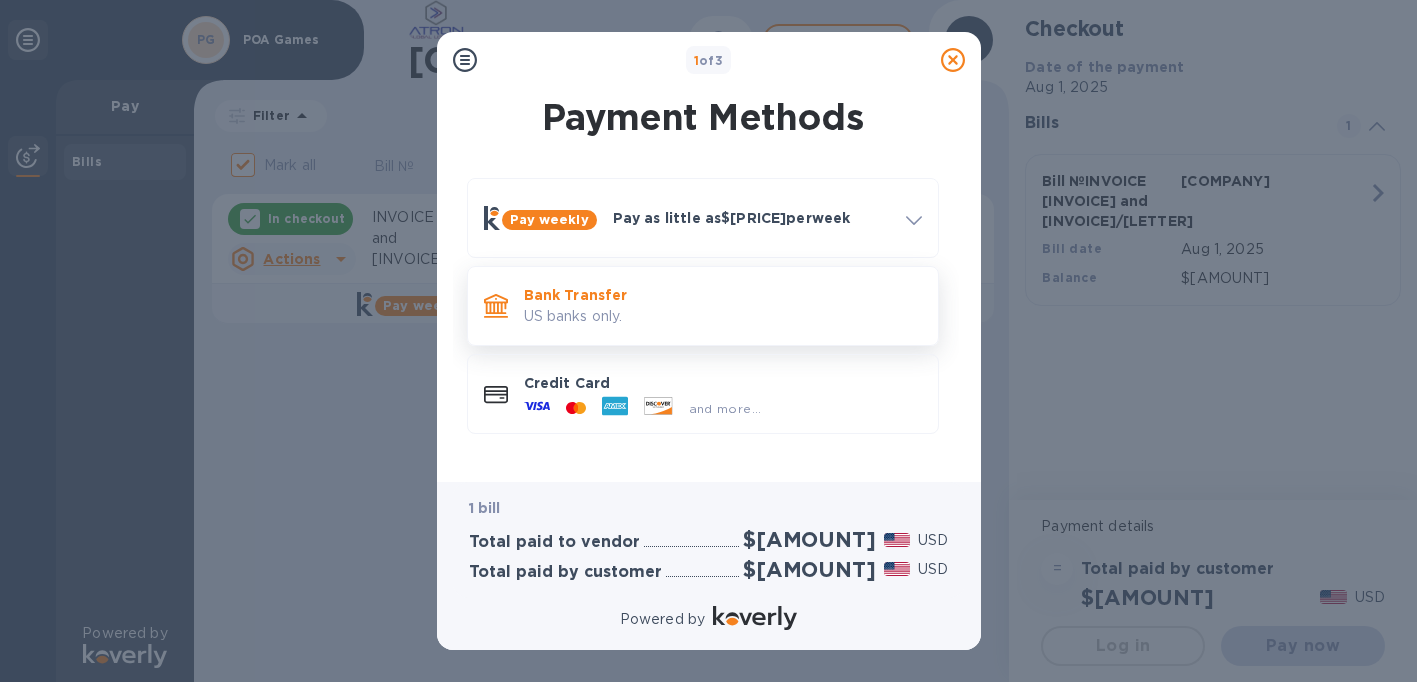 click on "Bank Transfer" at bounding box center [723, 295] 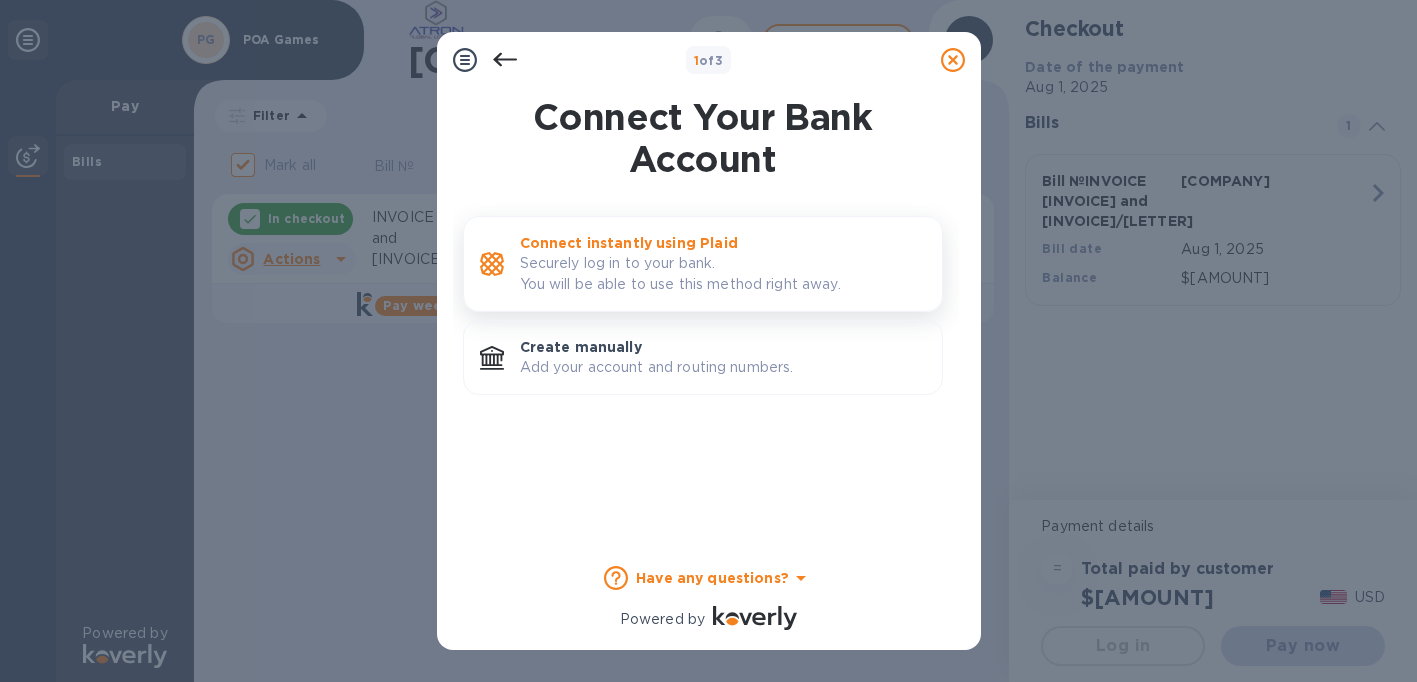 click on "Securely log in to your bank.   You will be able to use this method right away." at bounding box center [723, 274] 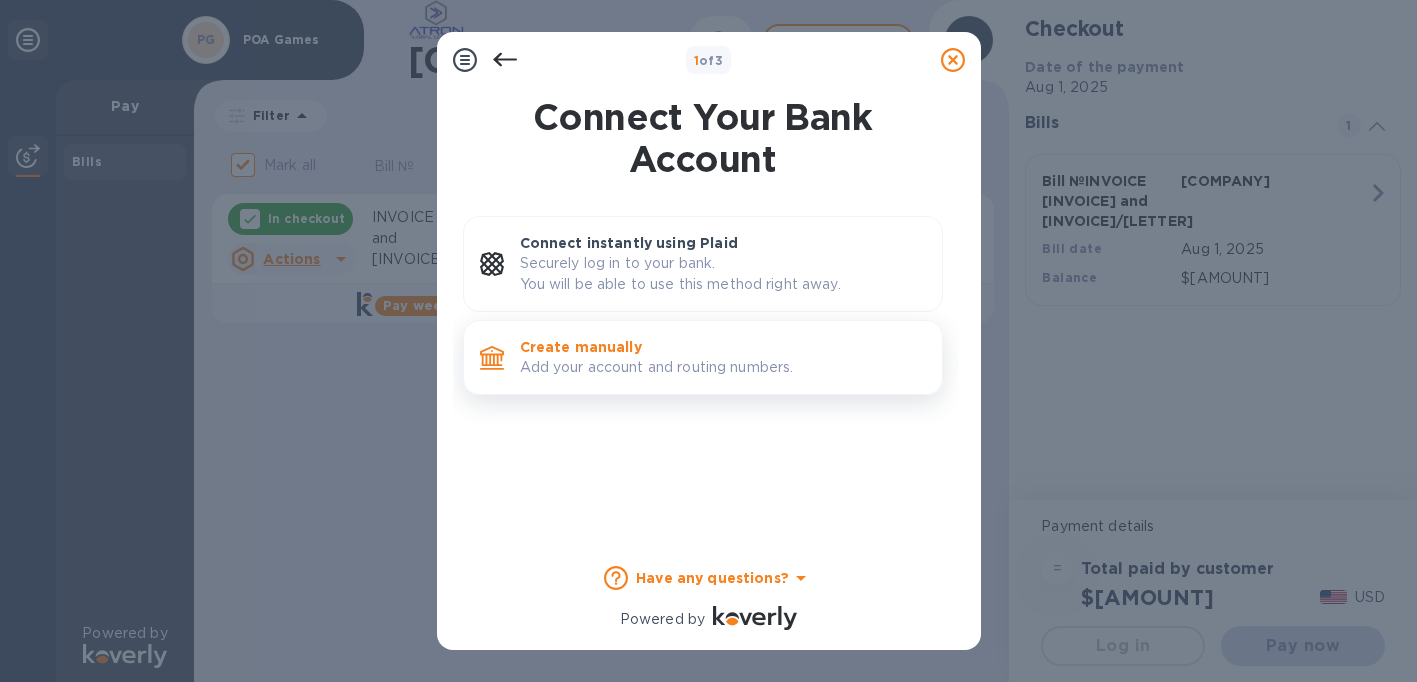 click on "Add your account and routing numbers." at bounding box center (723, 367) 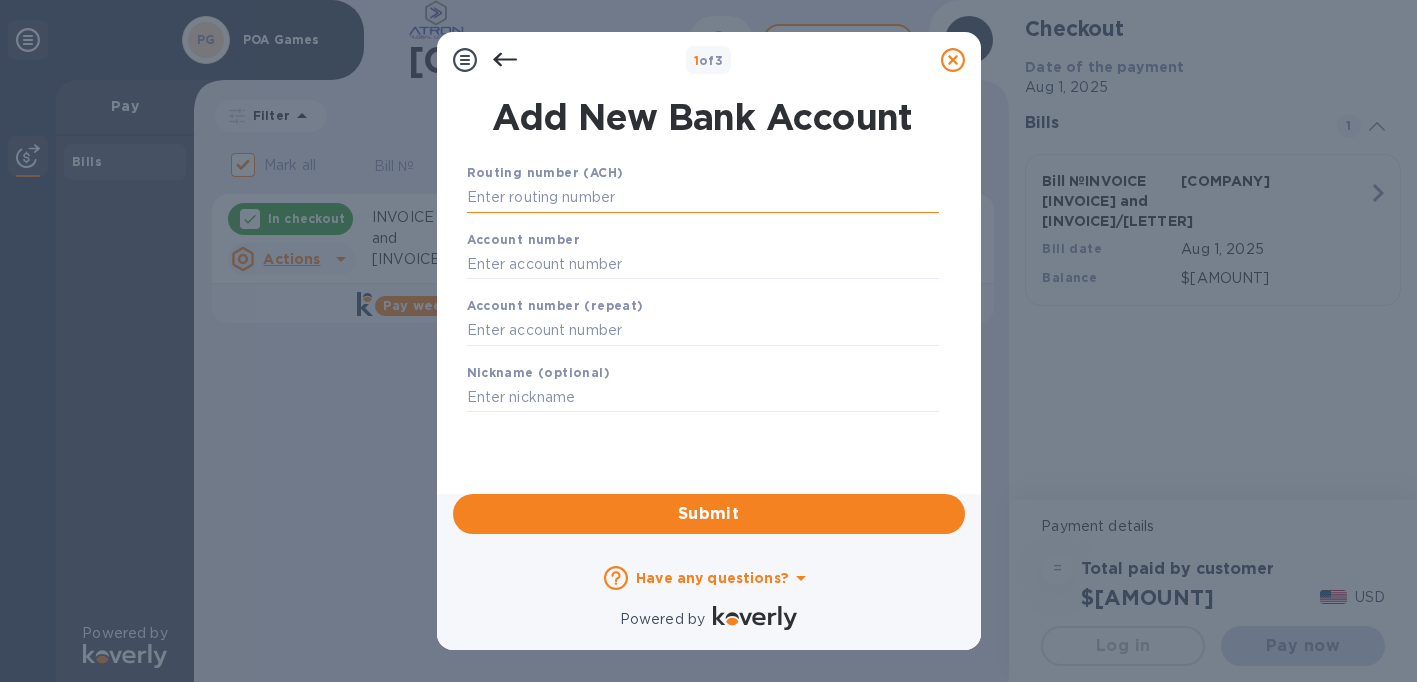 click at bounding box center (703, 198) 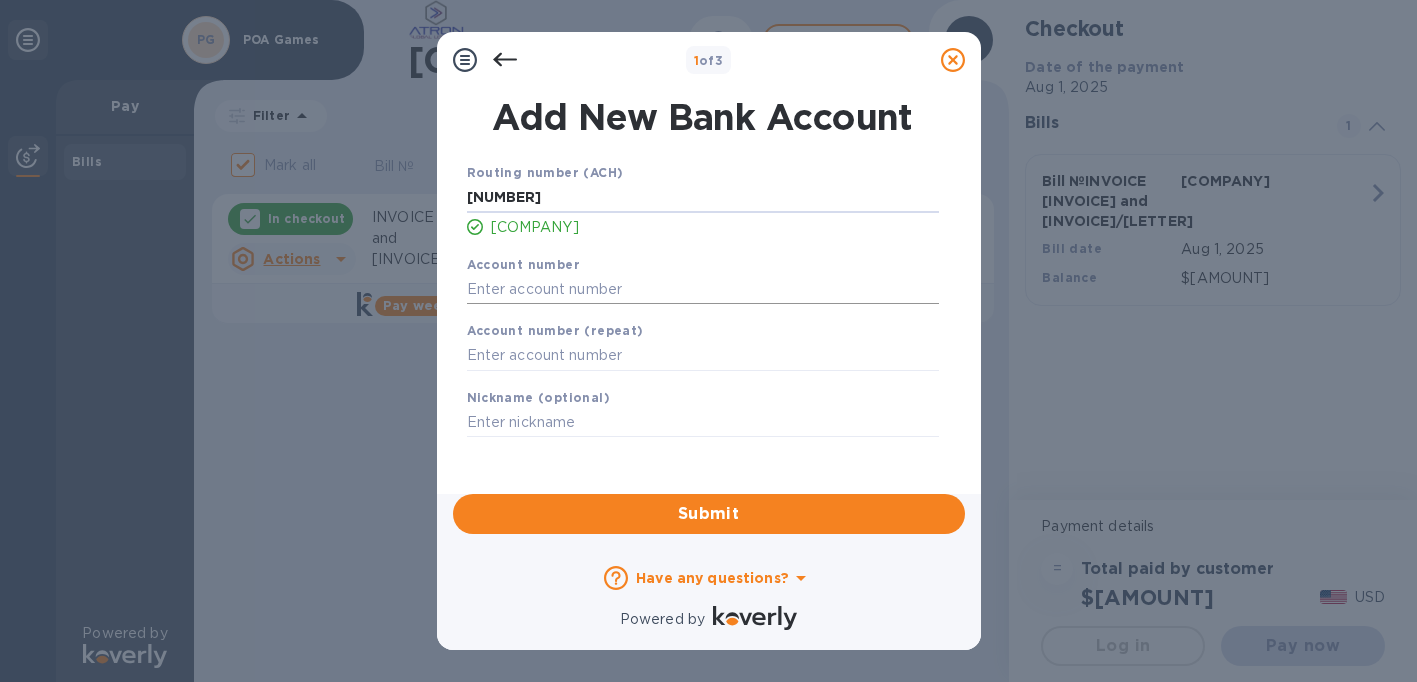 type on "[NUMBER]" 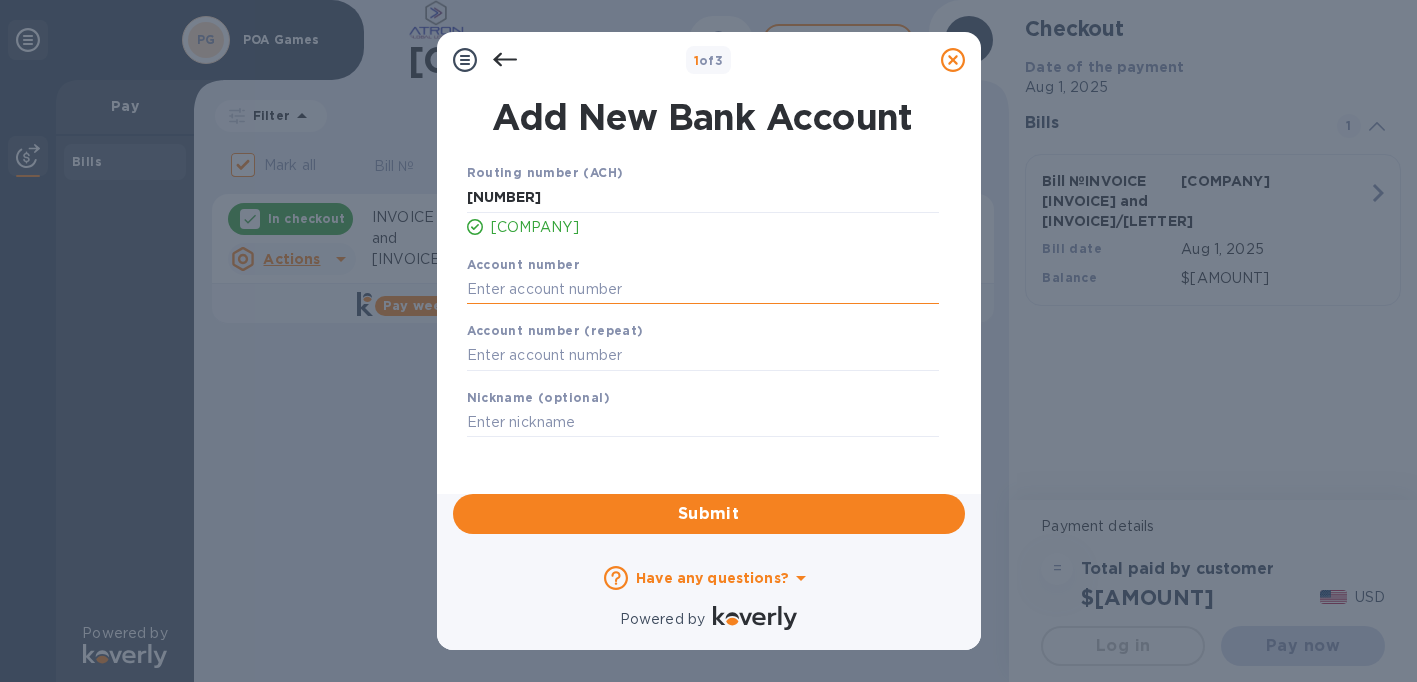 click at bounding box center (703, 289) 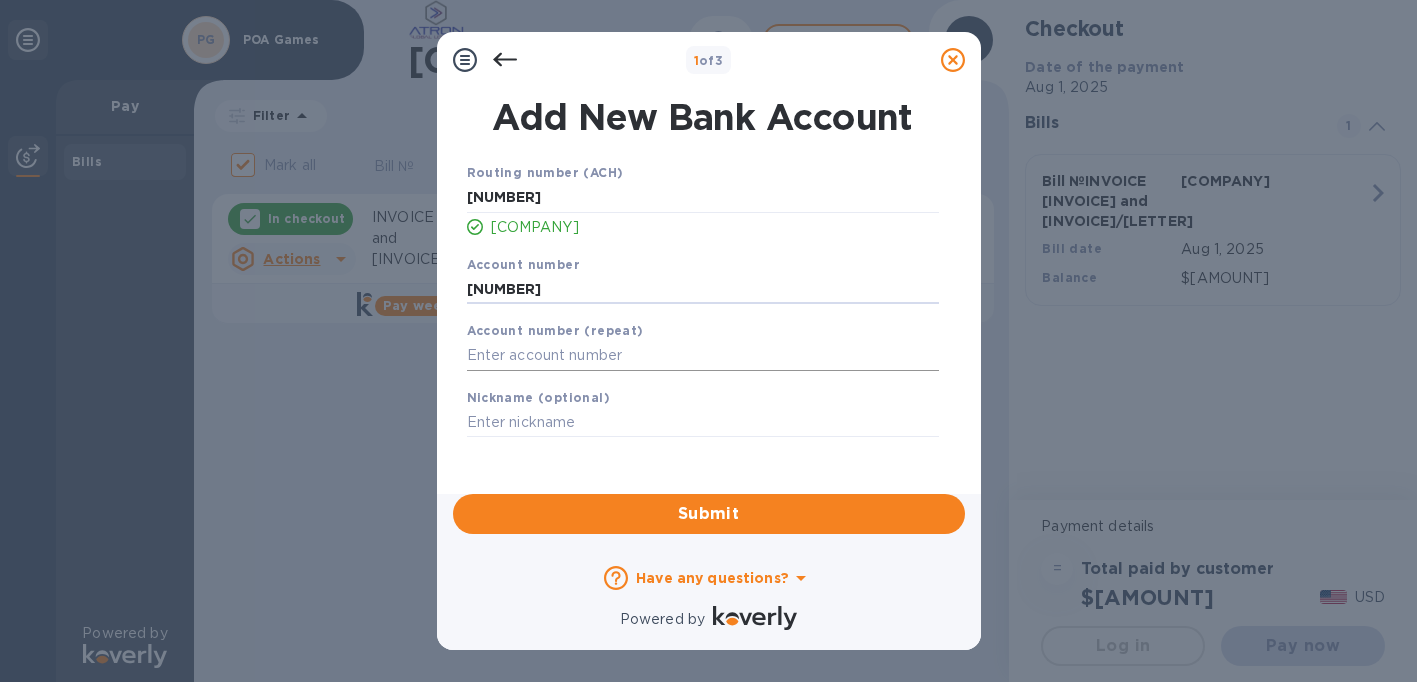 type on "[NUMBER]" 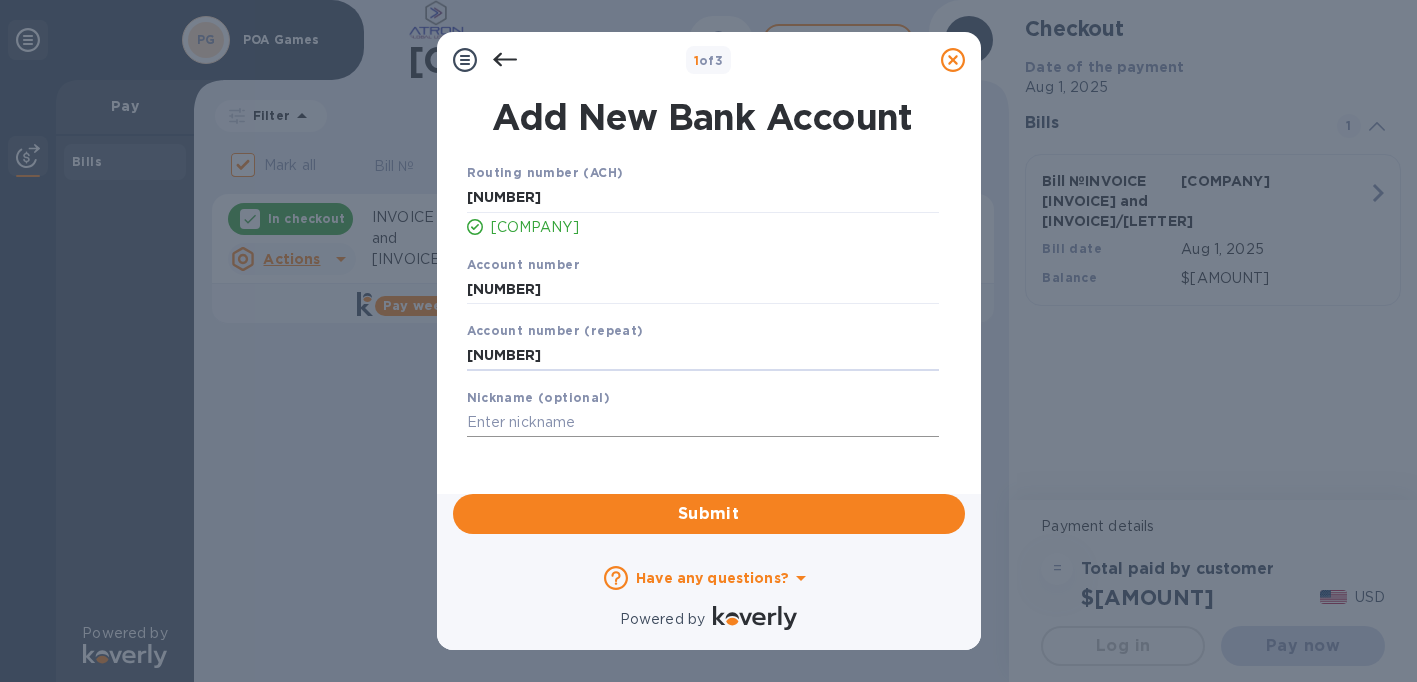 type on "[NUMBER]" 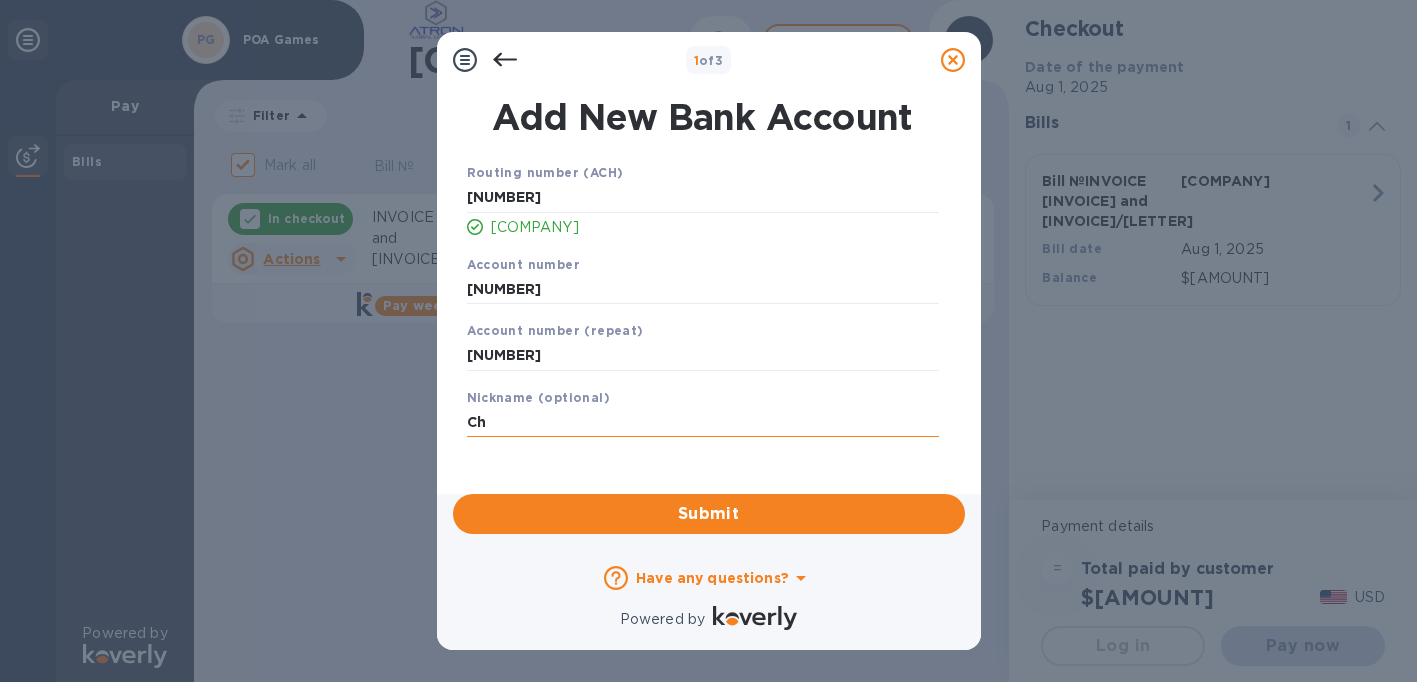 type on "C" 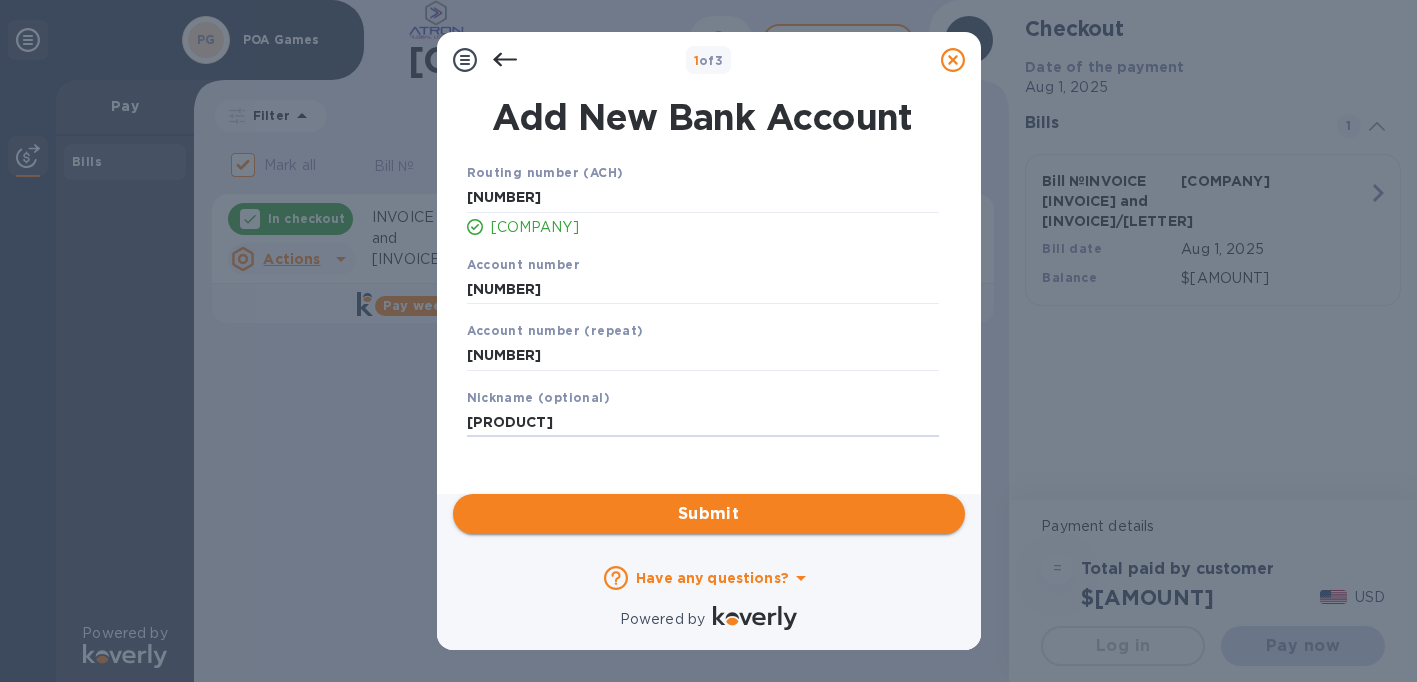 type on "[PRODUCT]" 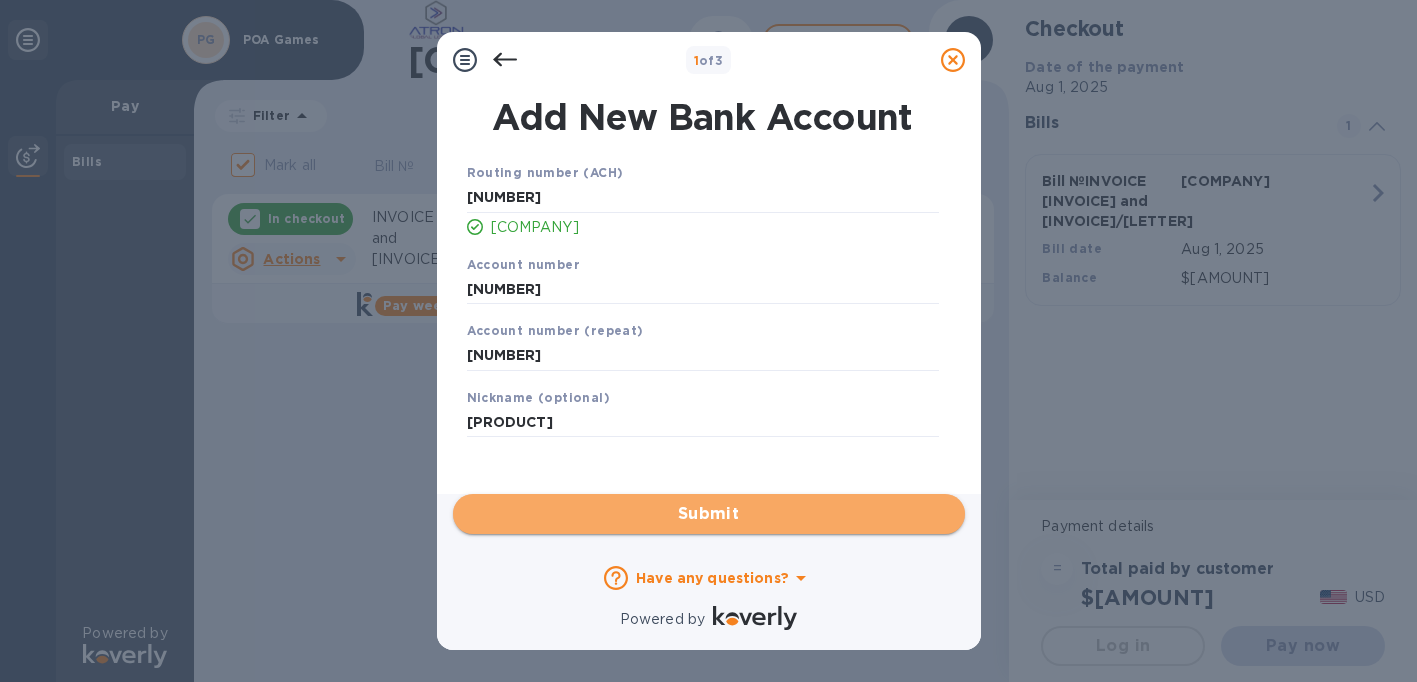 click on "Submit" at bounding box center (709, 514) 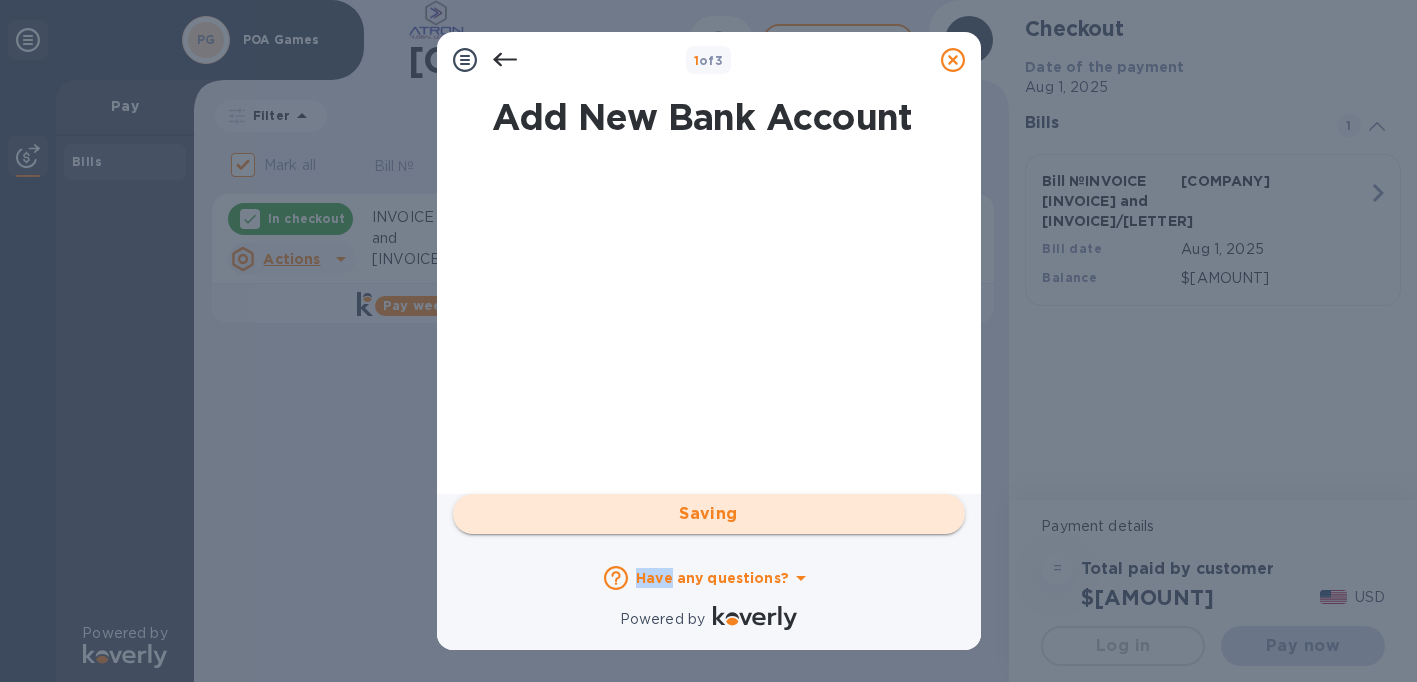 click on "Saving" at bounding box center (709, 514) 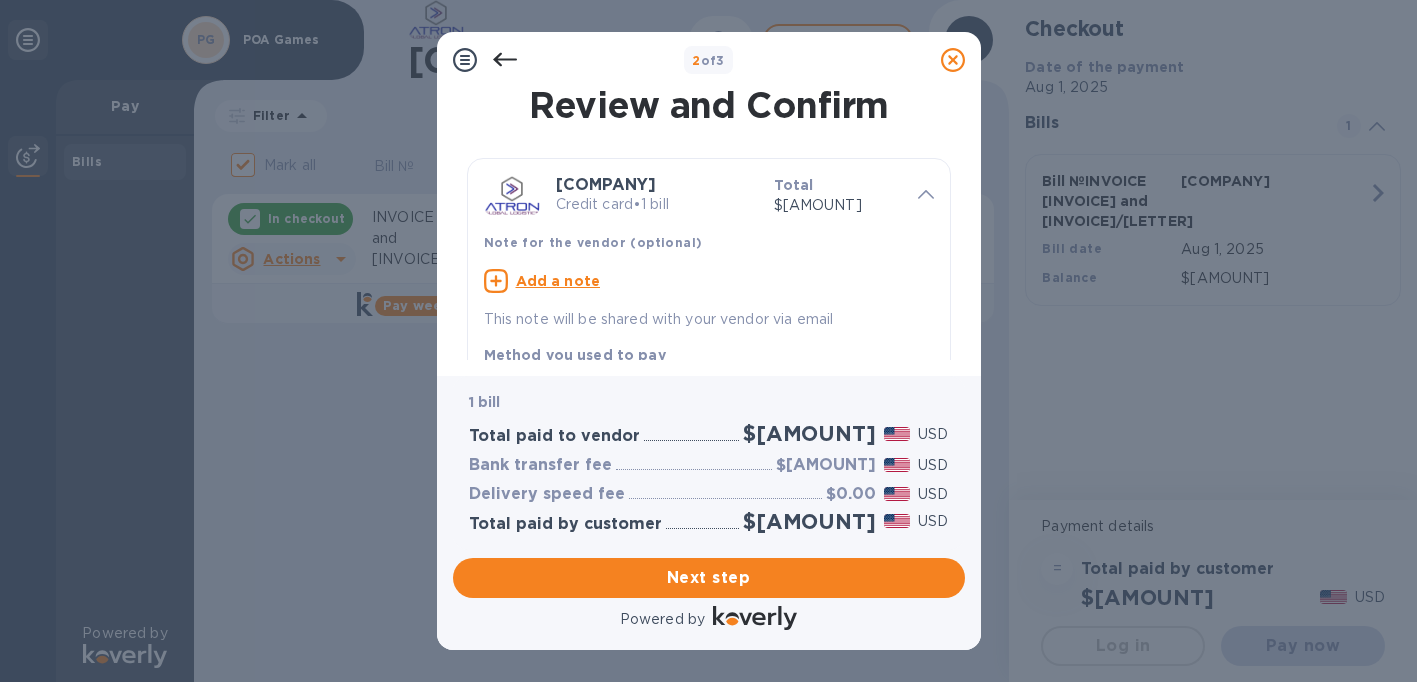 click 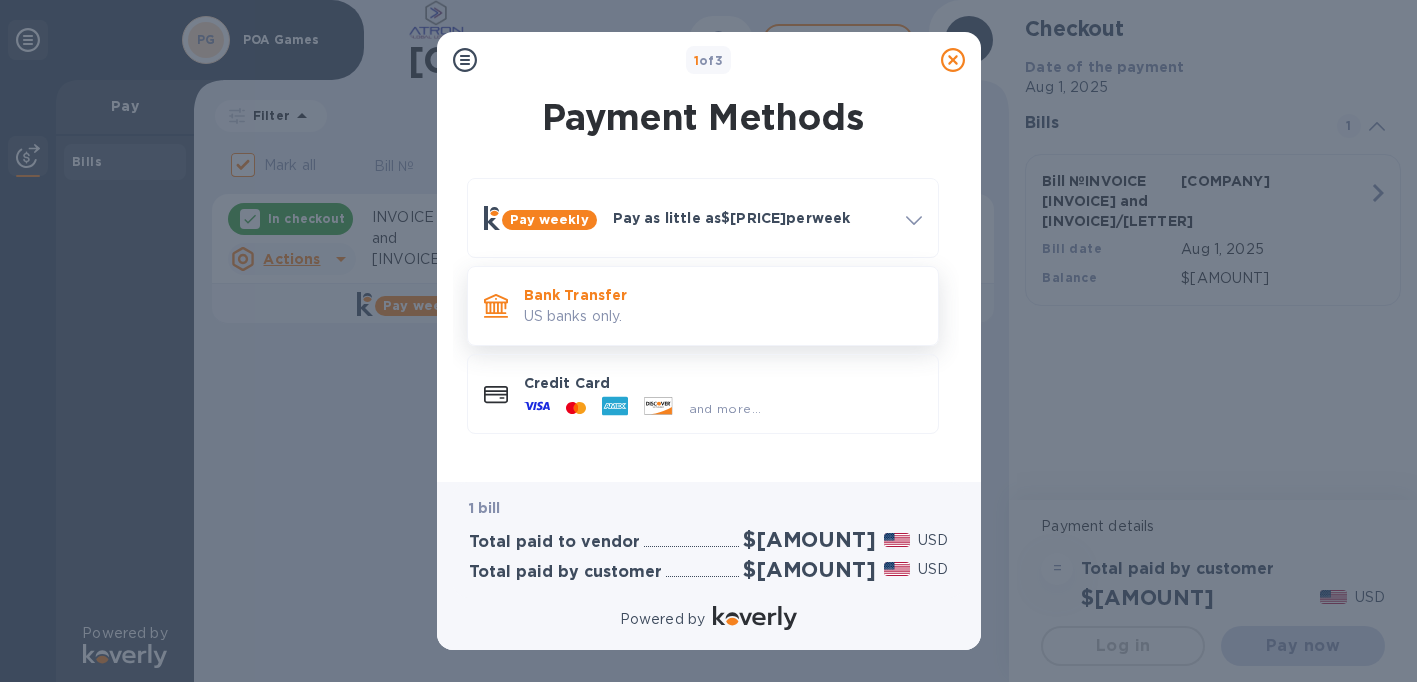 click on "US banks only." at bounding box center [723, 316] 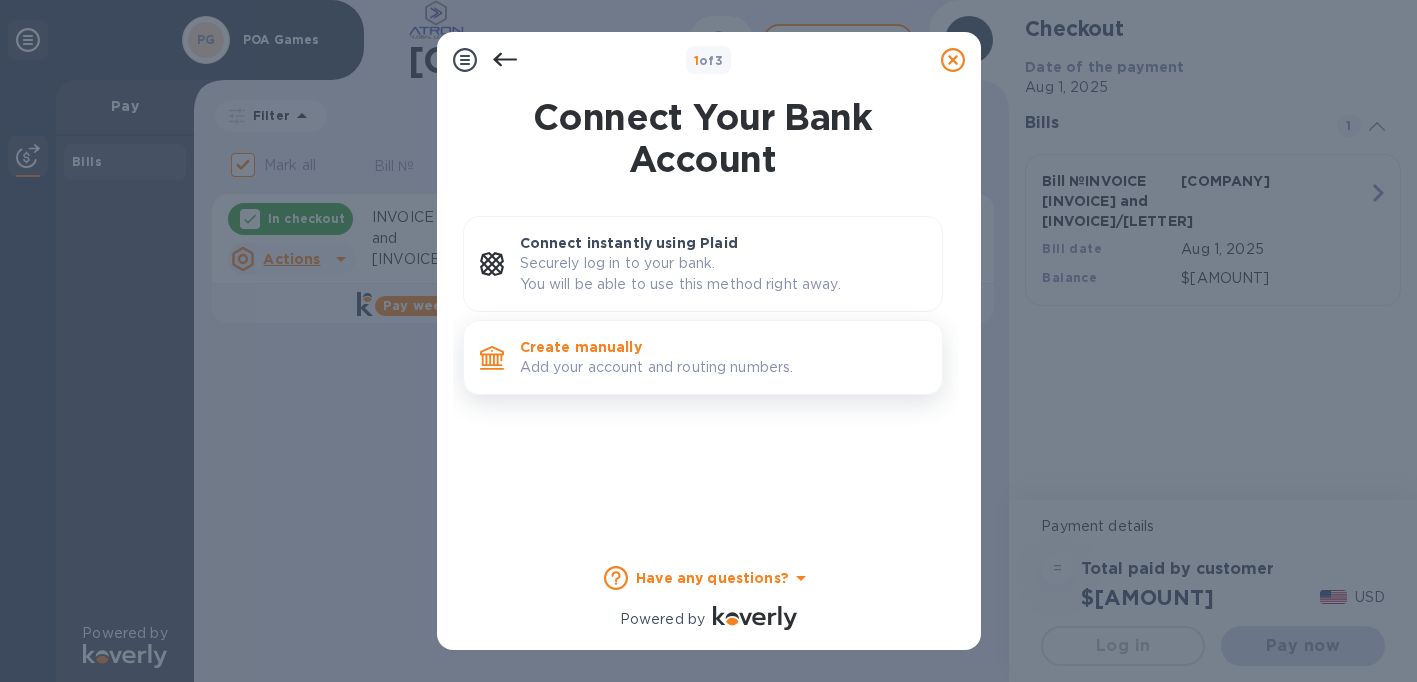 click on "Add your account and routing numbers." at bounding box center [723, 367] 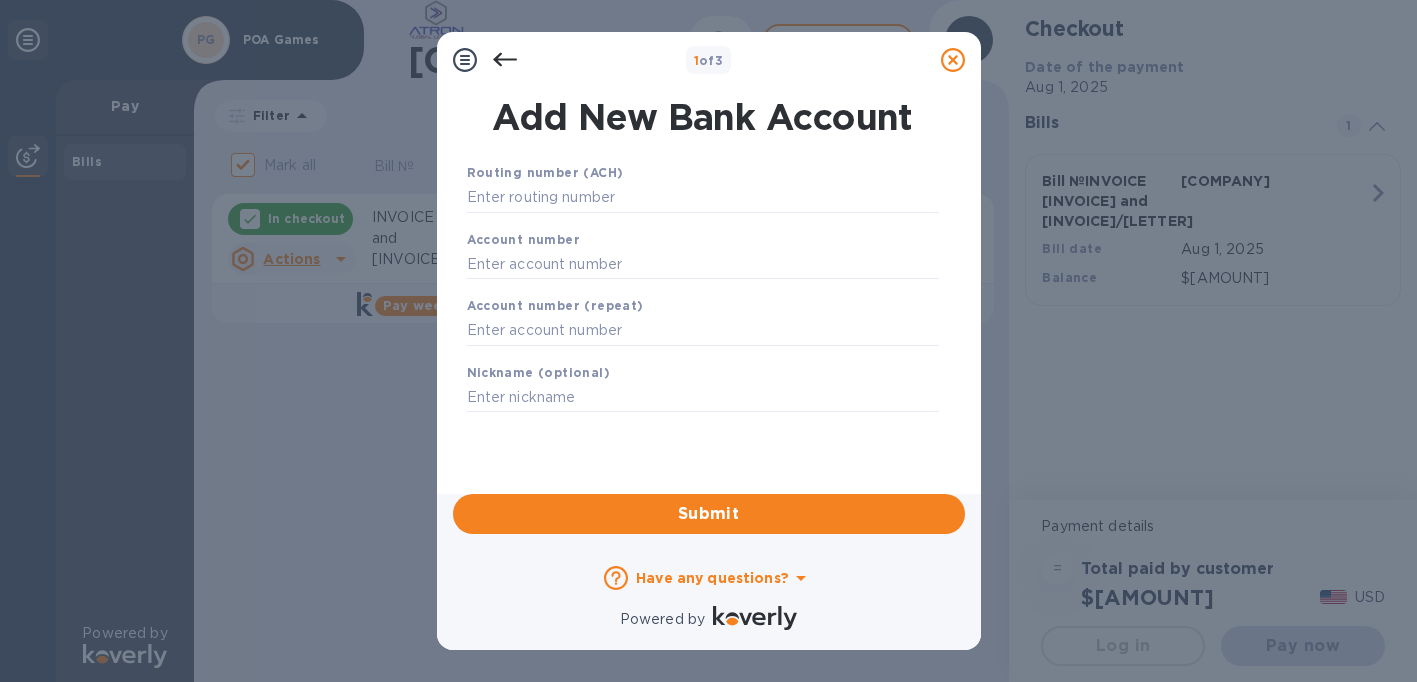 click 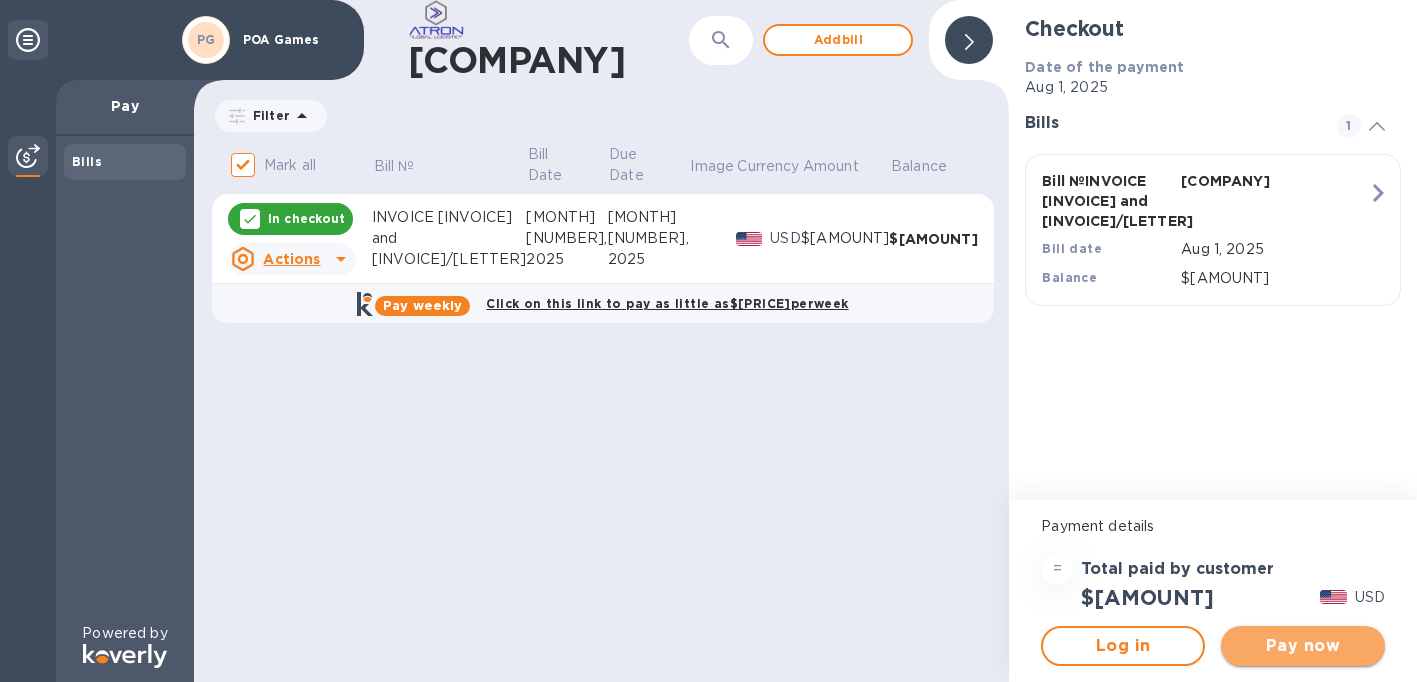 click on "Pay now" at bounding box center [1303, 646] 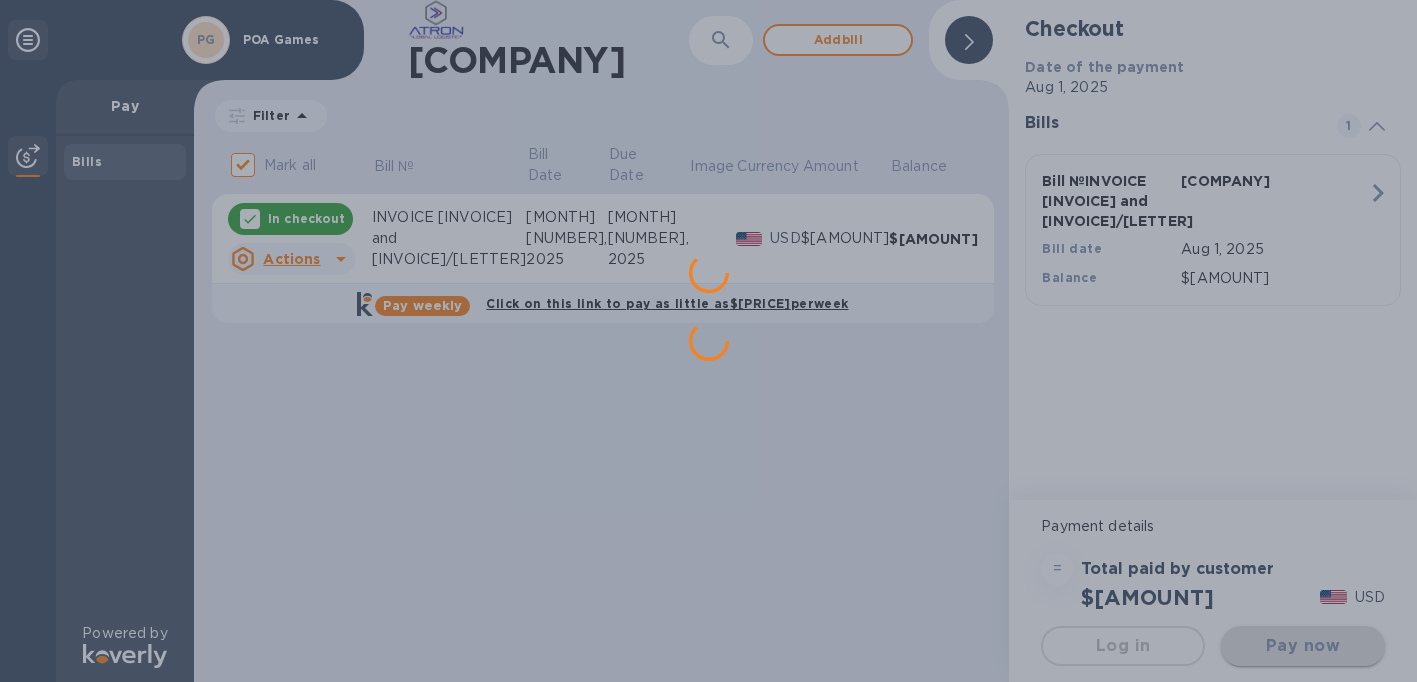 scroll, scrollTop: 0, scrollLeft: 0, axis: both 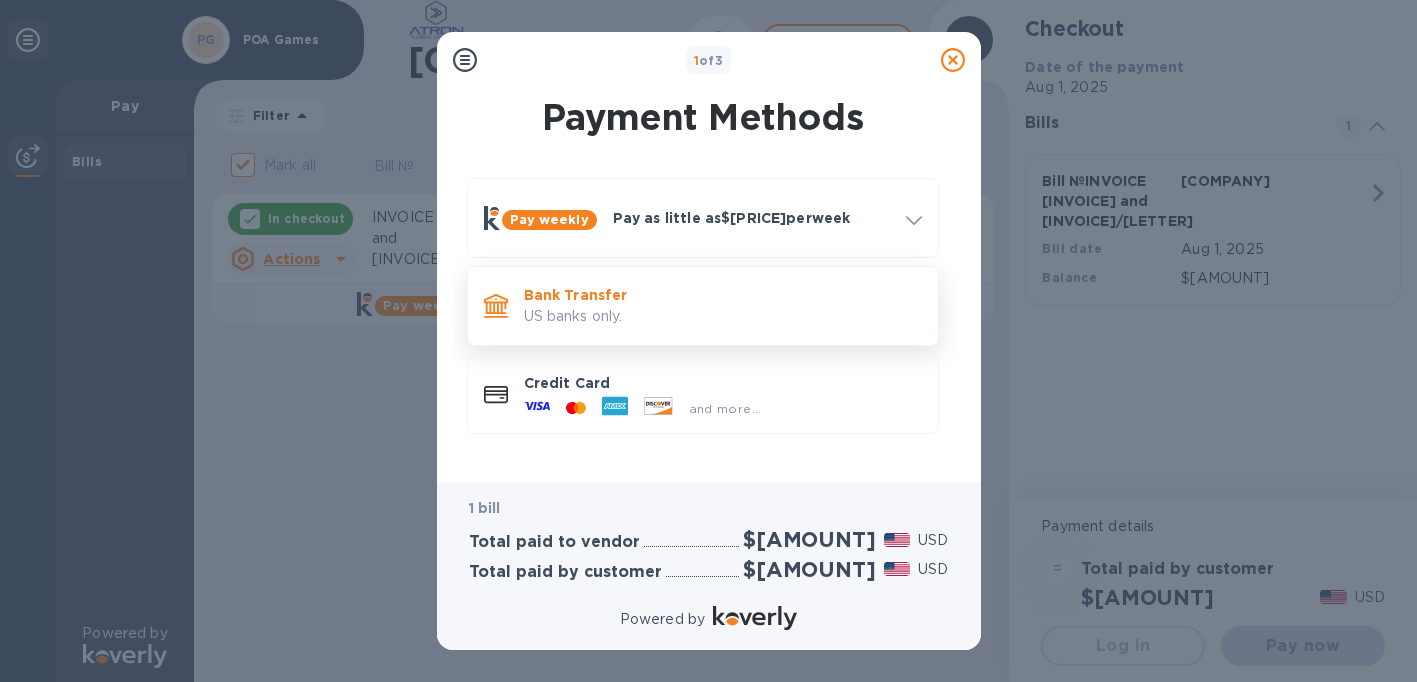 click on "Bank Transfer" at bounding box center (723, 295) 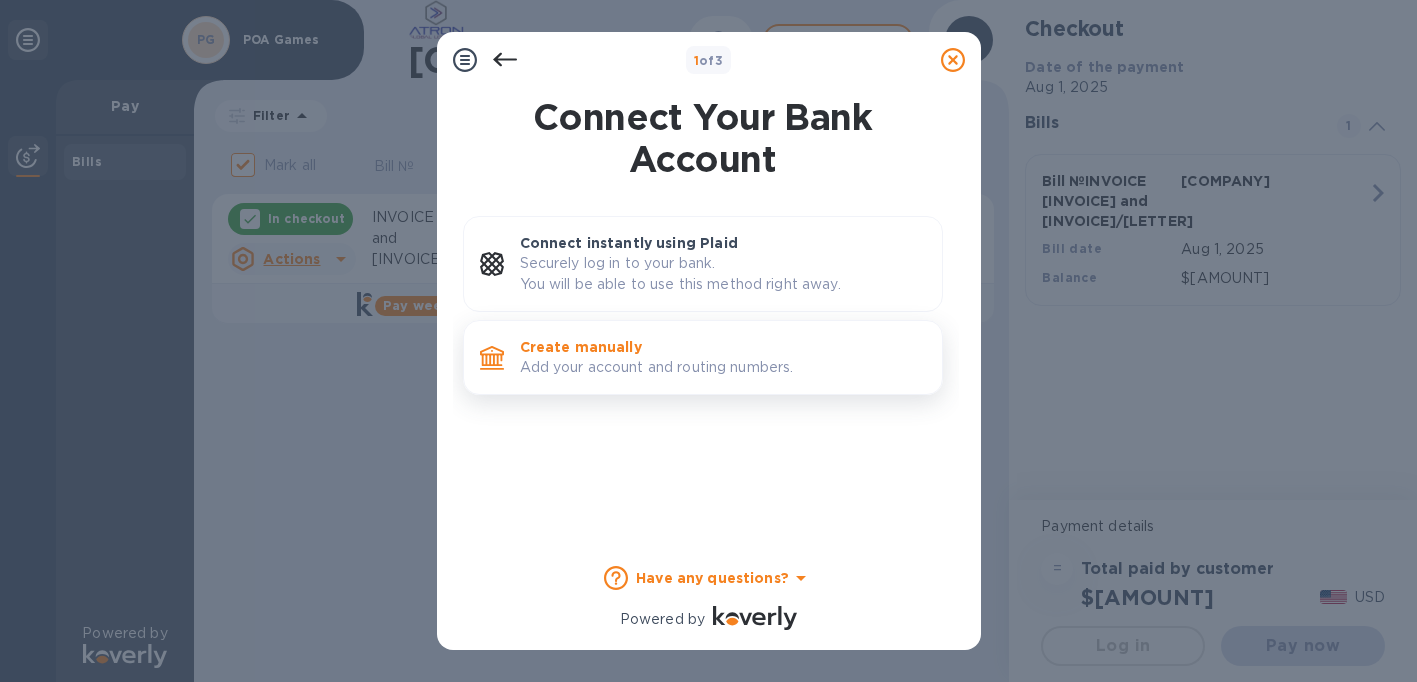 click on "Add your account and routing numbers." at bounding box center (723, 367) 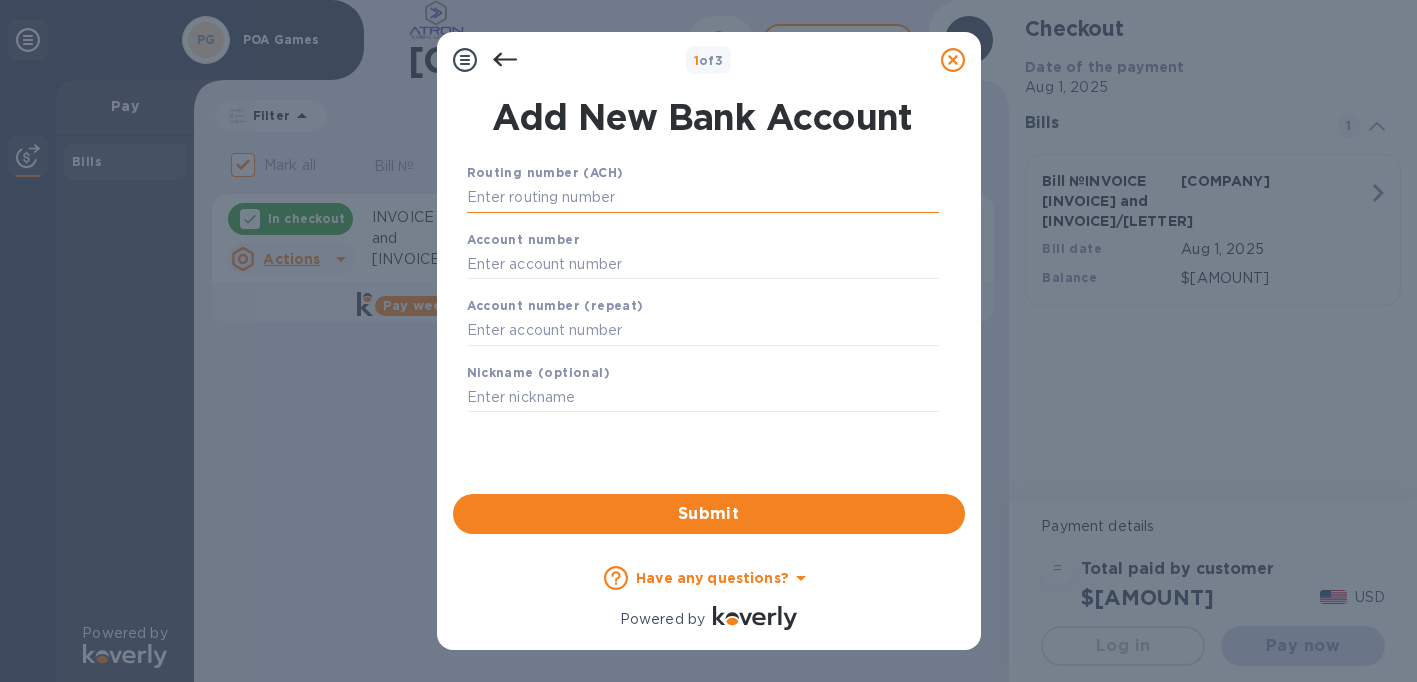 click at bounding box center [703, 198] 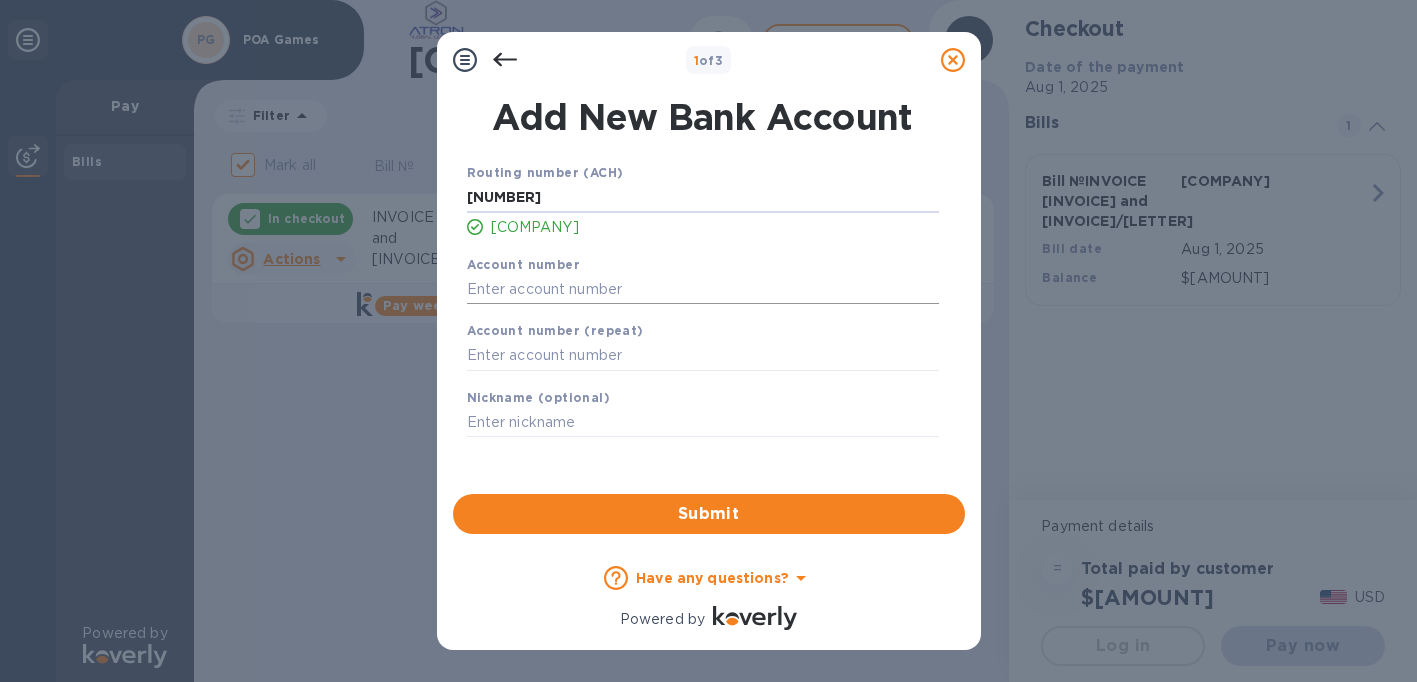 type on "[NUMBER]" 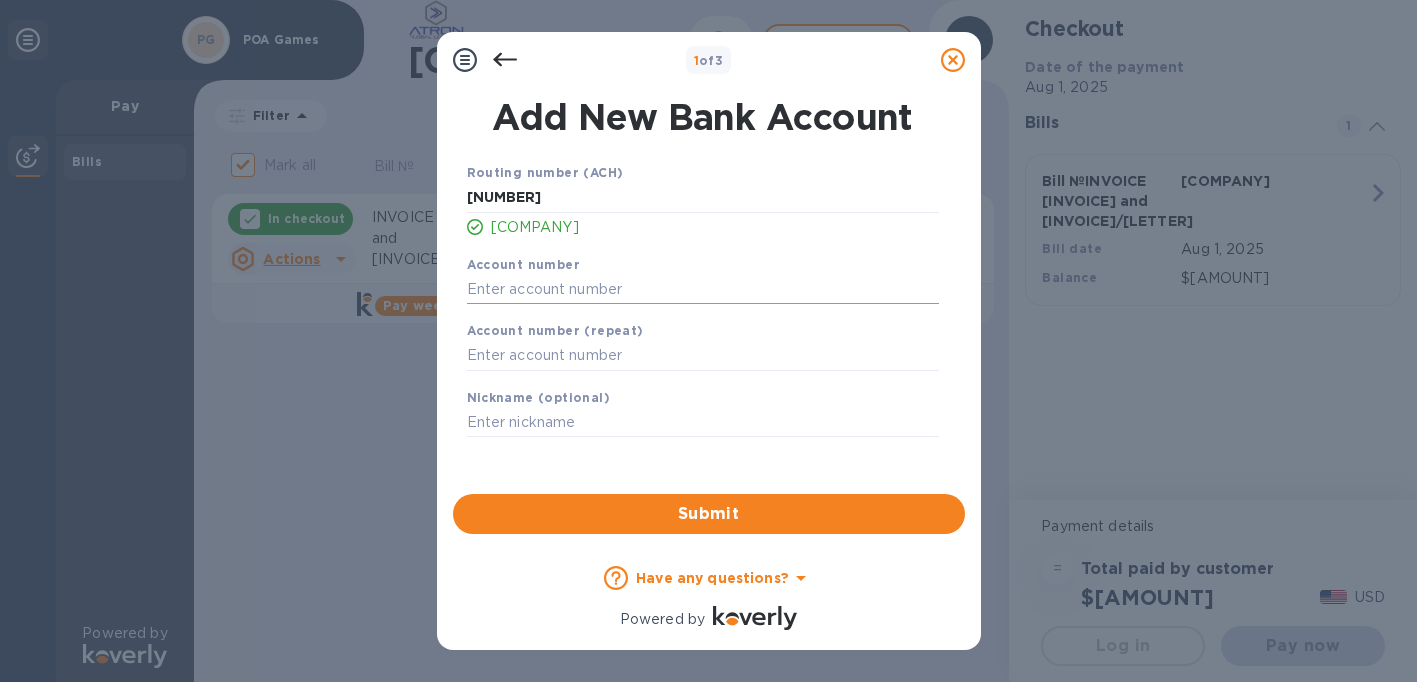 click at bounding box center [703, 289] 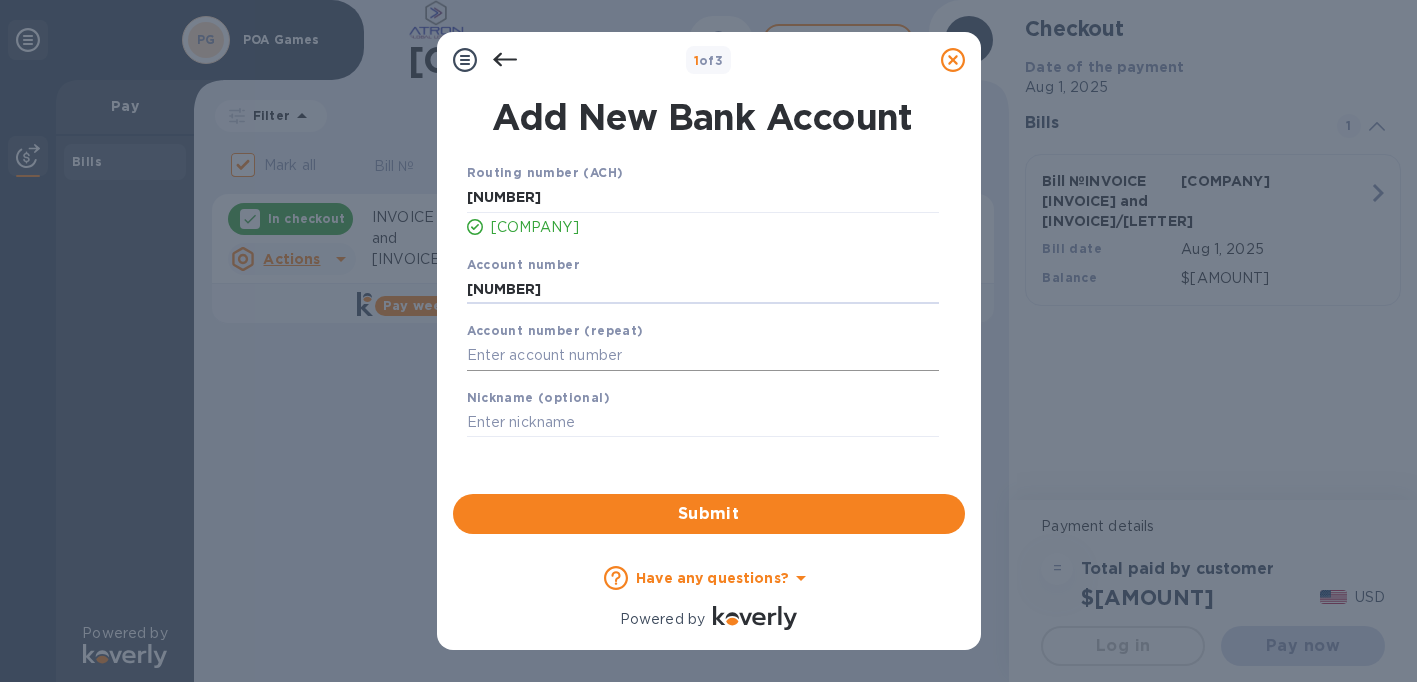 type on "[NUMBER]" 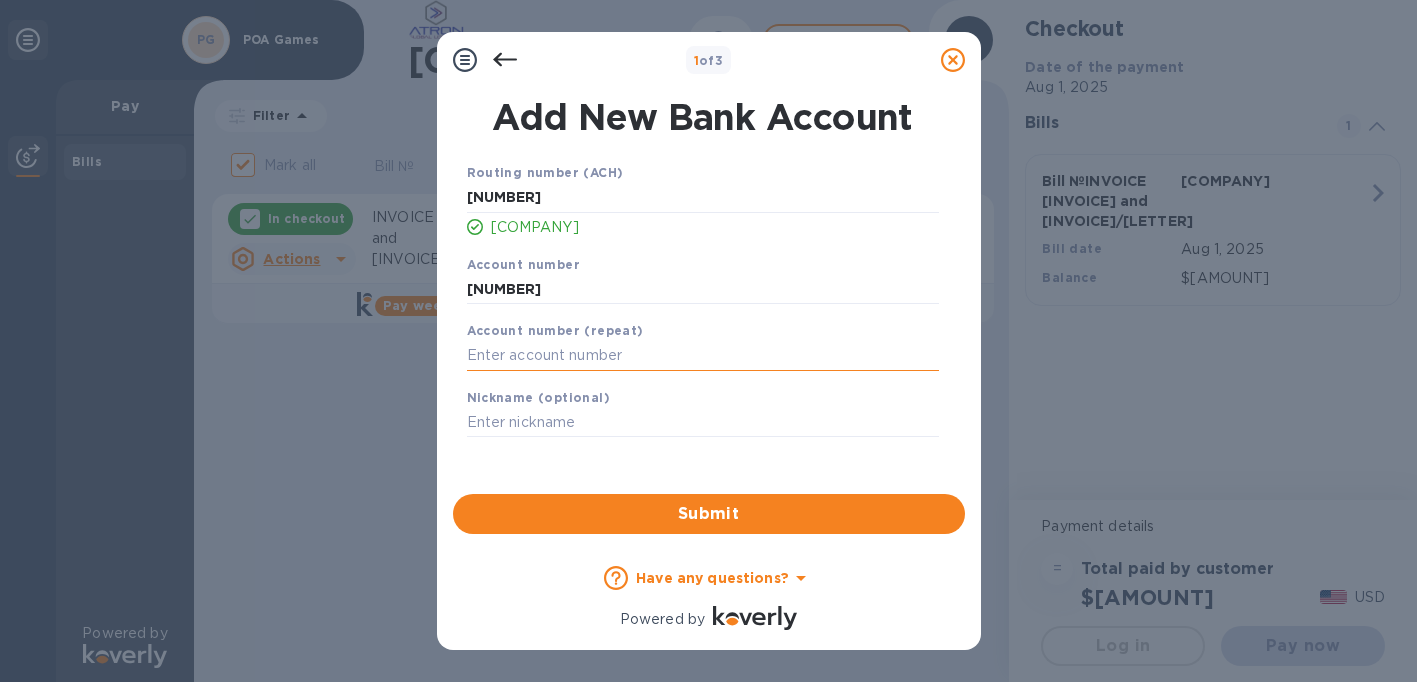 type on "5" 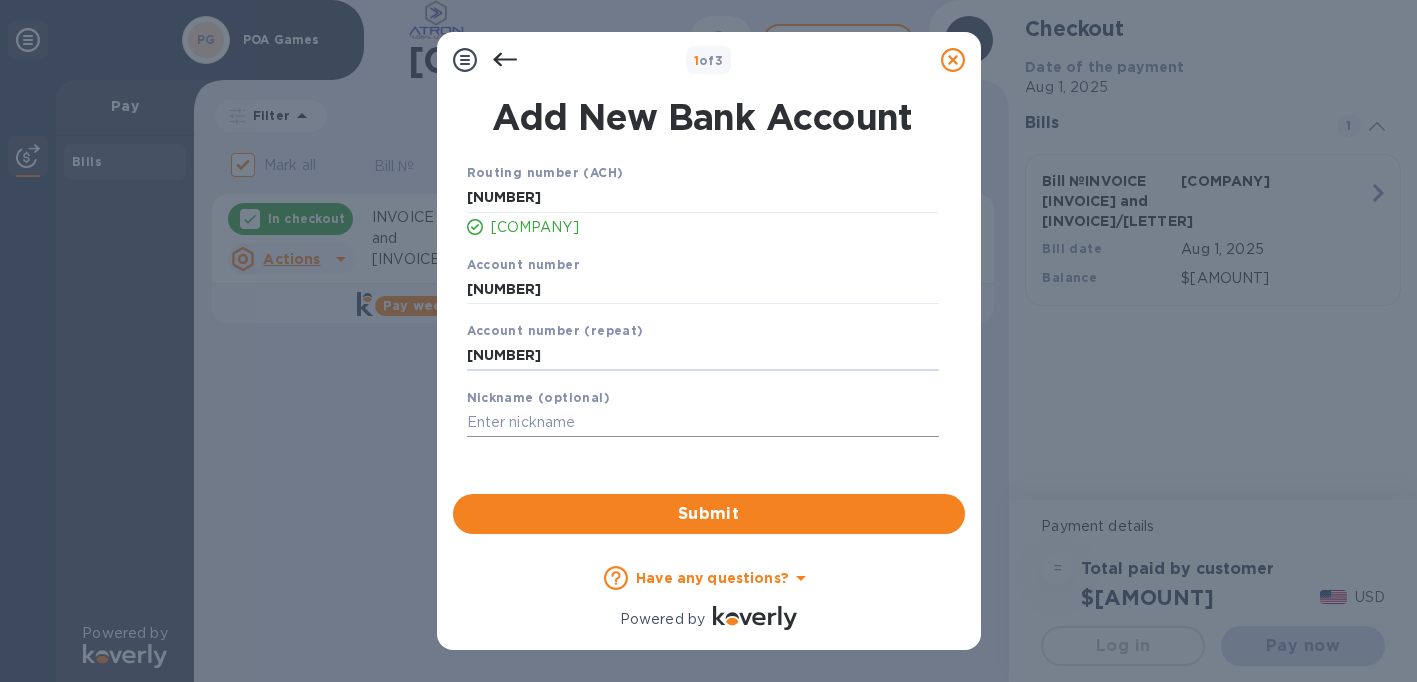 type on "[NUMBER]" 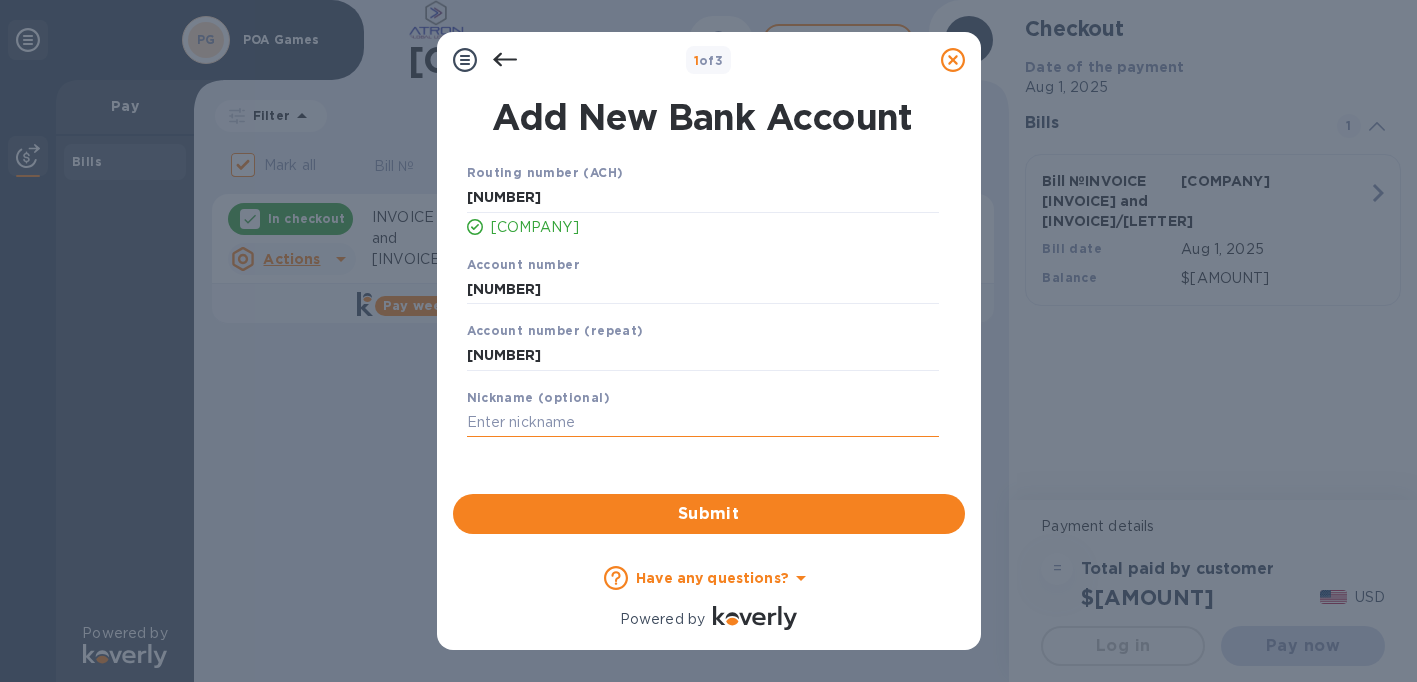 click at bounding box center [703, 423] 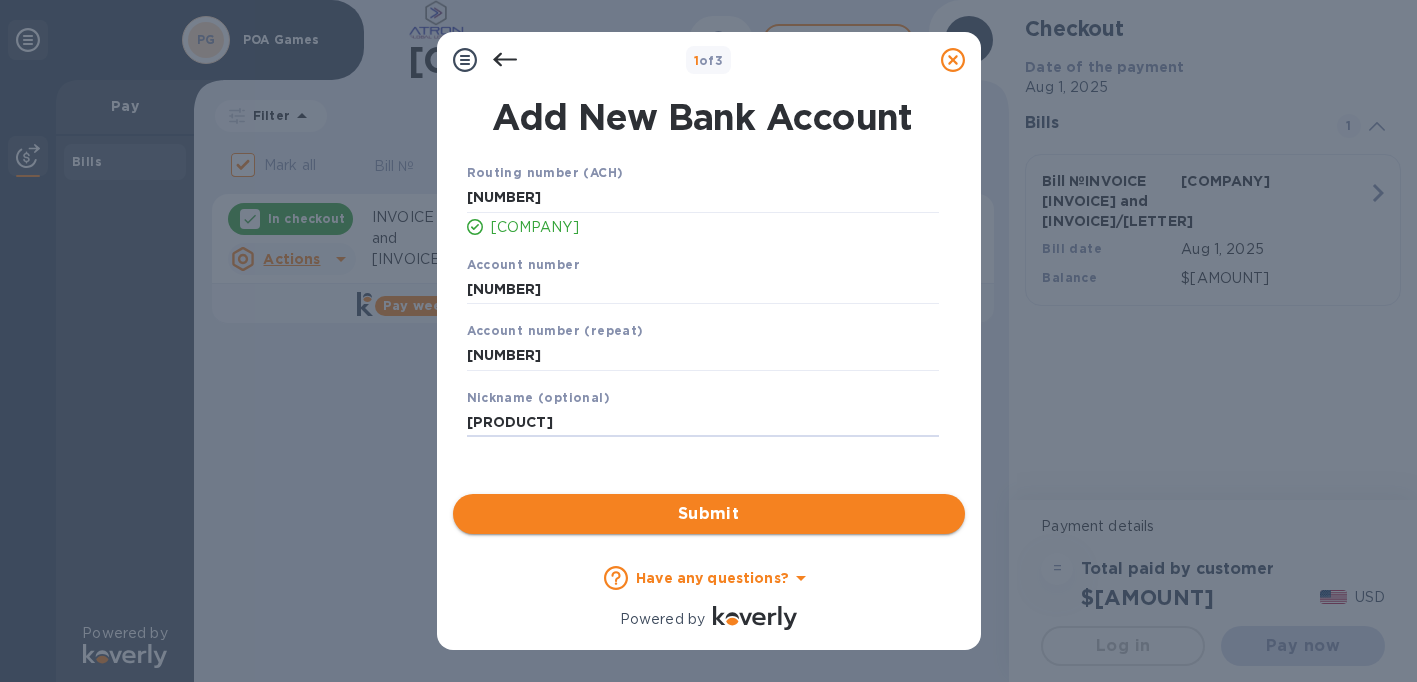 type on "[PRODUCT]" 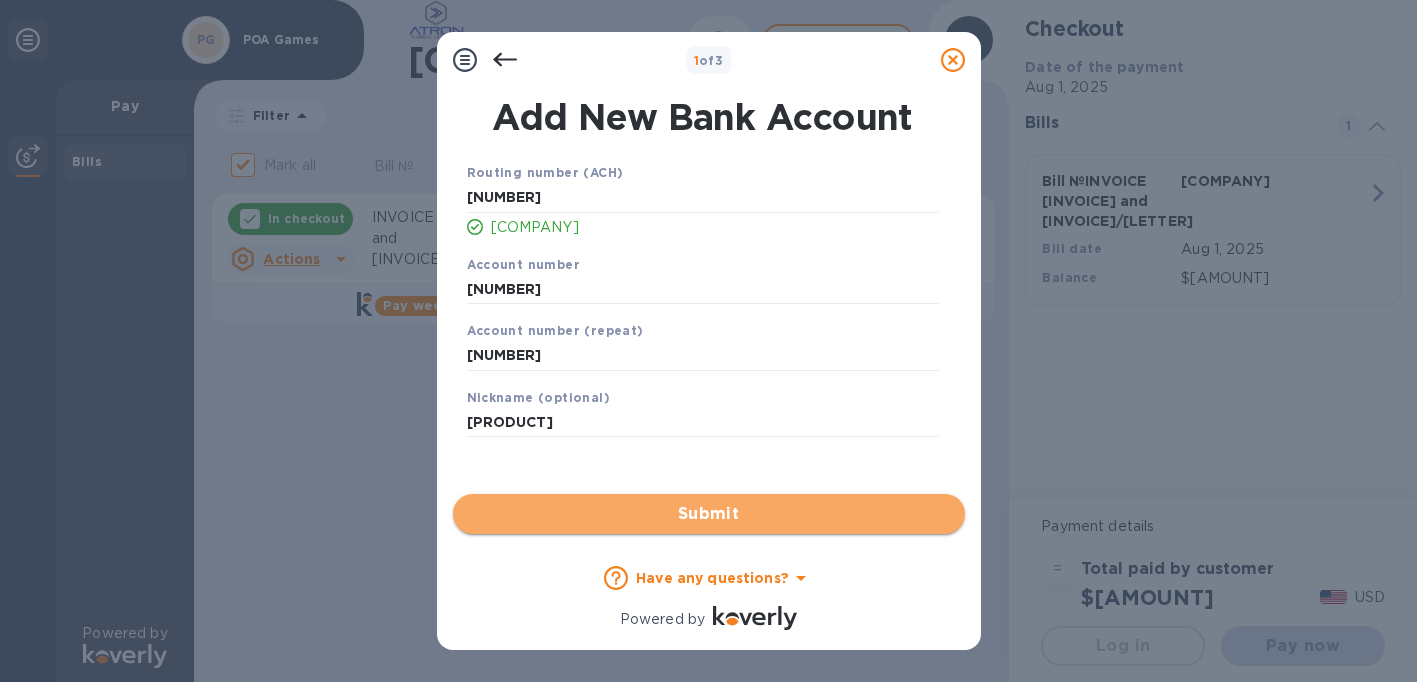 click on "Submit" at bounding box center [709, 514] 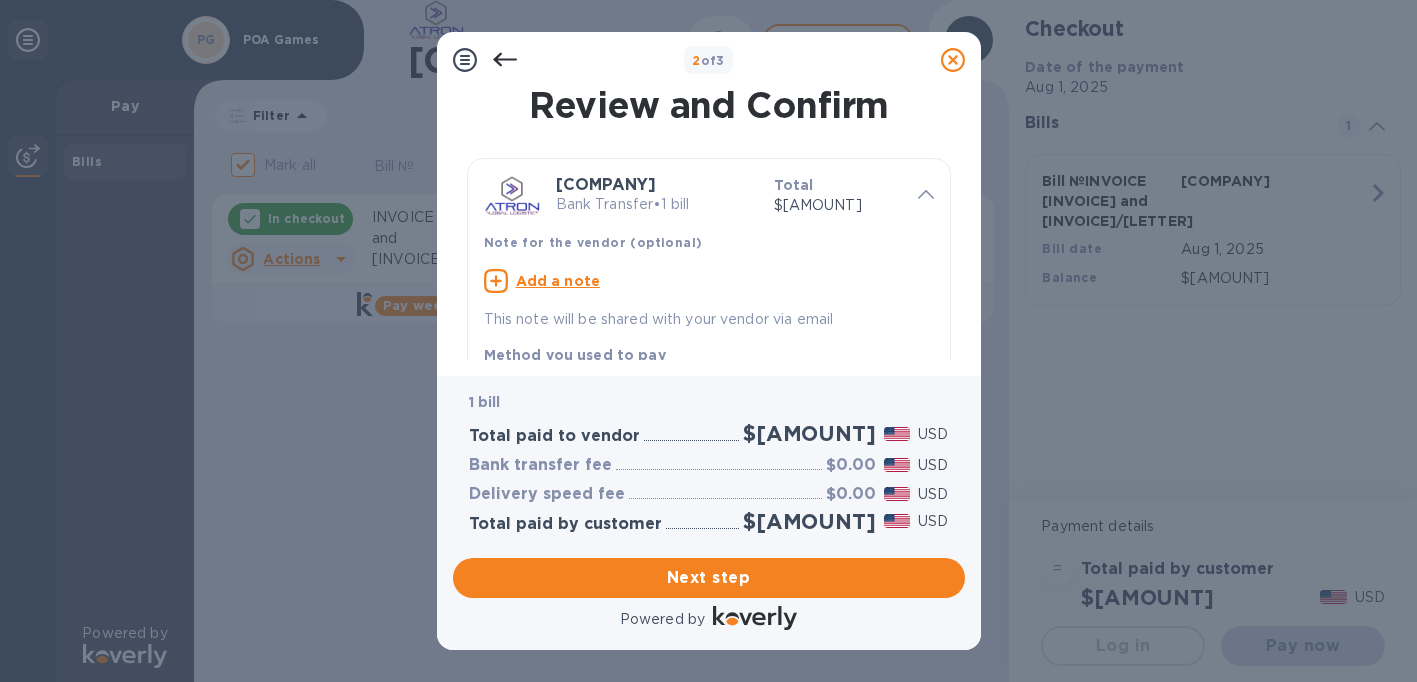 click on "This note will be shared with your vendor via email" at bounding box center (709, 319) 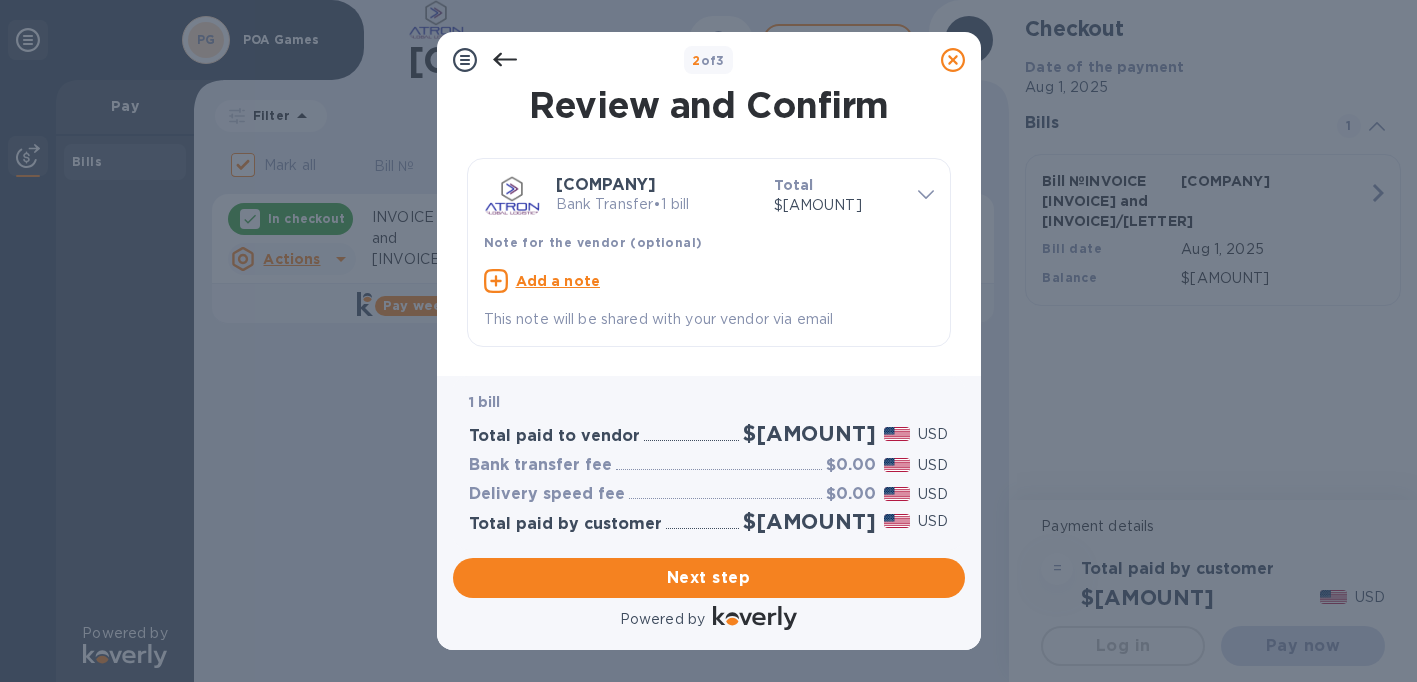 click on "This note will be shared with your vendor via email" at bounding box center (709, 319) 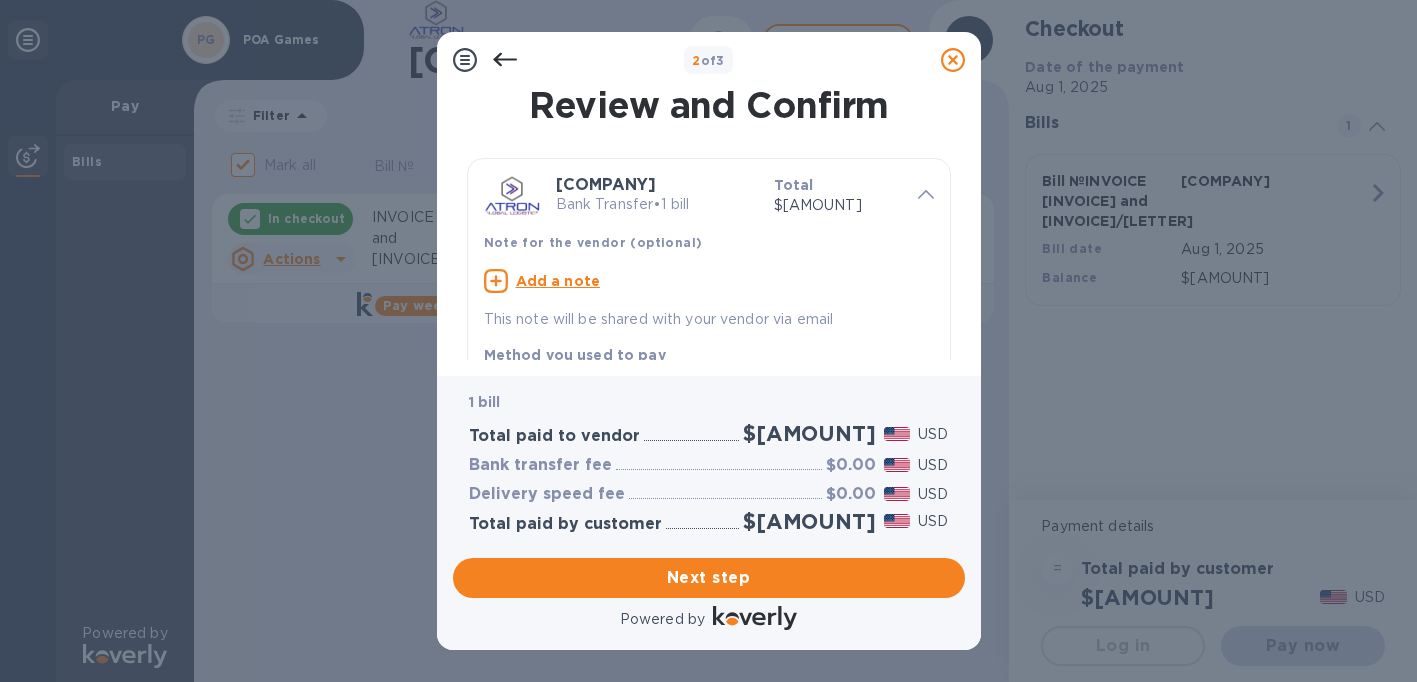 click on "Add a note" at bounding box center (558, 281) 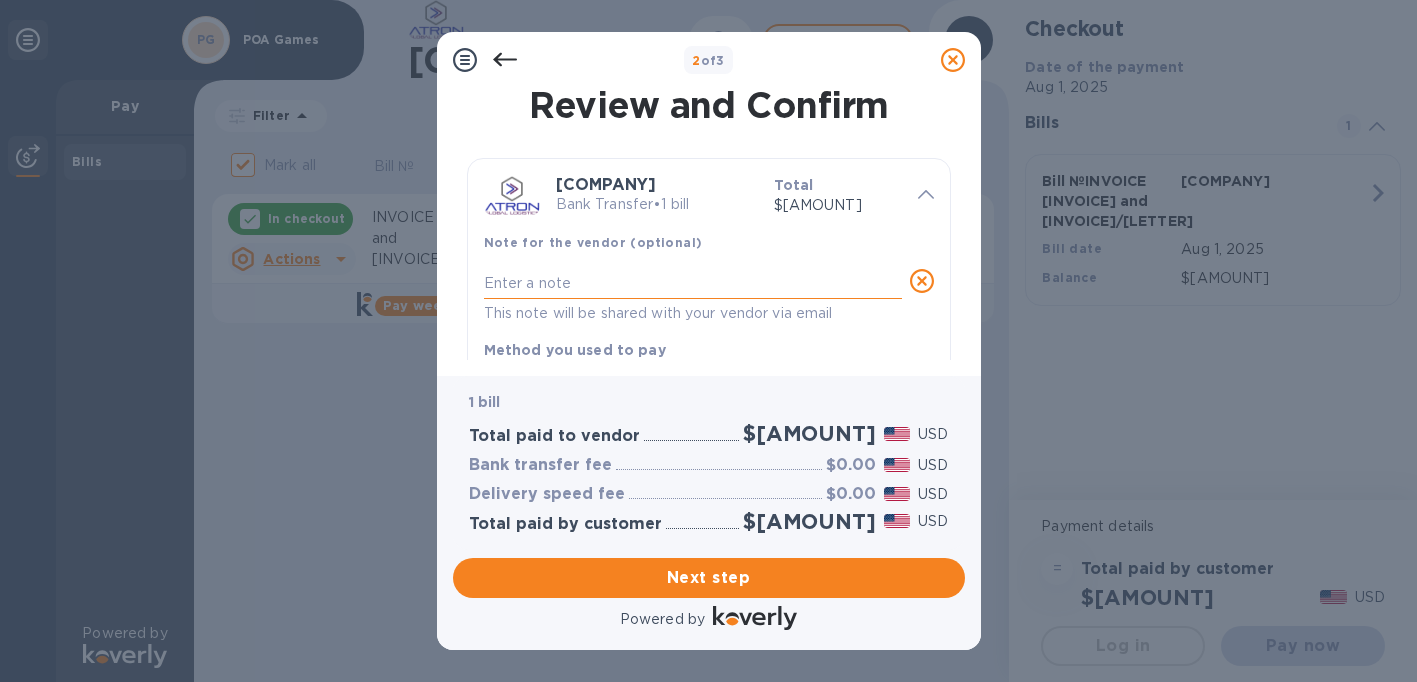 click at bounding box center (693, 283) 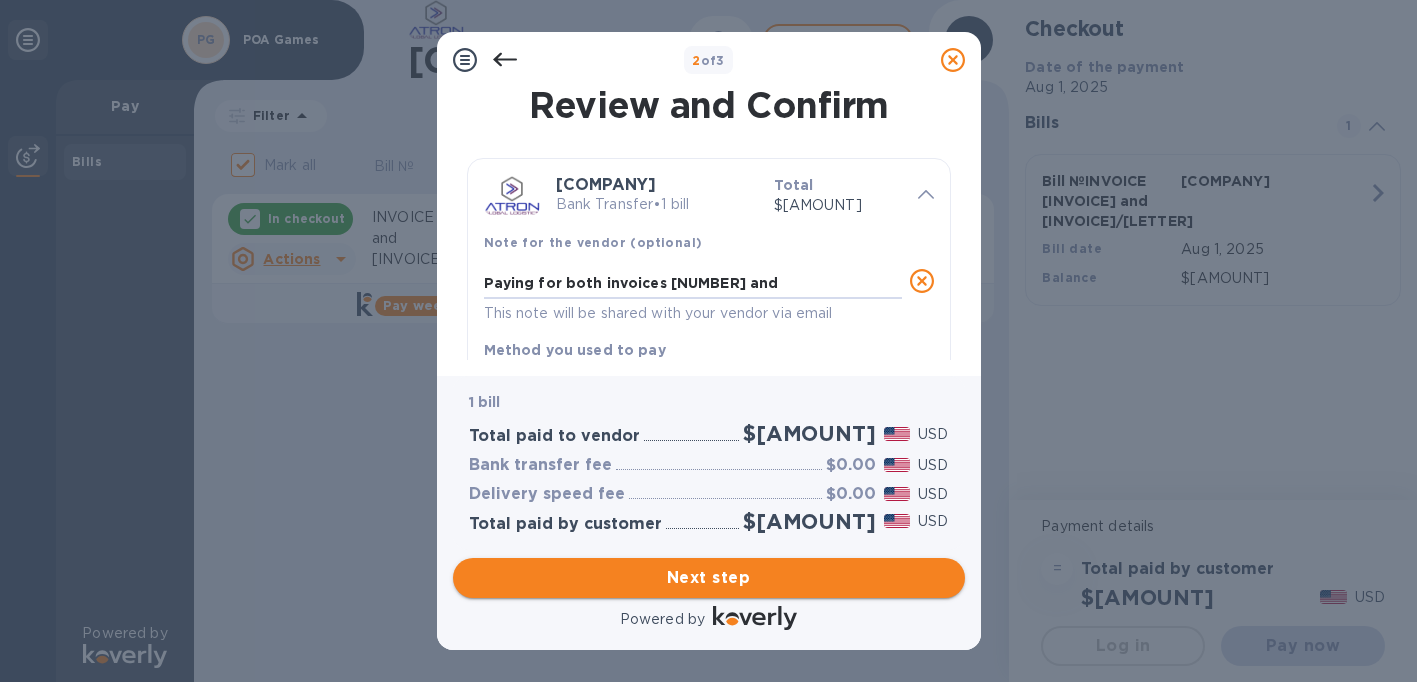 type on "Paying for both invoices [NUMBER] and [NUMBER]/[LETTER]. Thank you!" 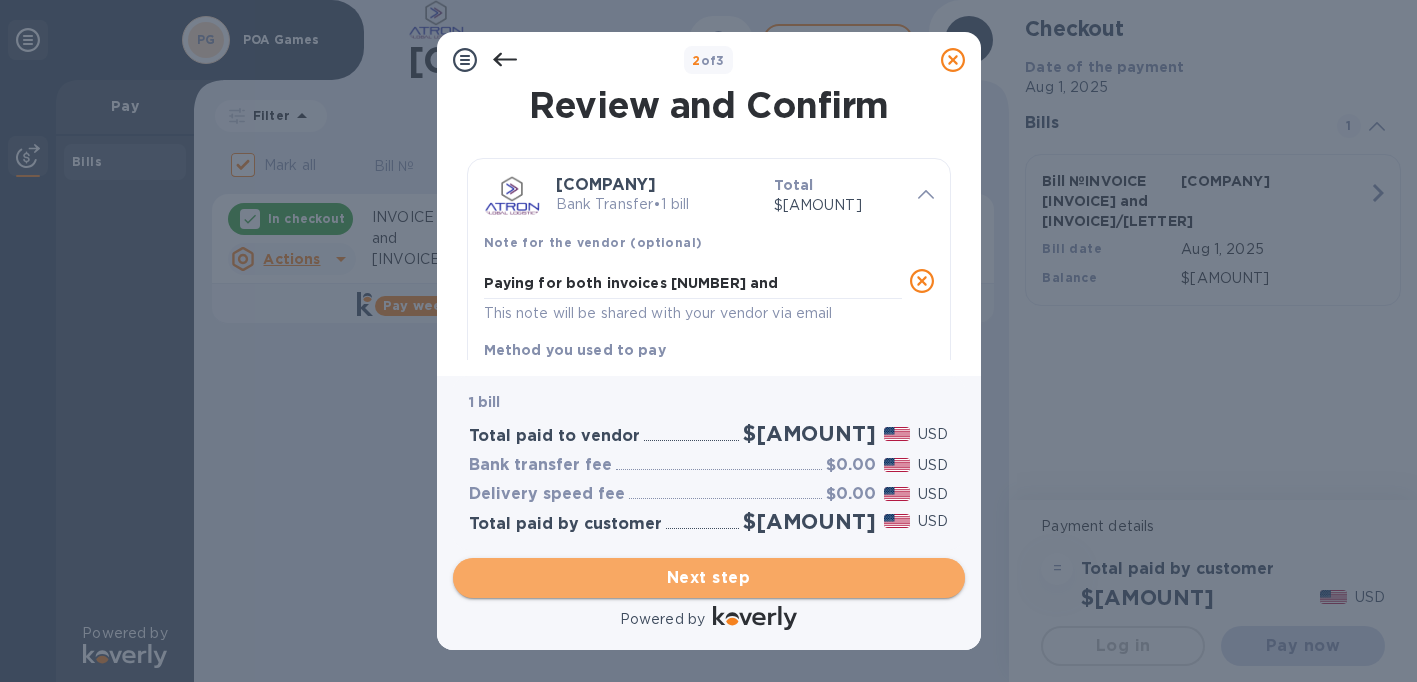 click on "Next step" at bounding box center (709, 578) 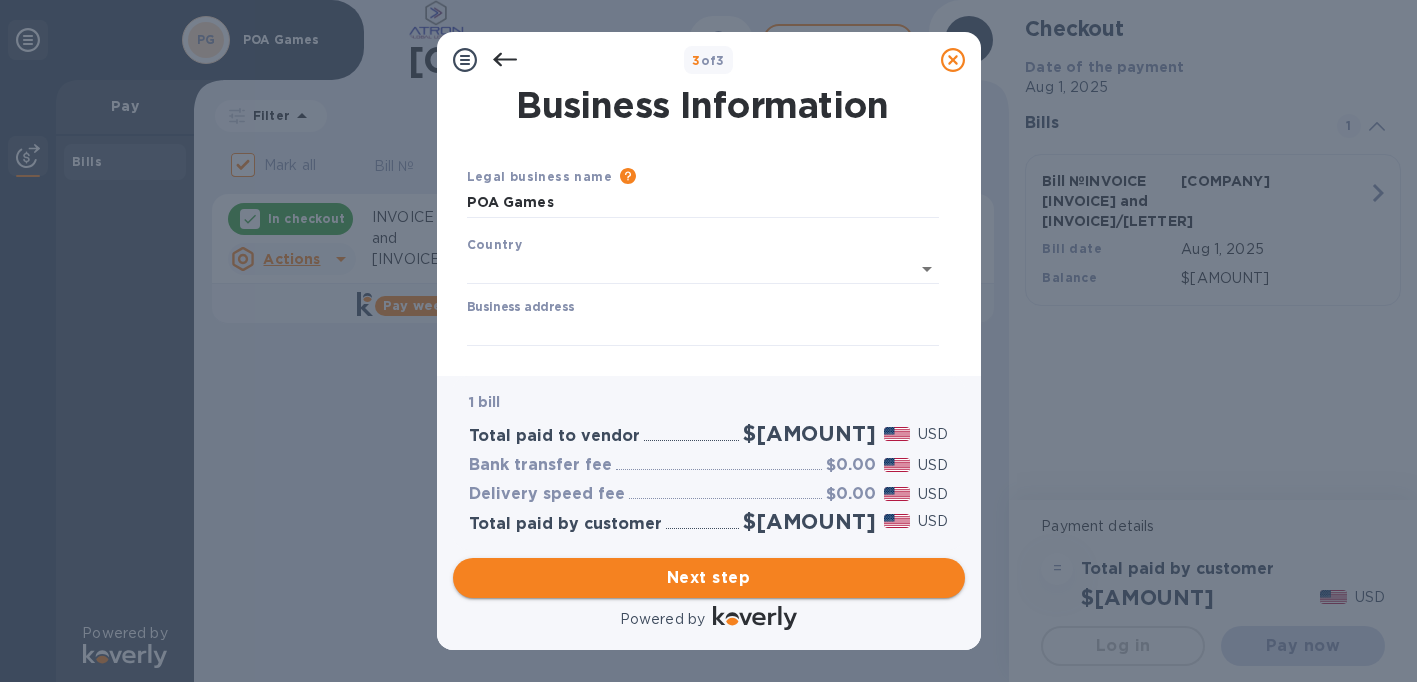 type on "United States" 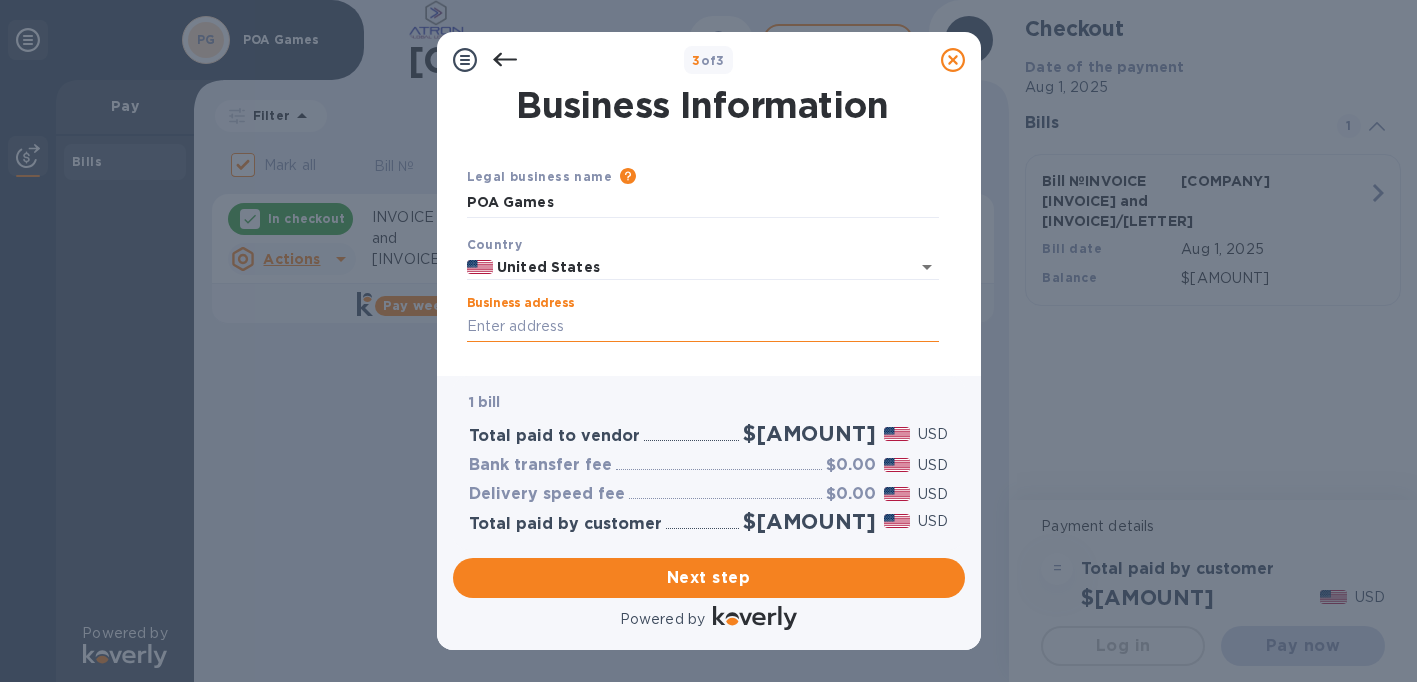 click on "Business address" at bounding box center [703, 327] 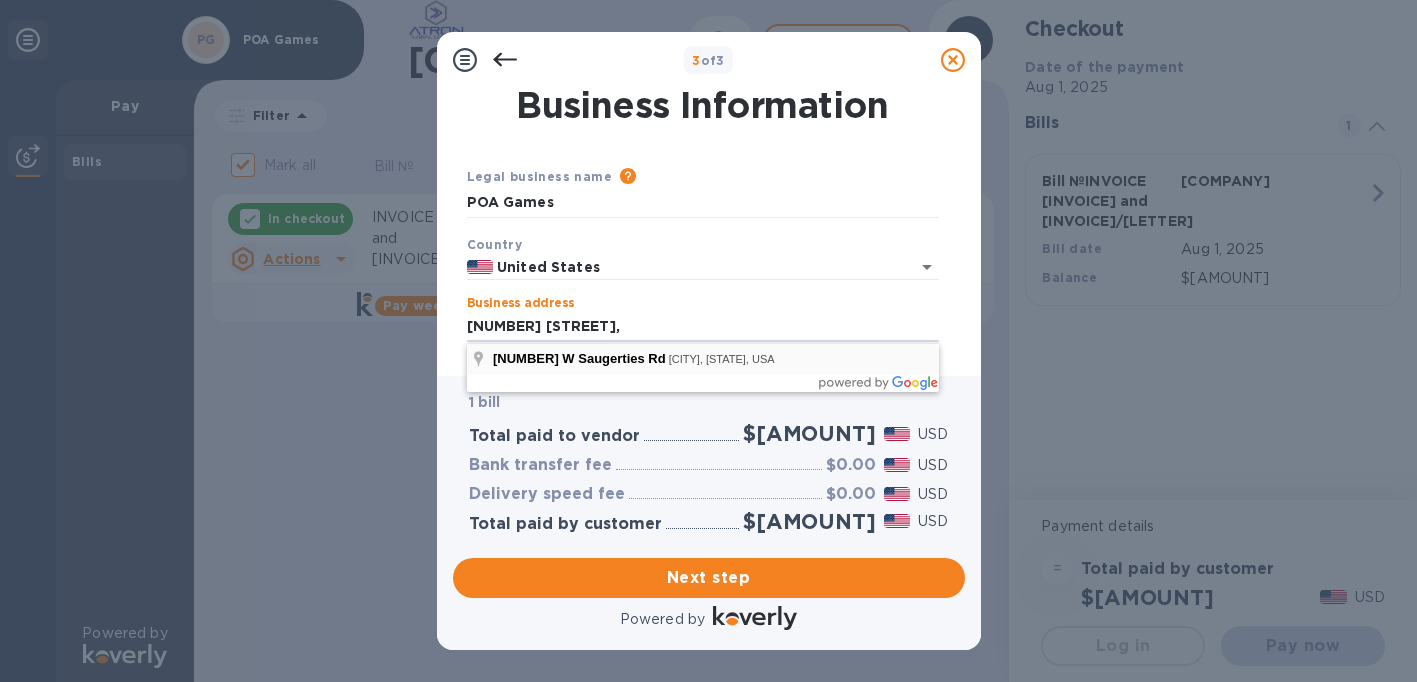 type on "[NUMBER] [STREET]" 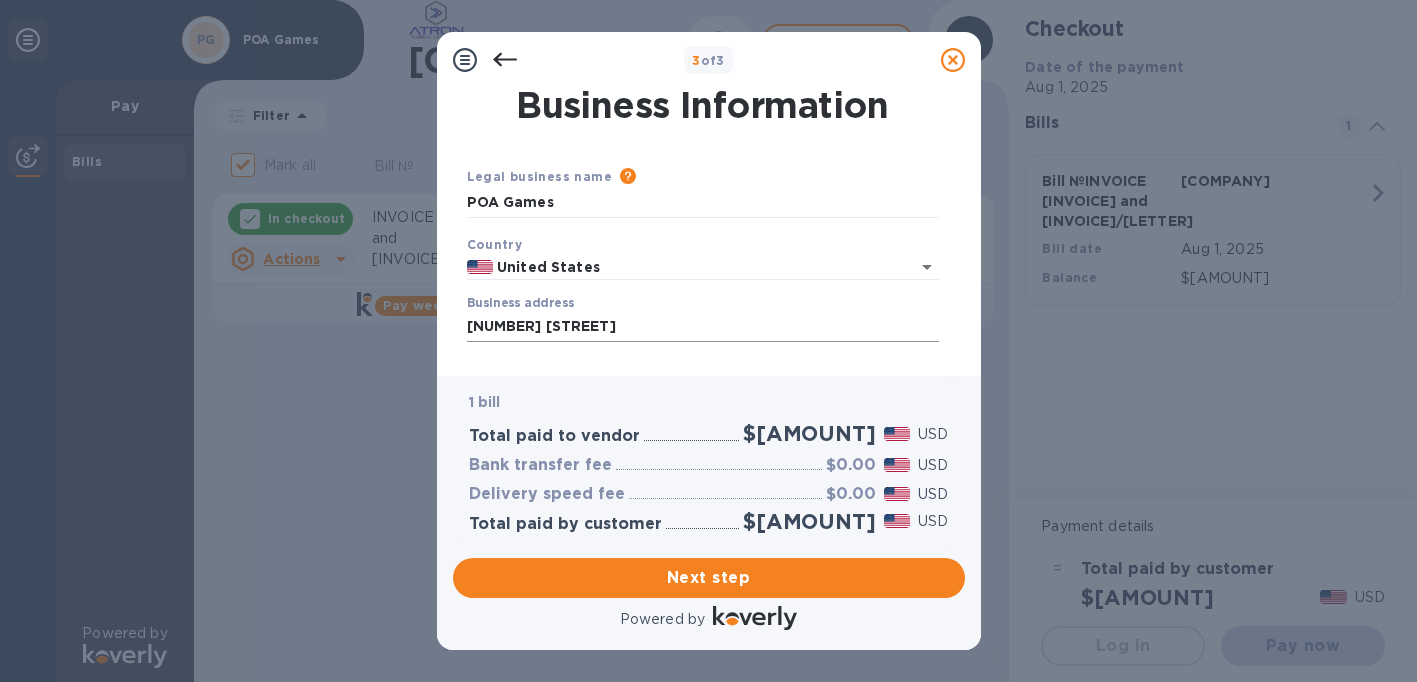 click on "[NUMBER] [STREET]" at bounding box center (703, 327) 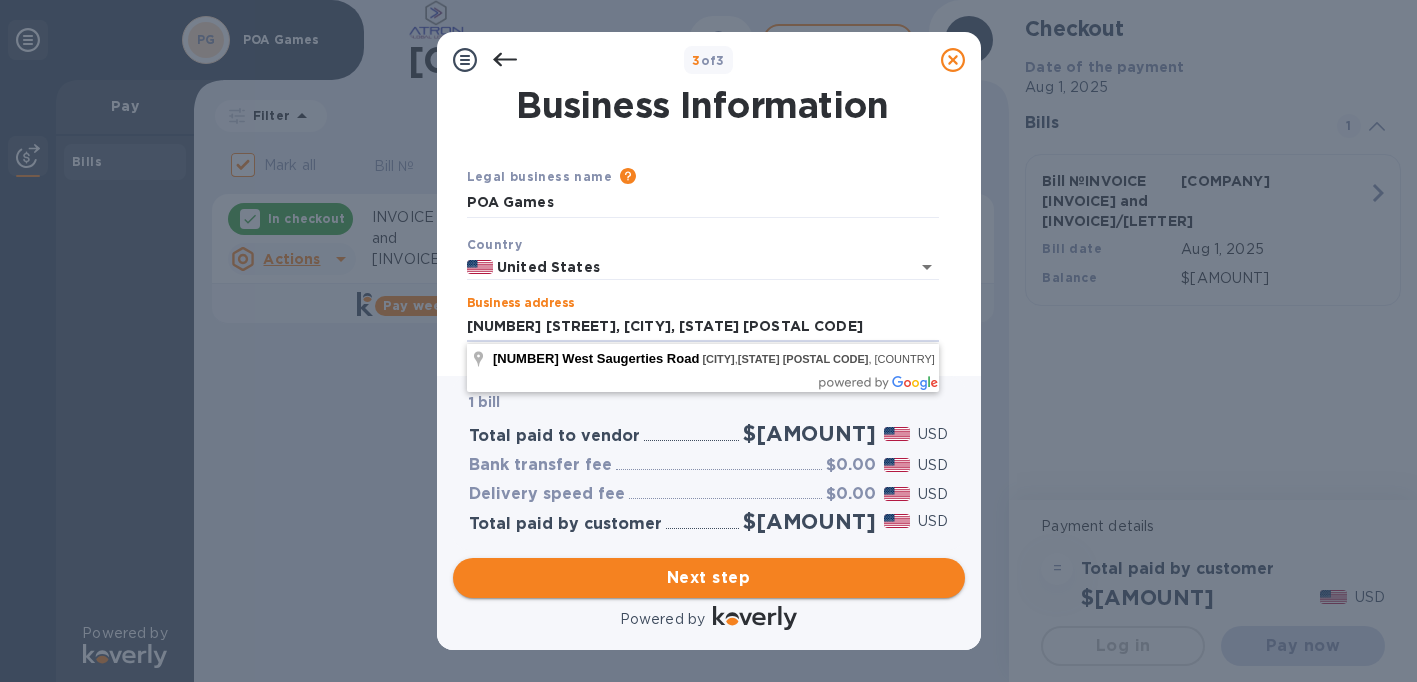 type on "[NUMBER] [STREET], [CITY], [STATE] [POSTAL CODE]" 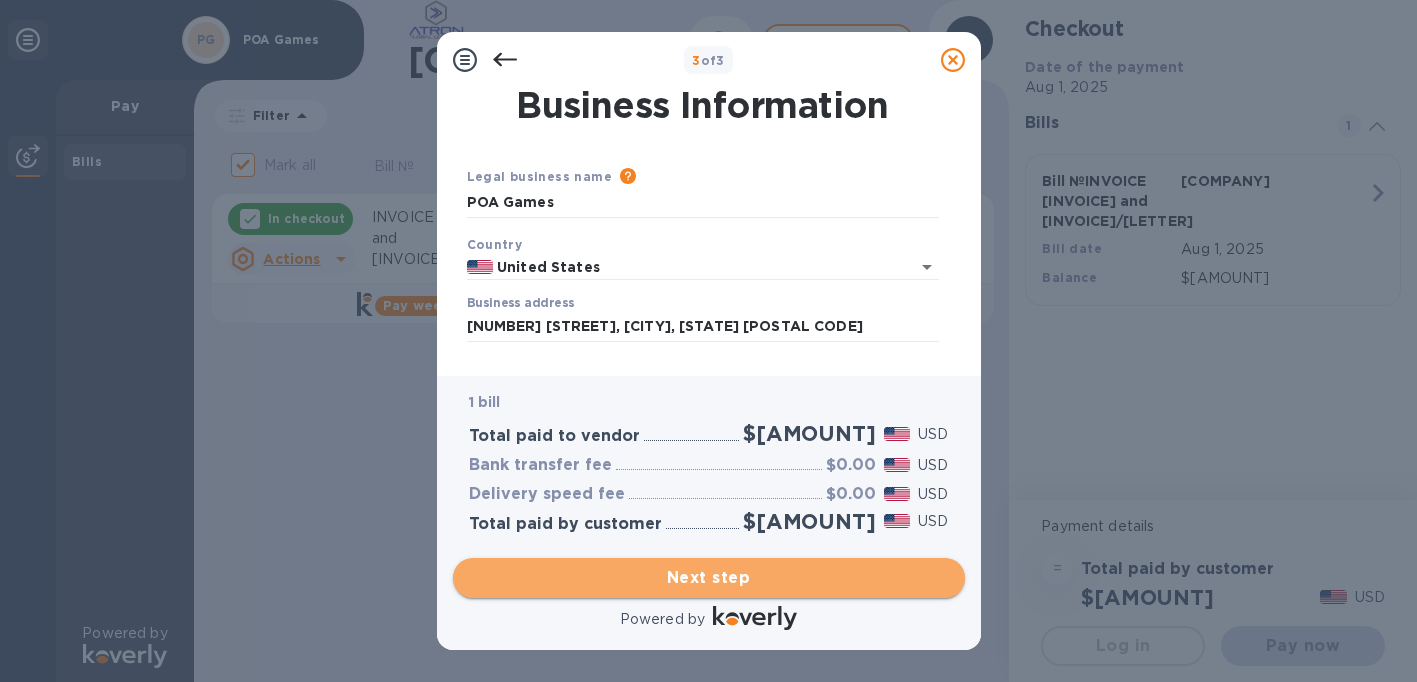 click on "Next step" at bounding box center (709, 578) 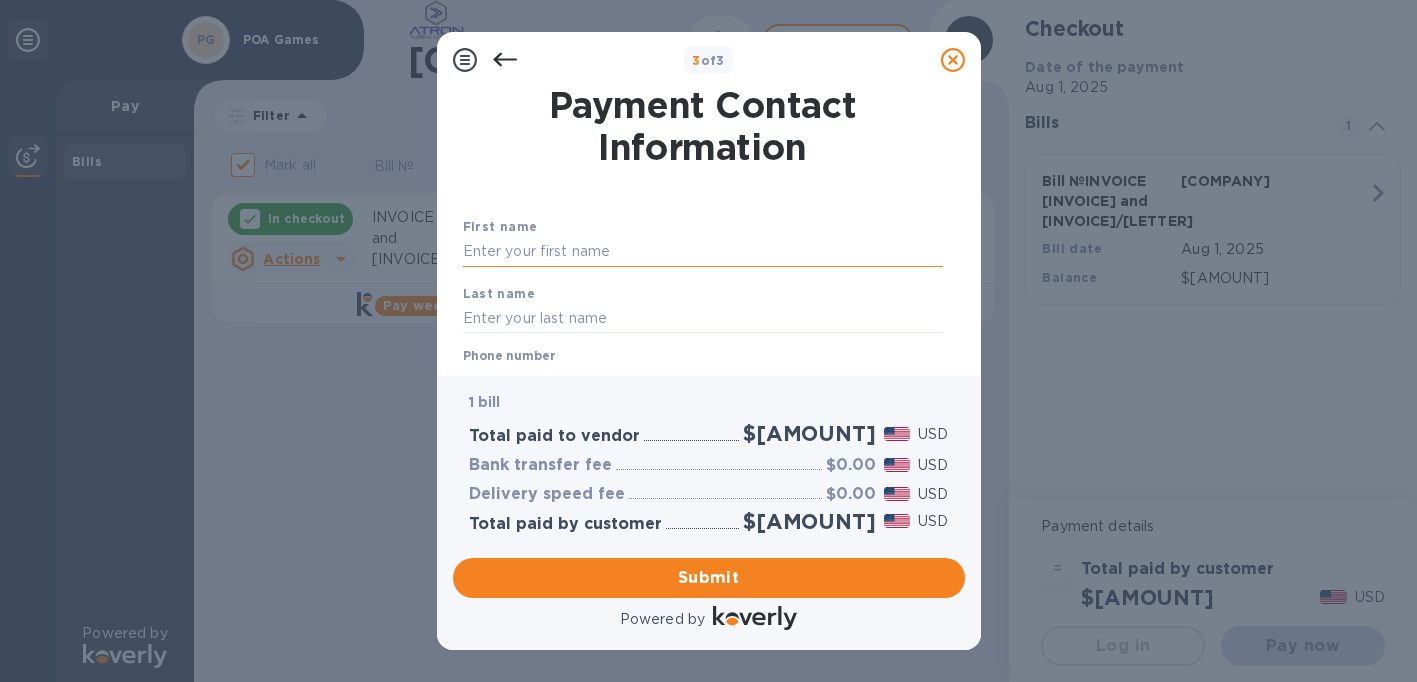 click at bounding box center (703, 252) 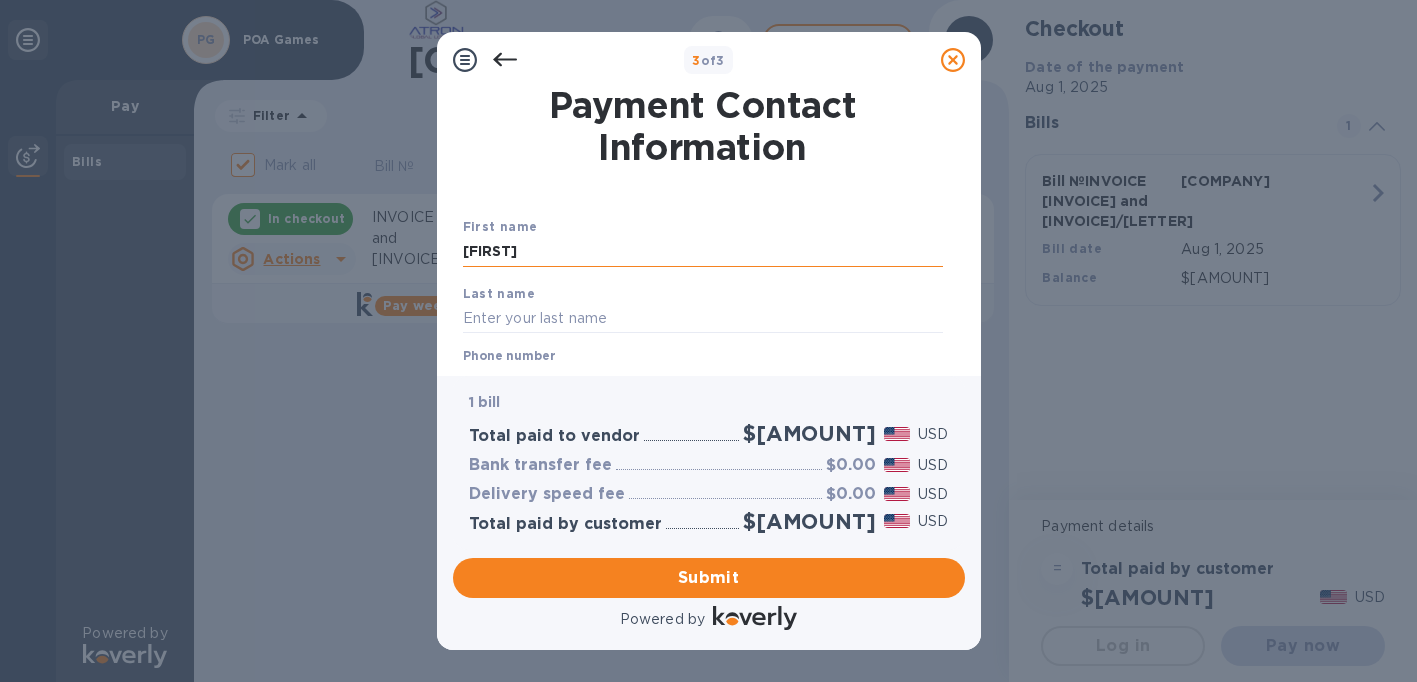 type on "[LAST]" 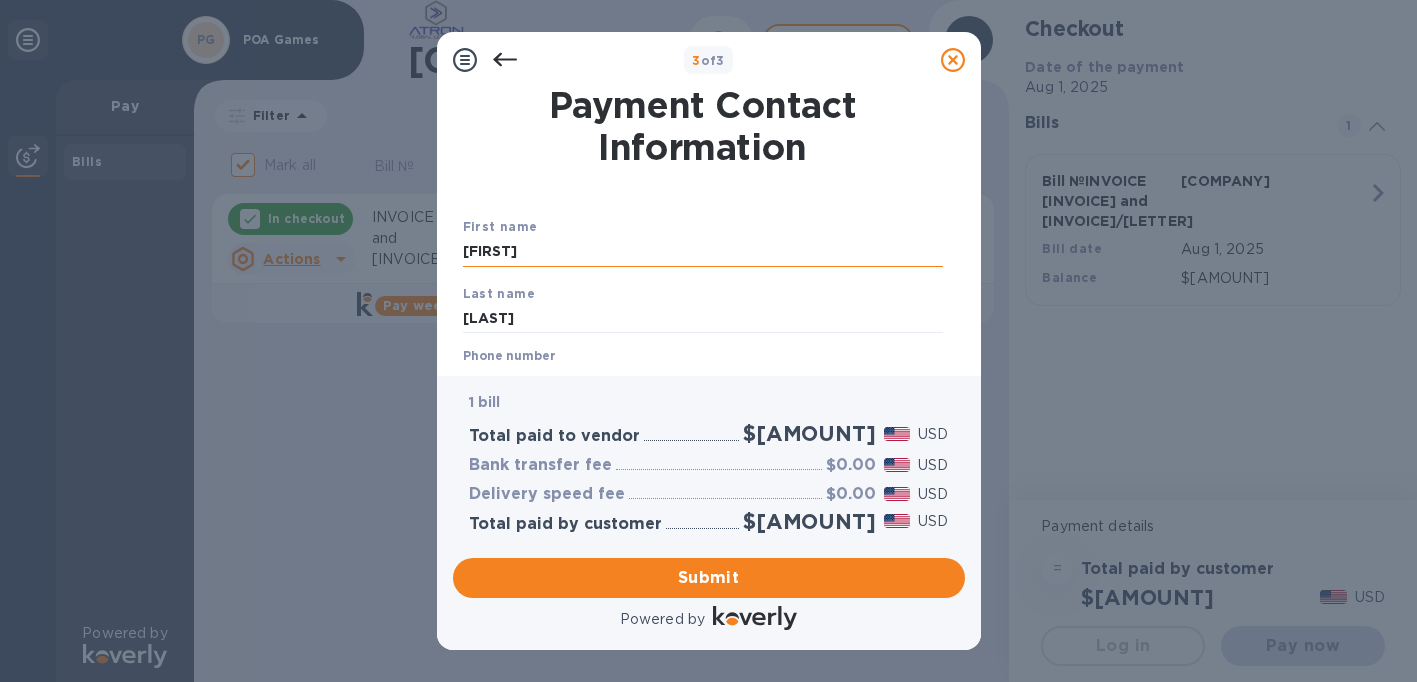 type on "[NUMBER]" 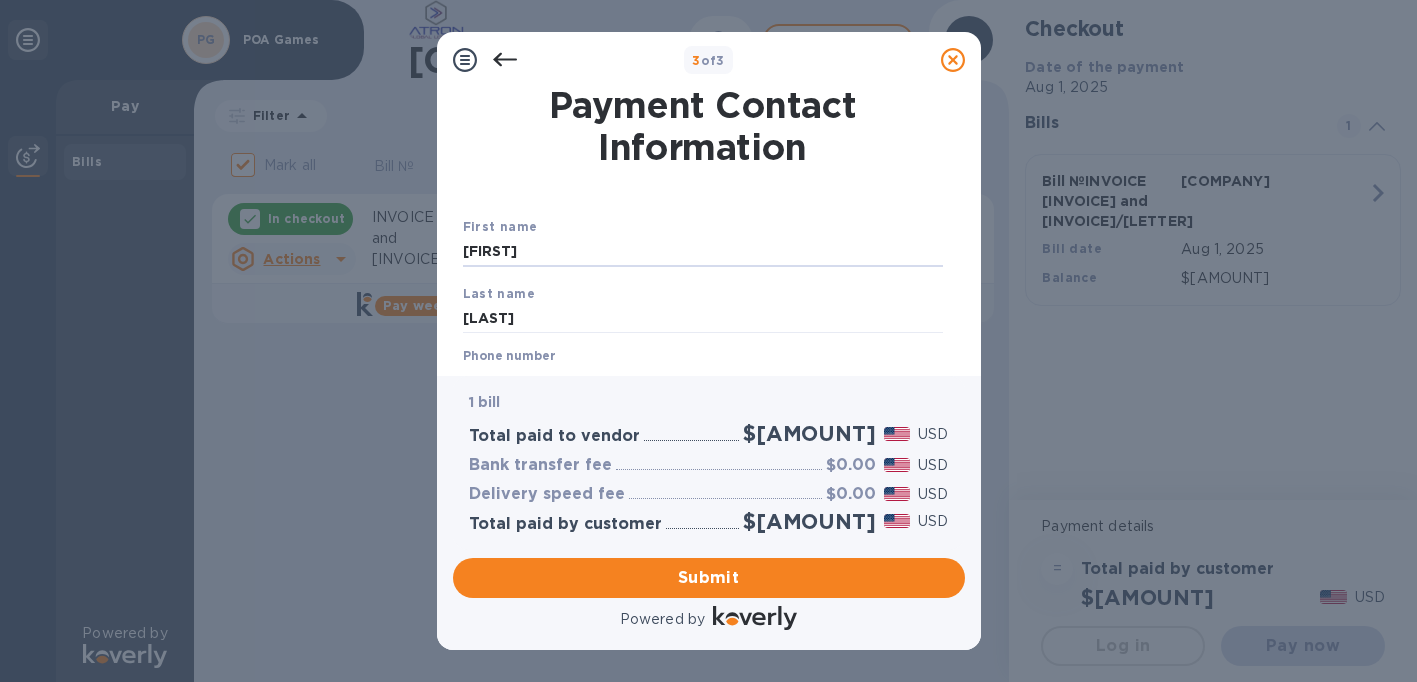 click on "Phone number [PHONE]" at bounding box center (703, 372) 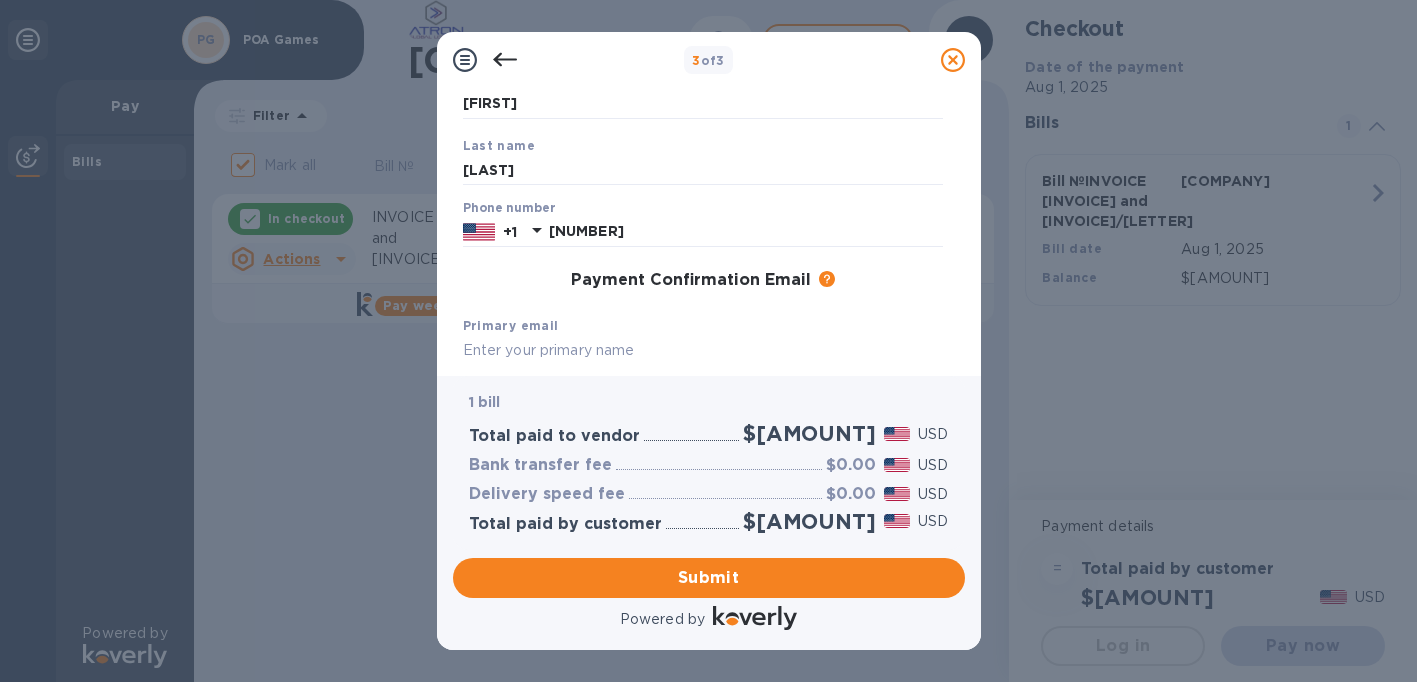 scroll, scrollTop: 150, scrollLeft: 0, axis: vertical 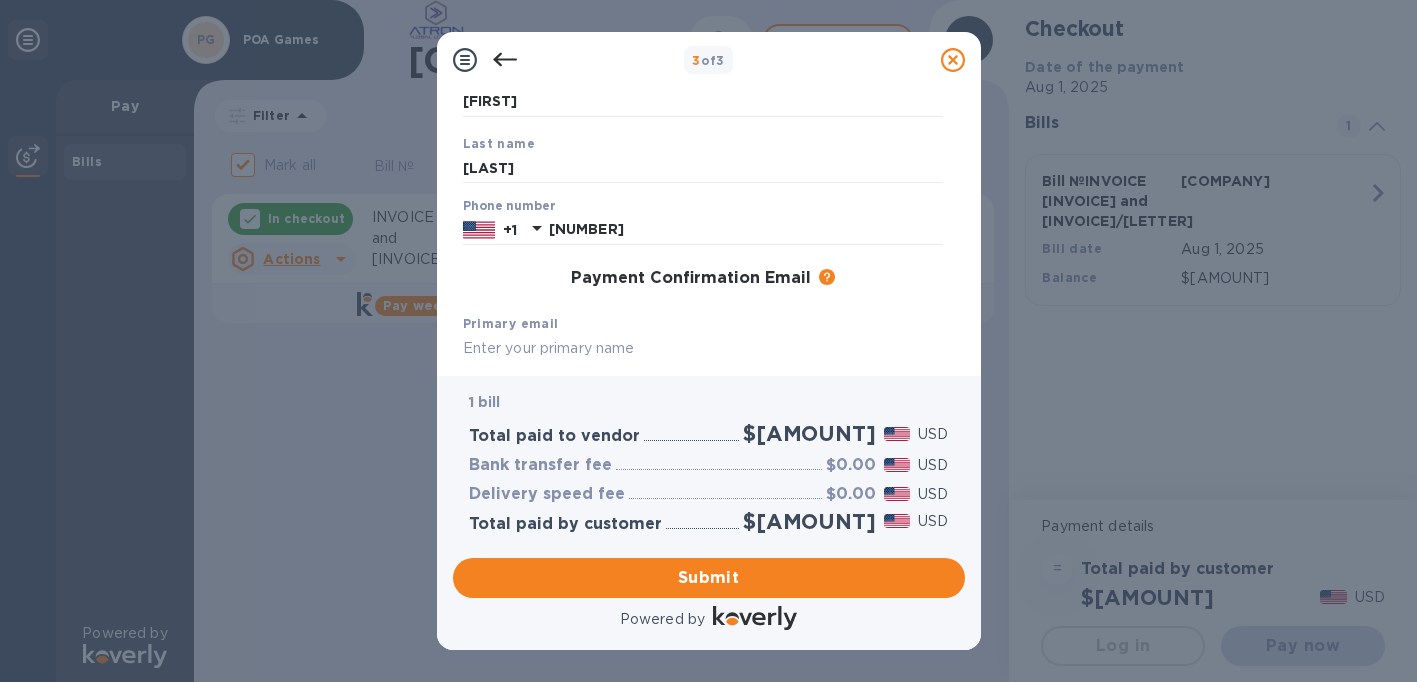 click at bounding box center (703, 349) 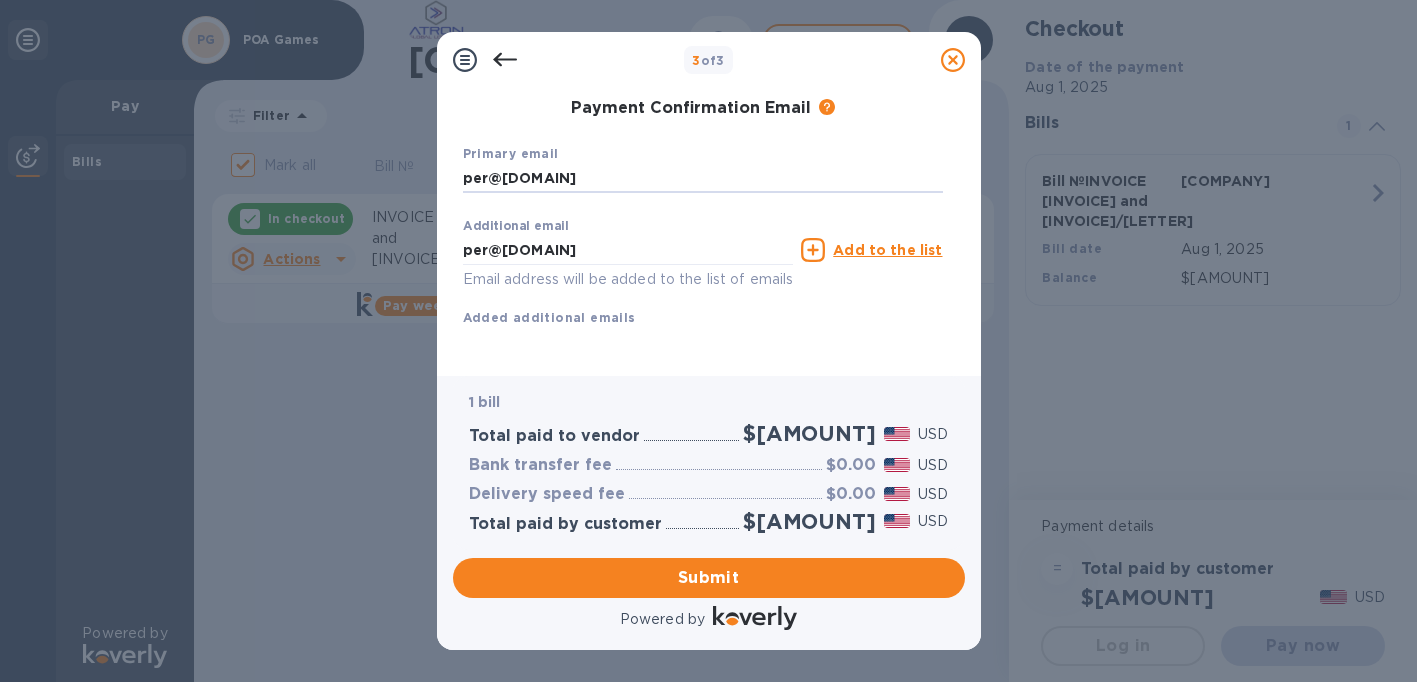 scroll, scrollTop: 336, scrollLeft: 0, axis: vertical 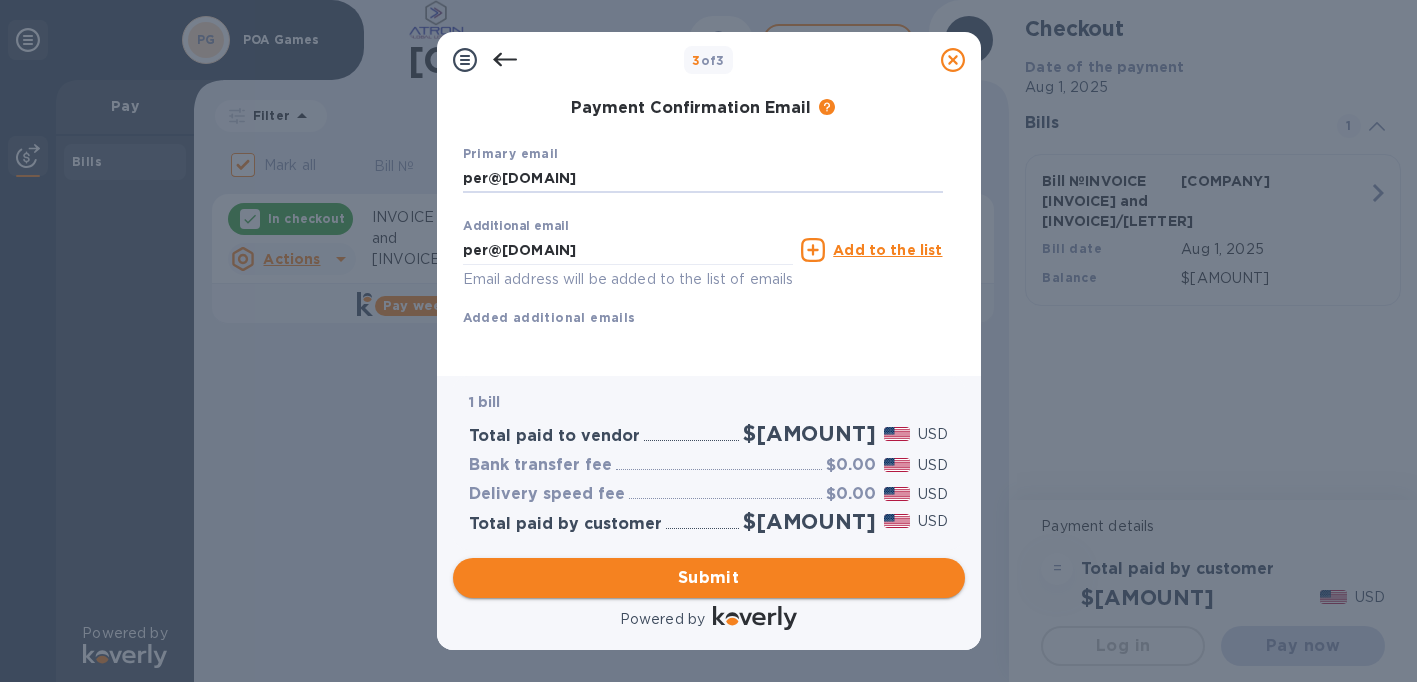 type on "per@[DOMAIN]" 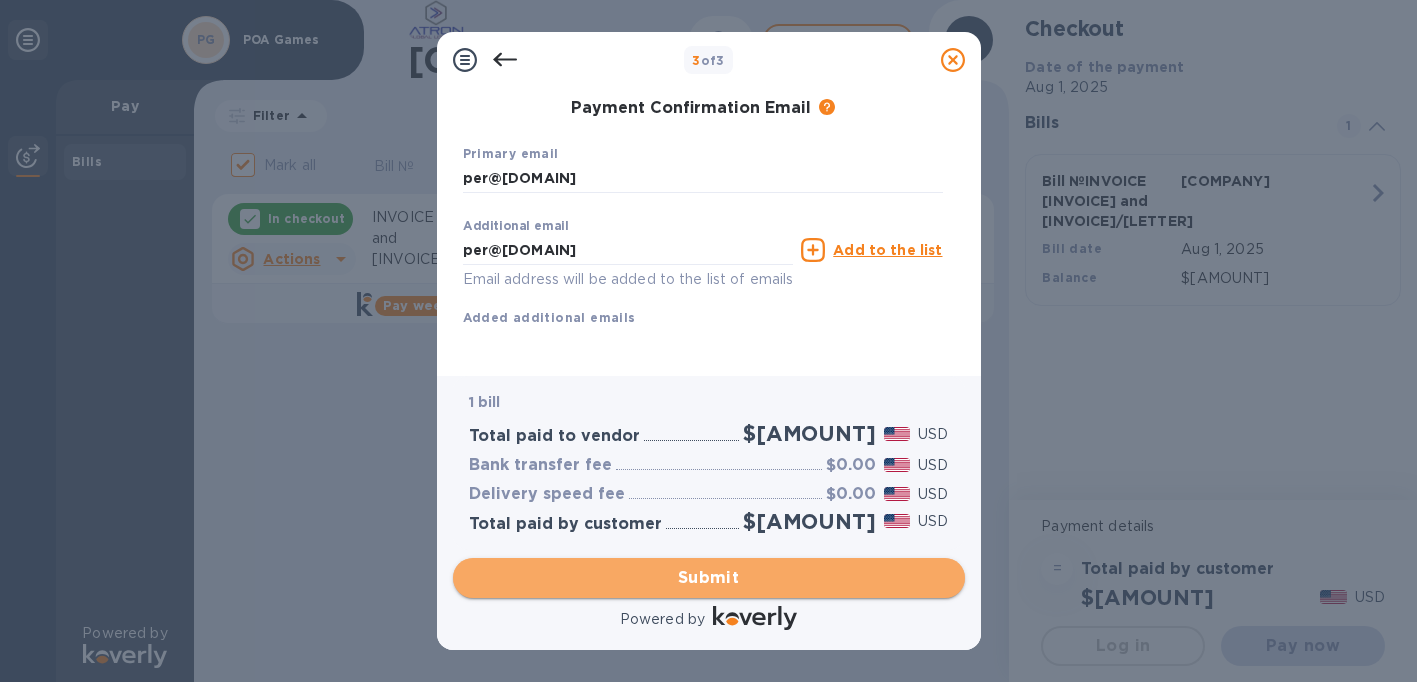 click on "Submit" at bounding box center [709, 578] 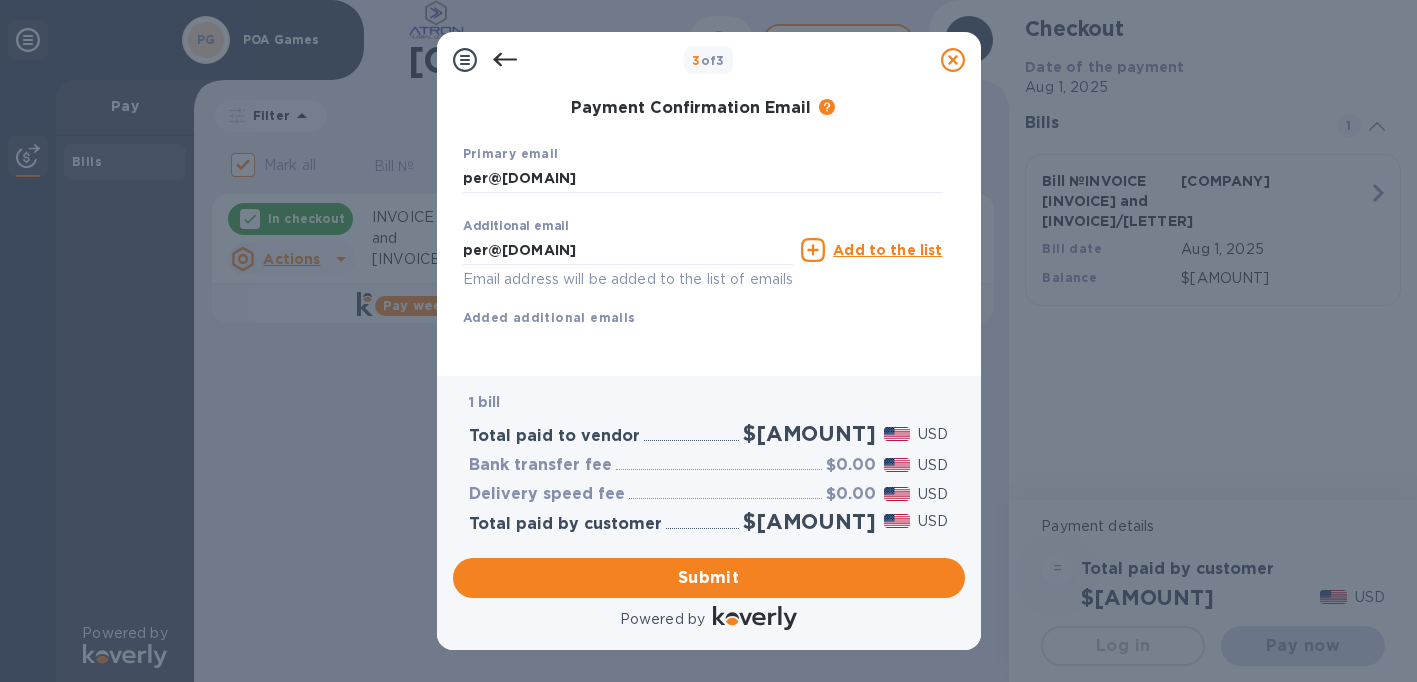 click on "Add to the list" at bounding box center [887, 250] 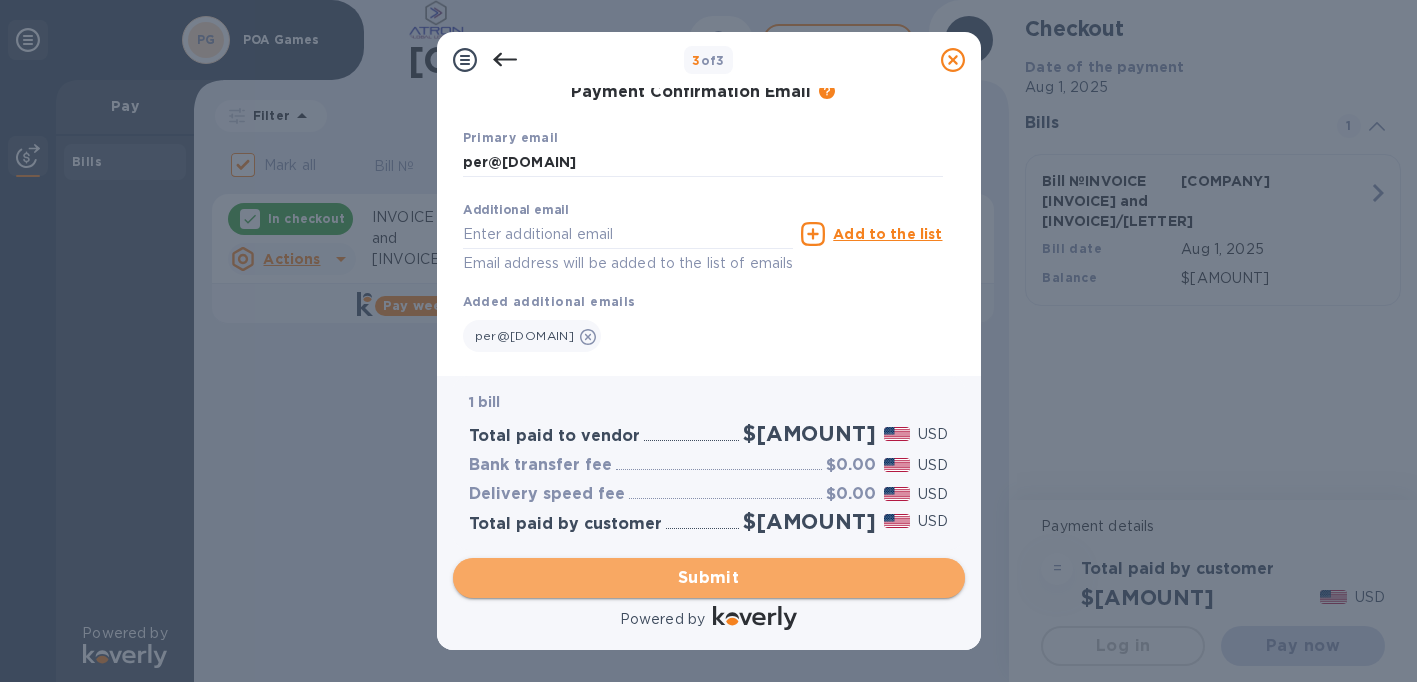 click on "Submit" at bounding box center [709, 578] 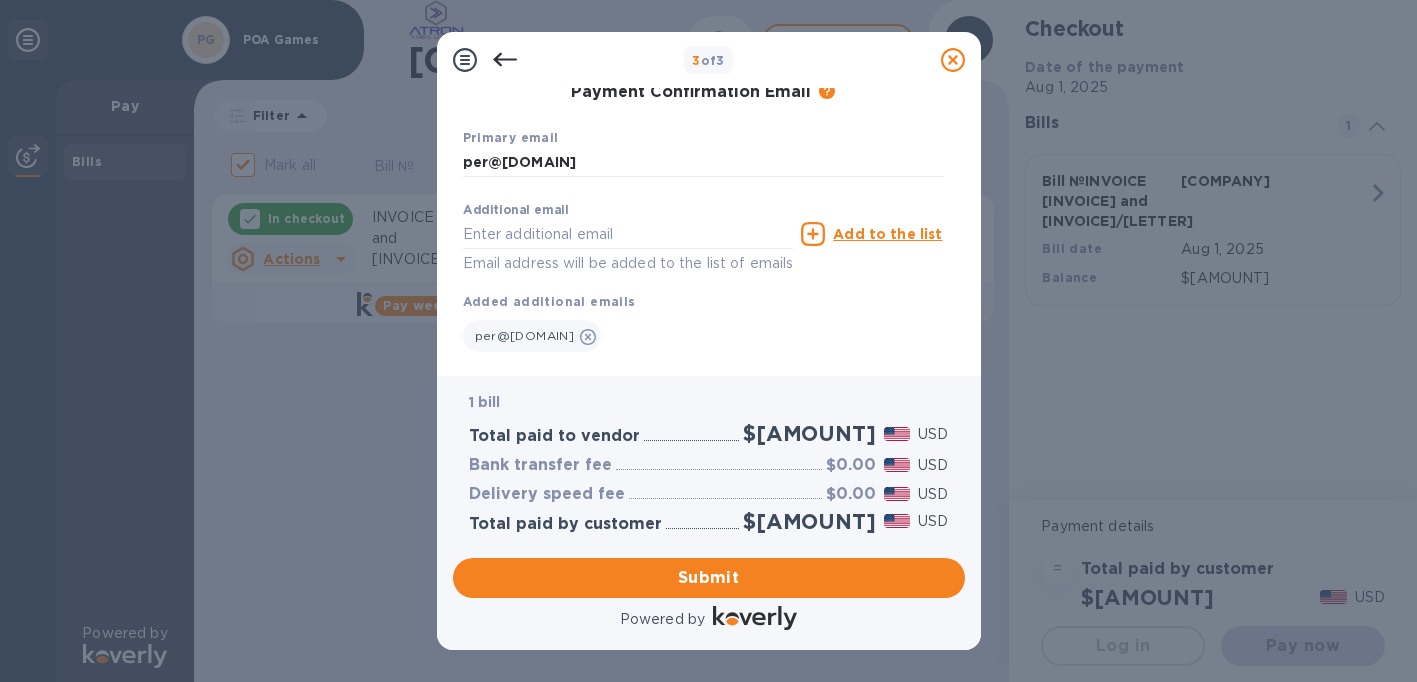 click on "Email address will be added to the list of emails" at bounding box center (628, 263) 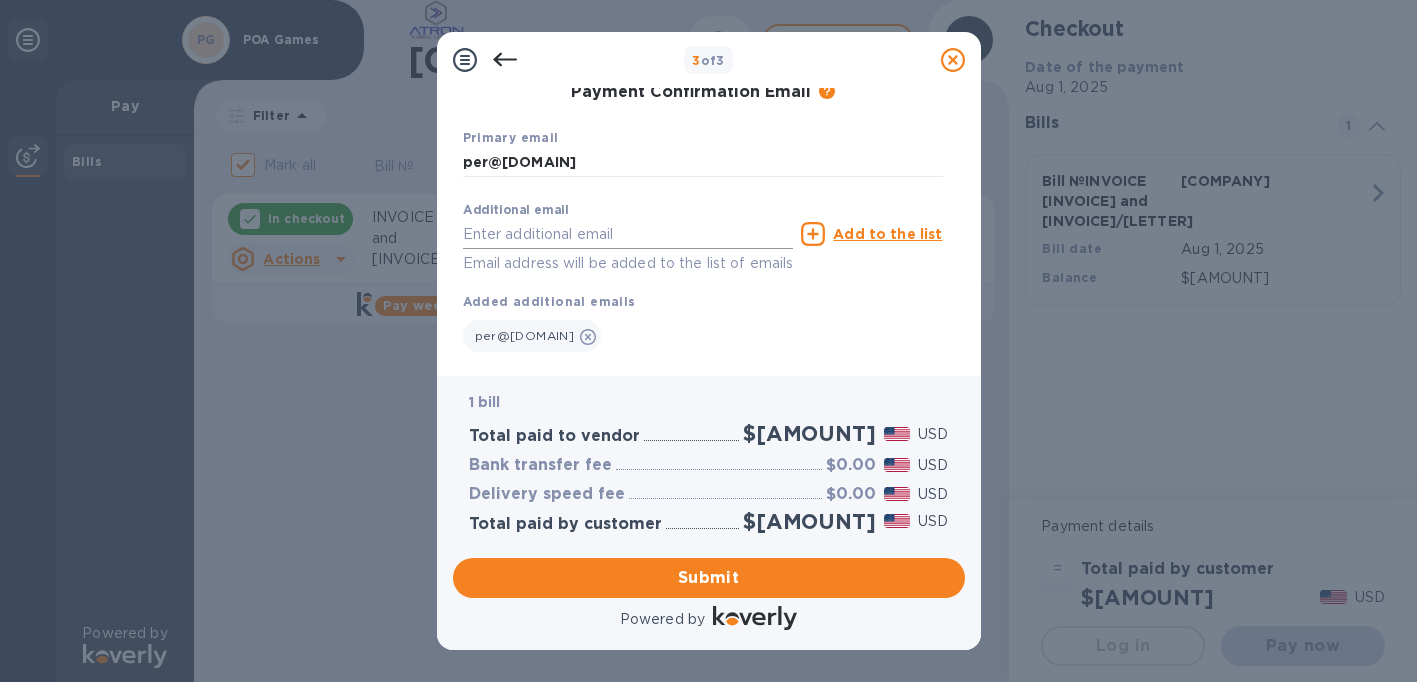 click at bounding box center (628, 234) 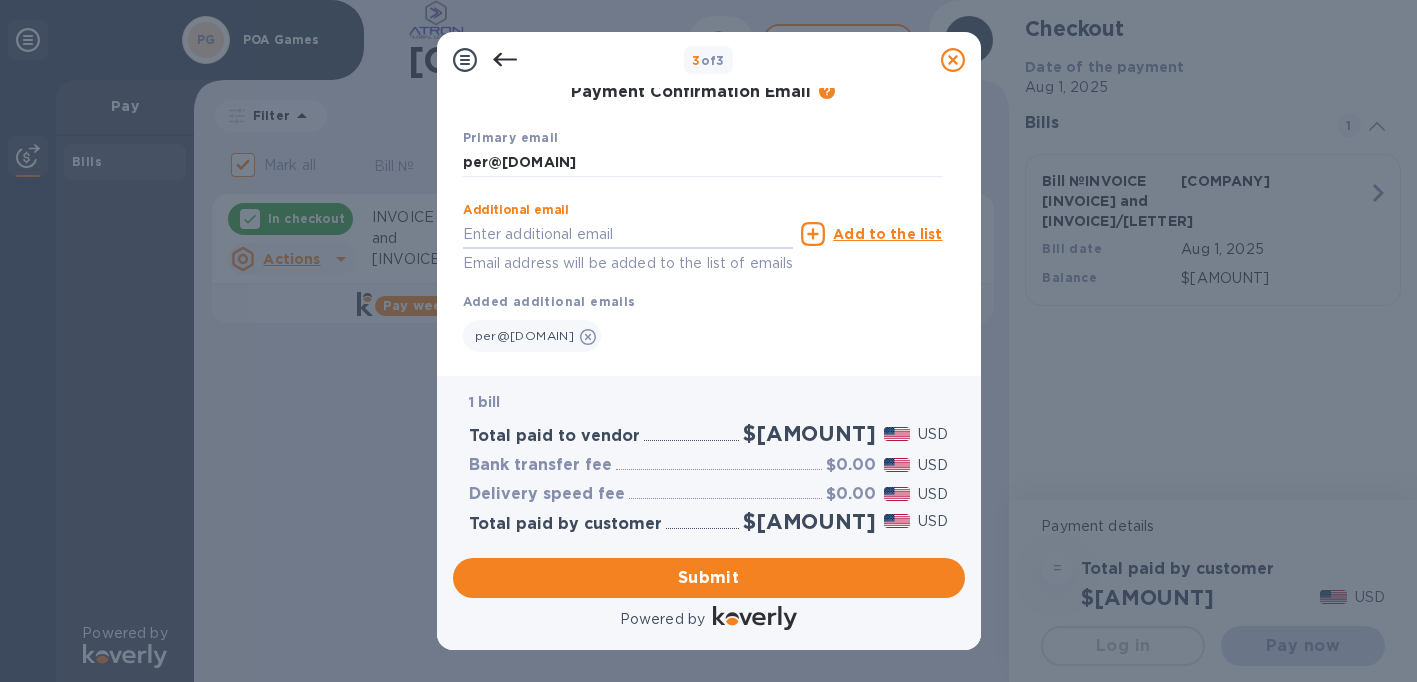type on "per@[DOMAIN]" 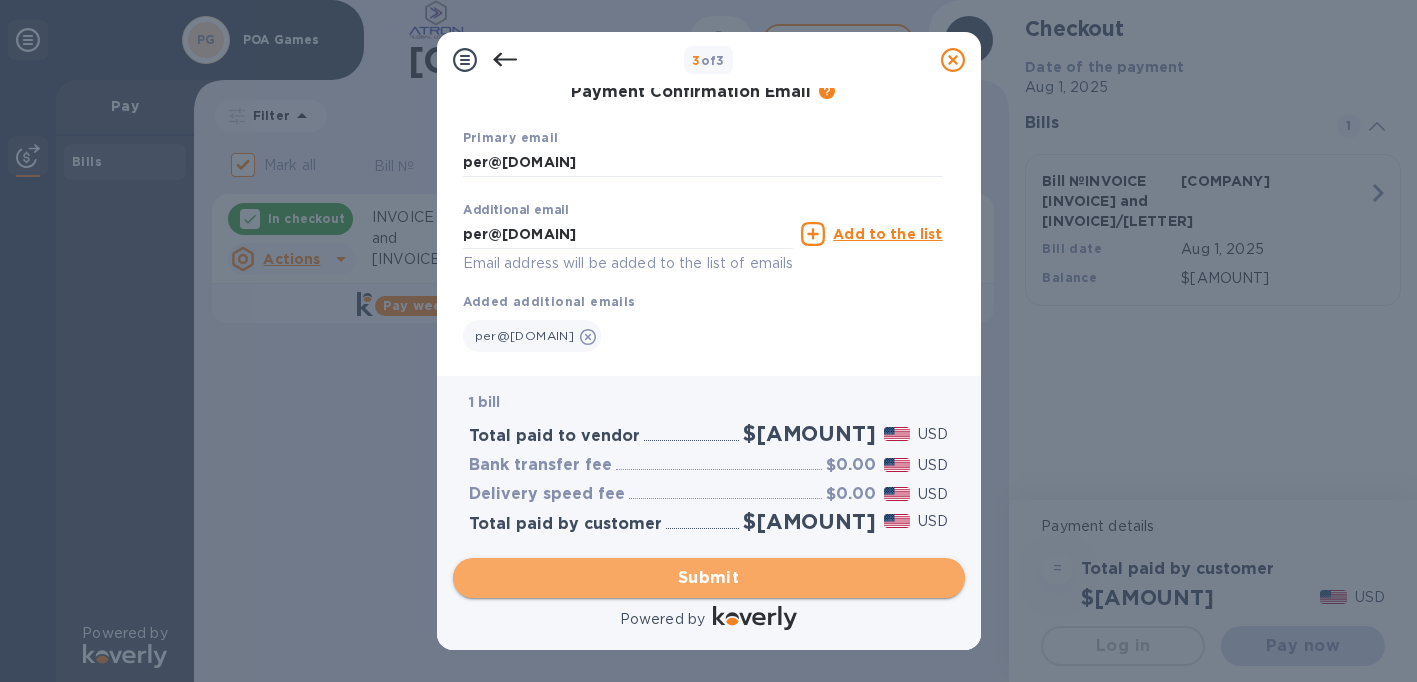 click on "Submit" at bounding box center [709, 578] 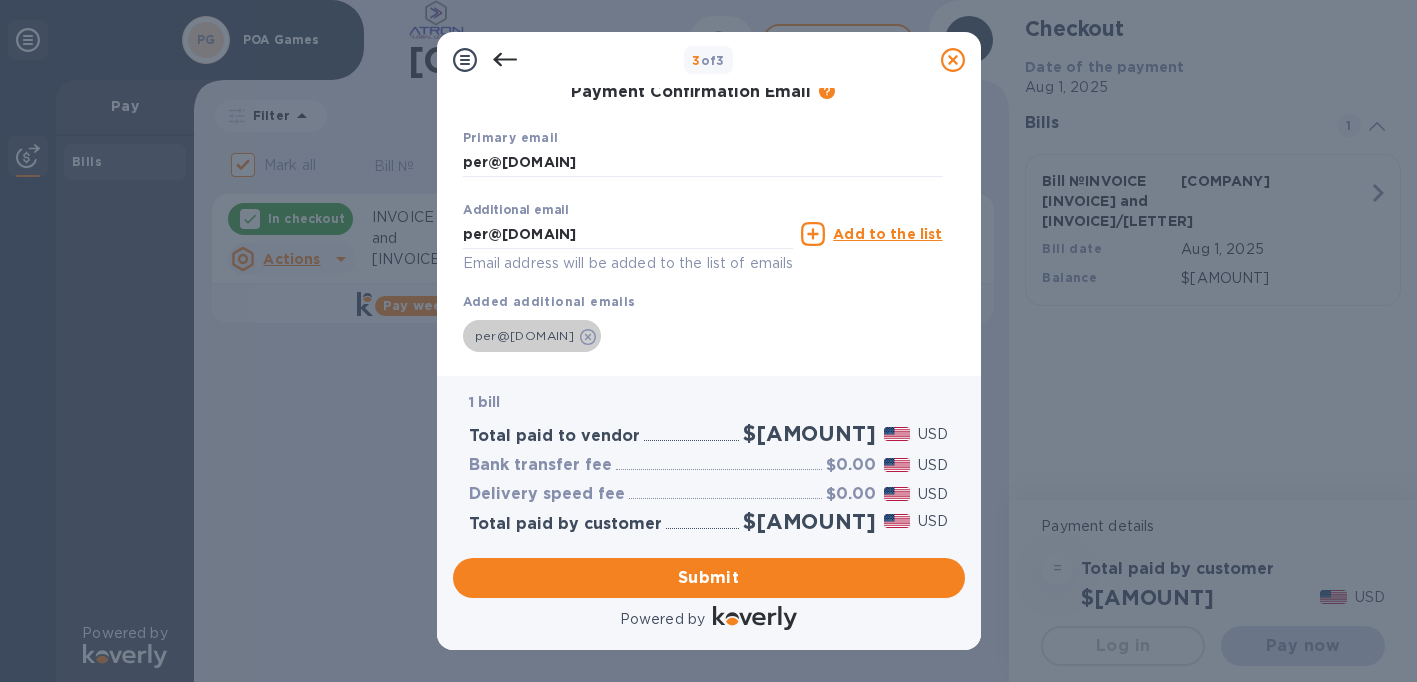 click on "per@[DOMAIN]" at bounding box center [525, 335] 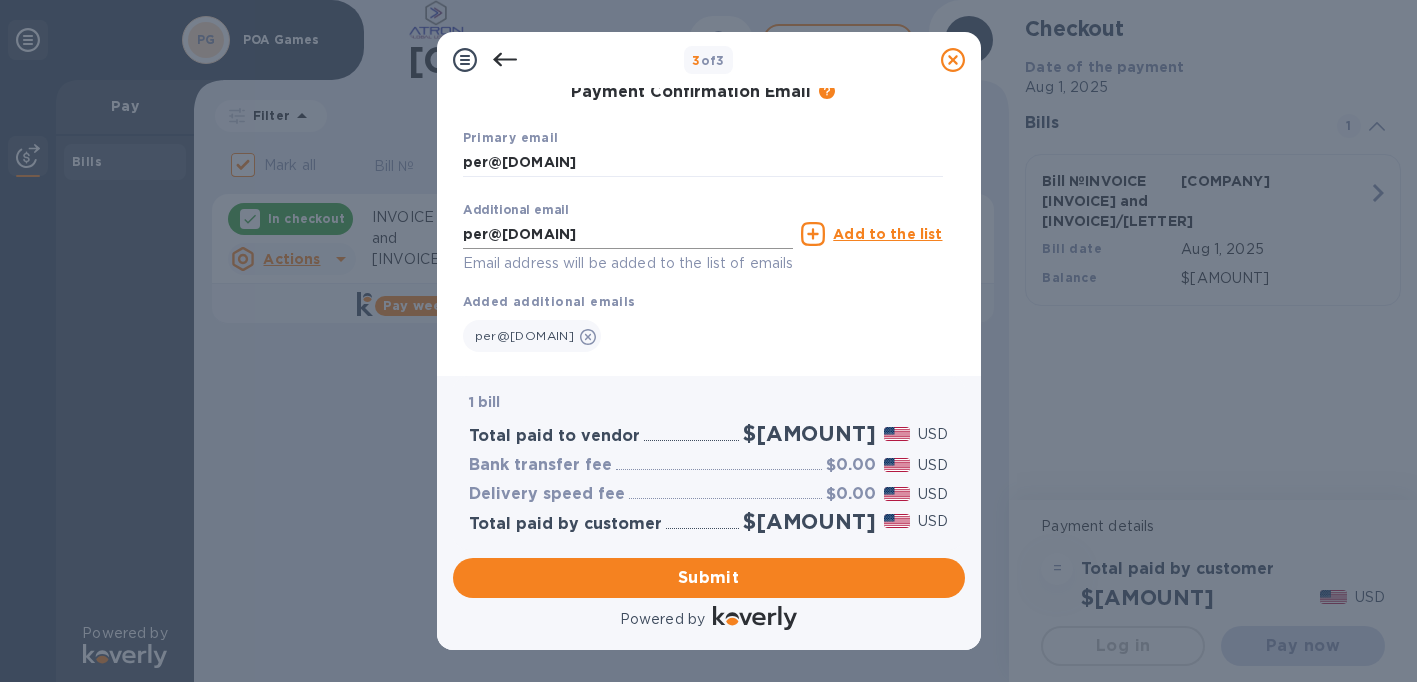 click on "per@[DOMAIN]" at bounding box center [628, 234] 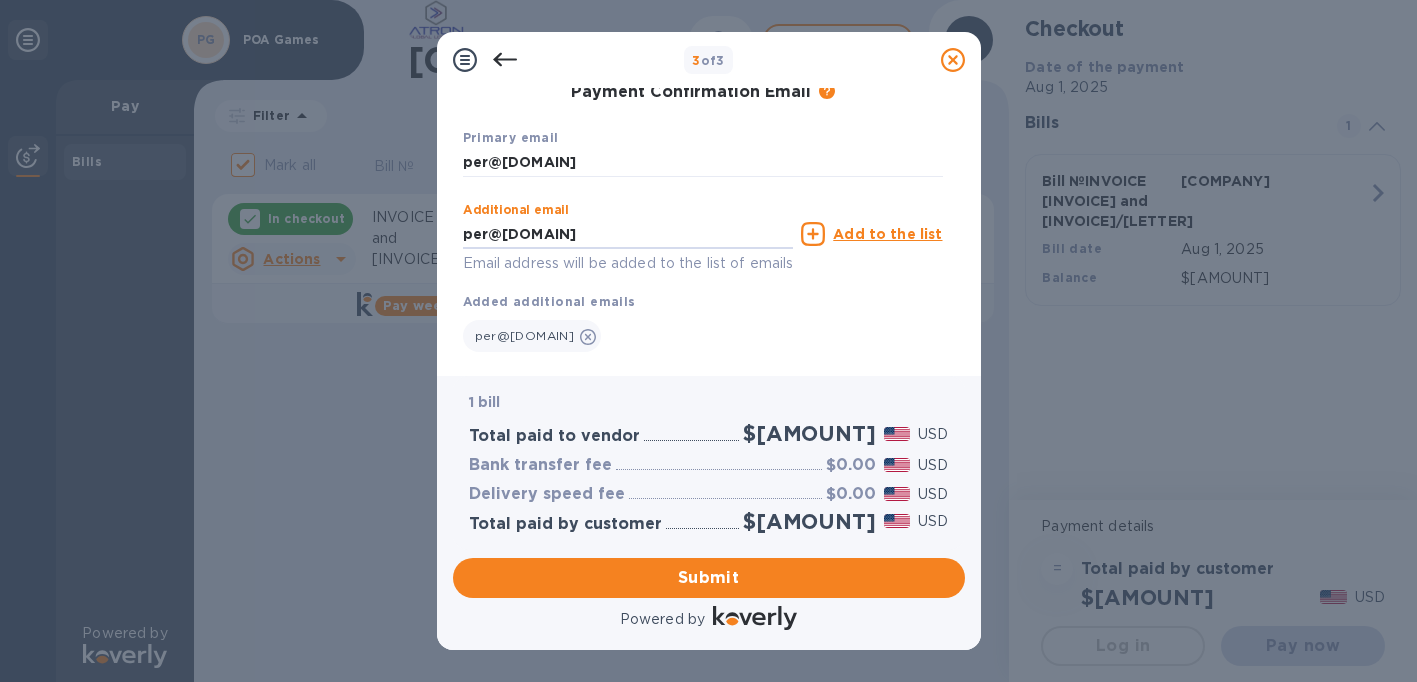 click on "per@[DOMAIN]" at bounding box center [703, 332] 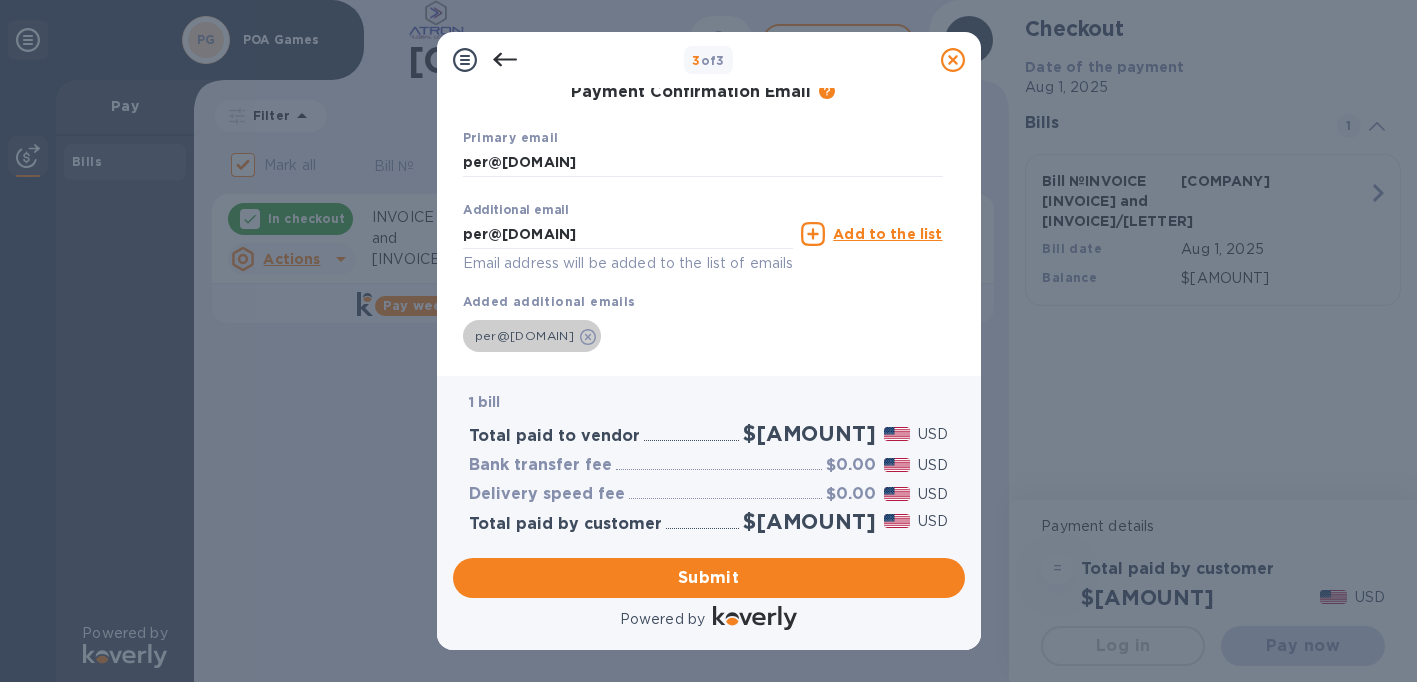 click on "per@[DOMAIN]" at bounding box center [525, 335] 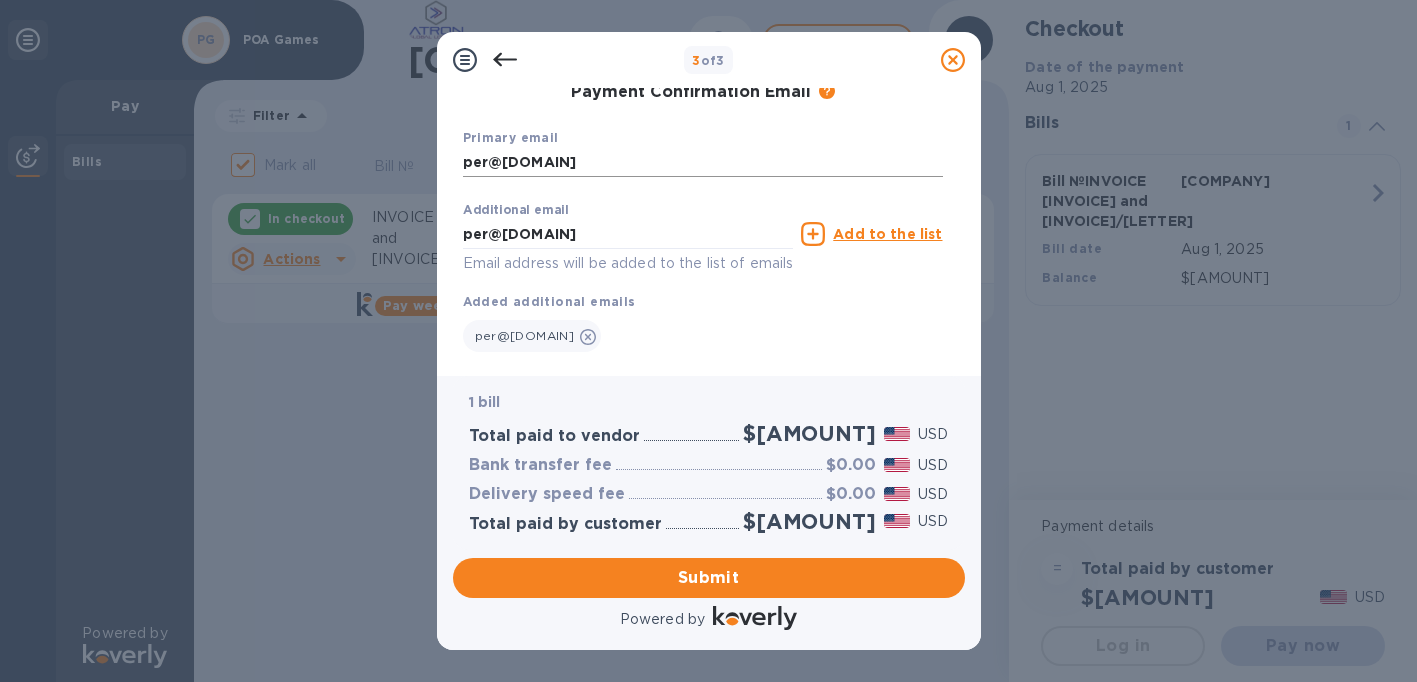 click on "per@[DOMAIN]" at bounding box center [703, 163] 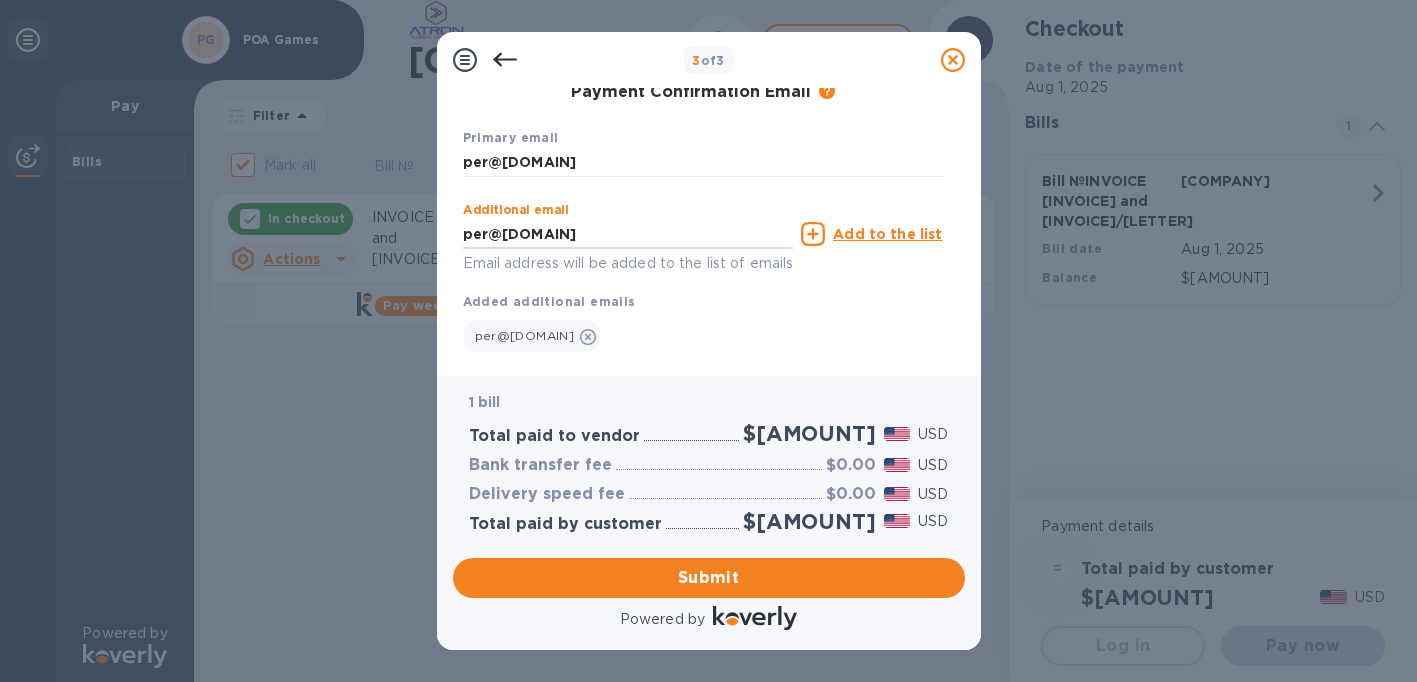 drag, startPoint x: 679, startPoint y: 234, endPoint x: 398, endPoint y: 230, distance: 281.02847 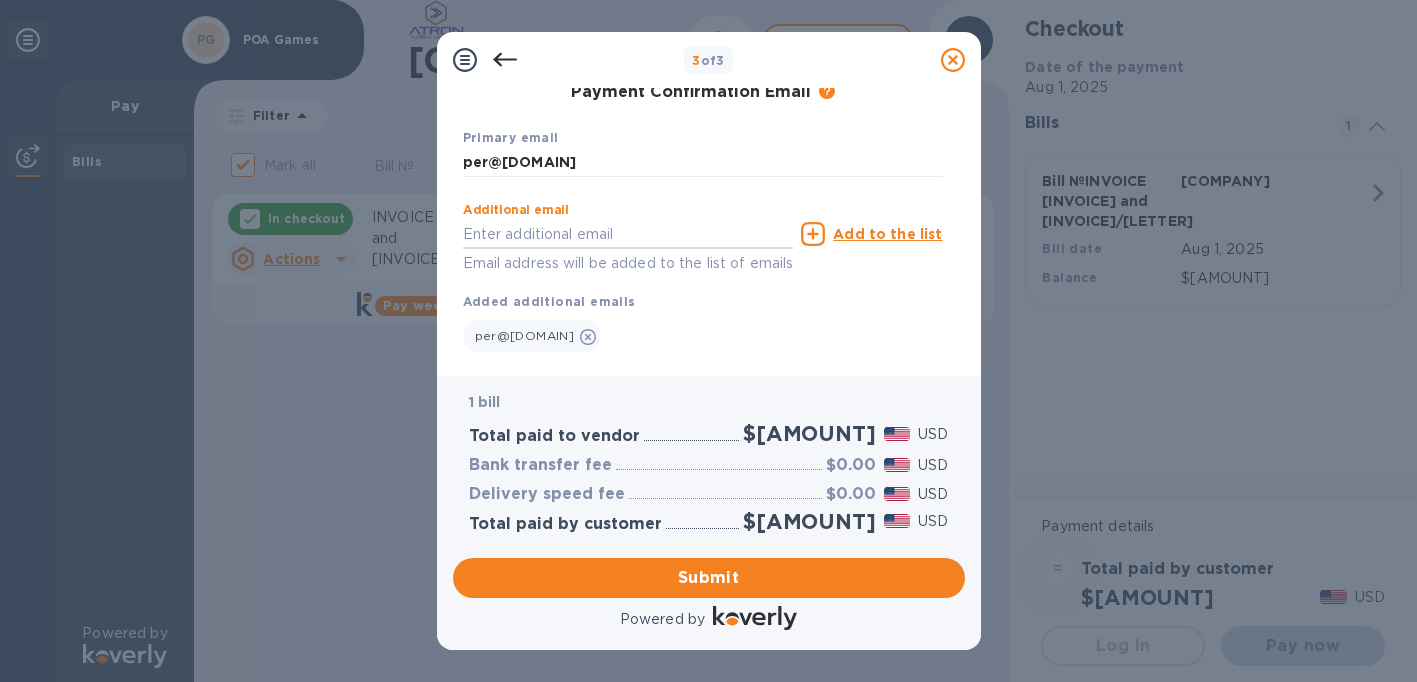 type 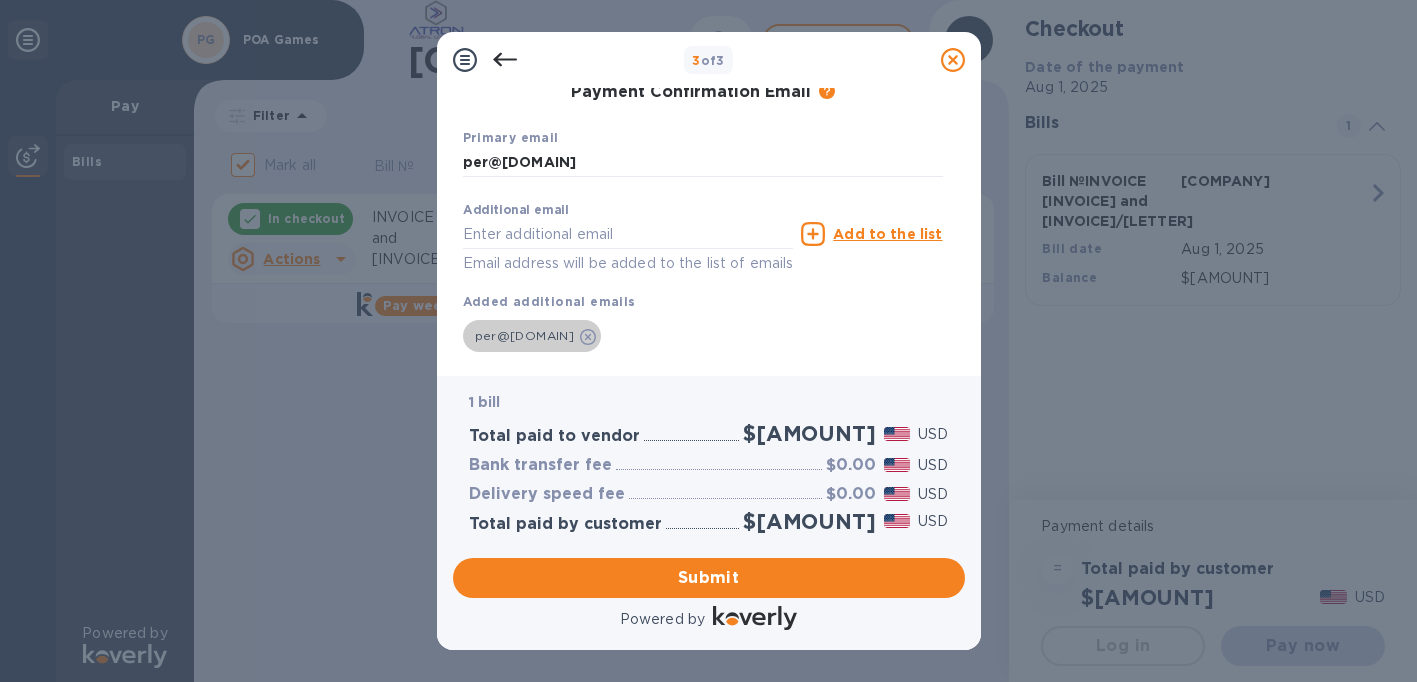 click 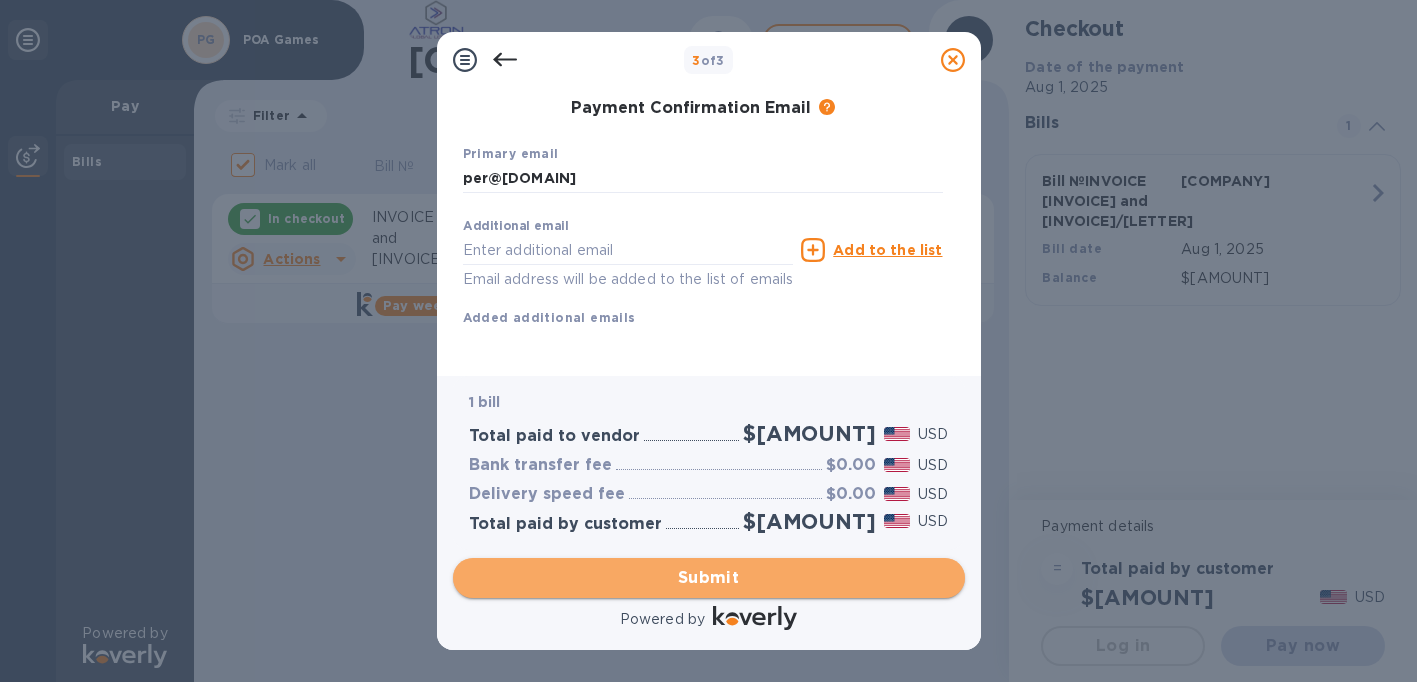 click on "Submit" at bounding box center (709, 578) 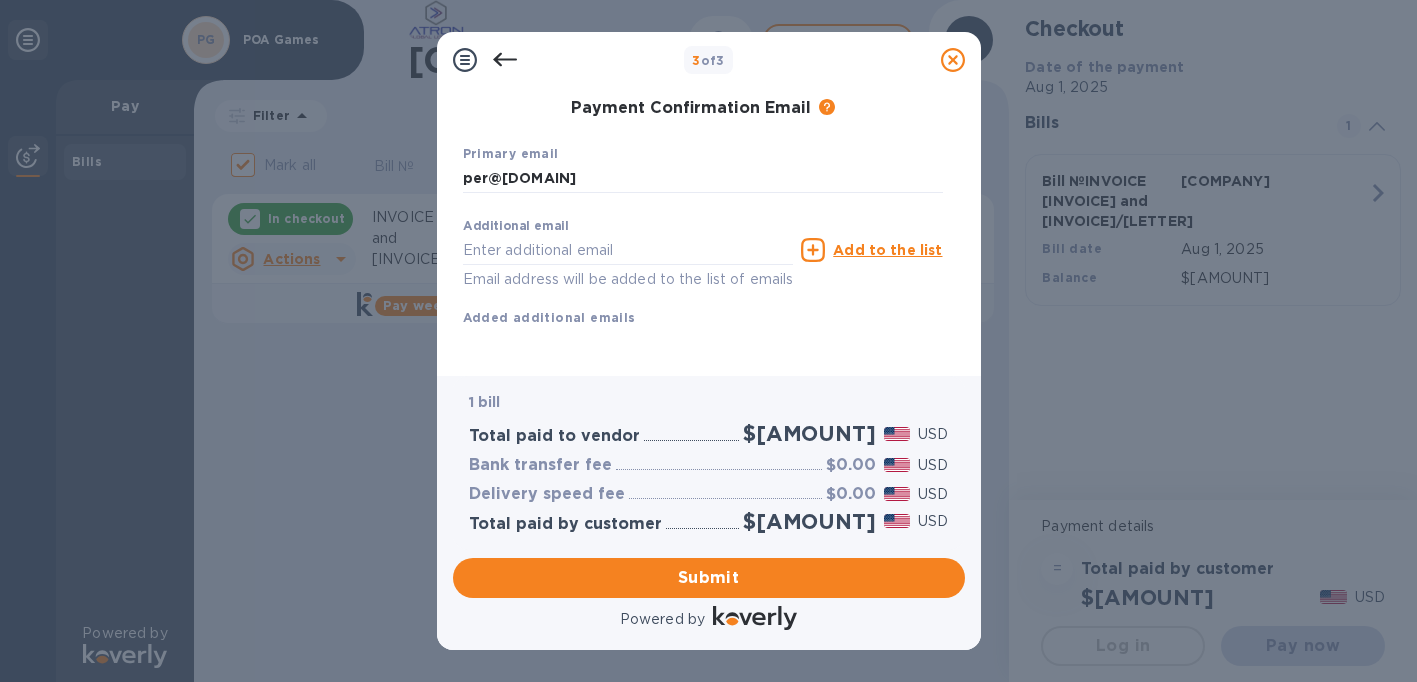 click 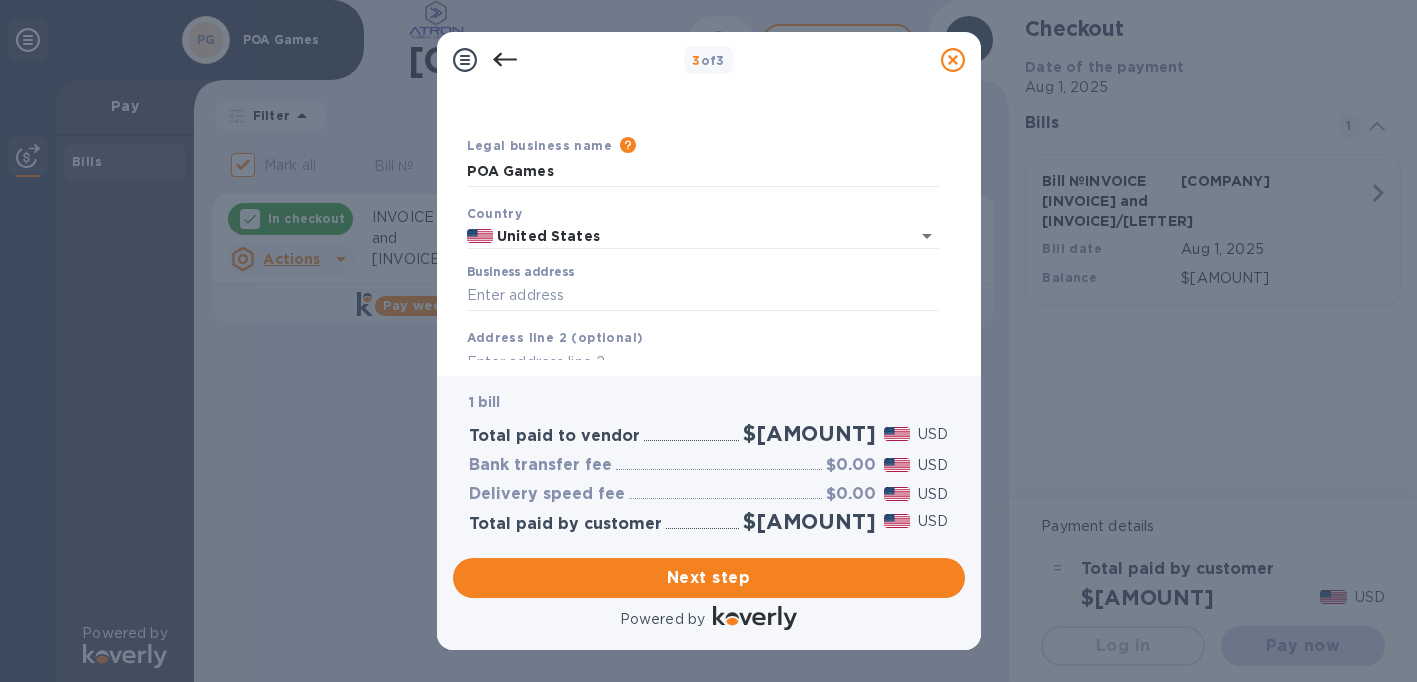 scroll, scrollTop: 43, scrollLeft: 0, axis: vertical 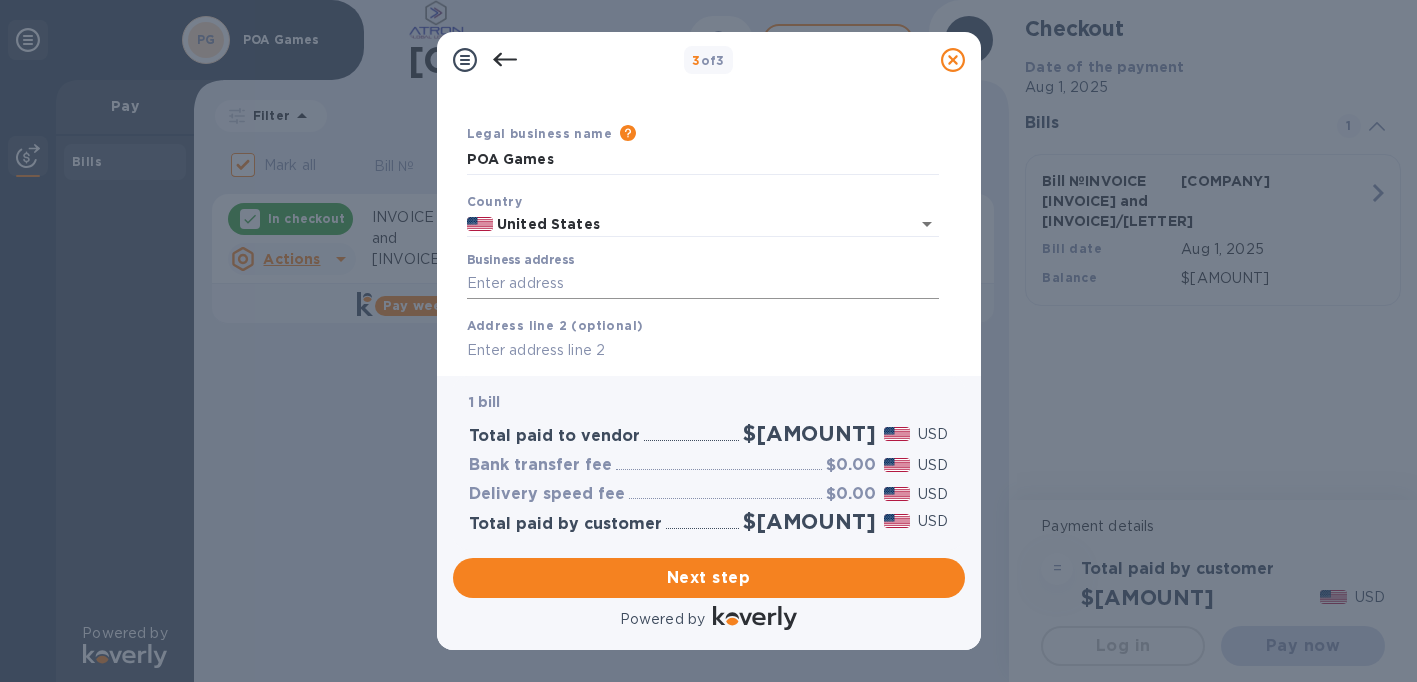 click on "Business address" at bounding box center (703, 284) 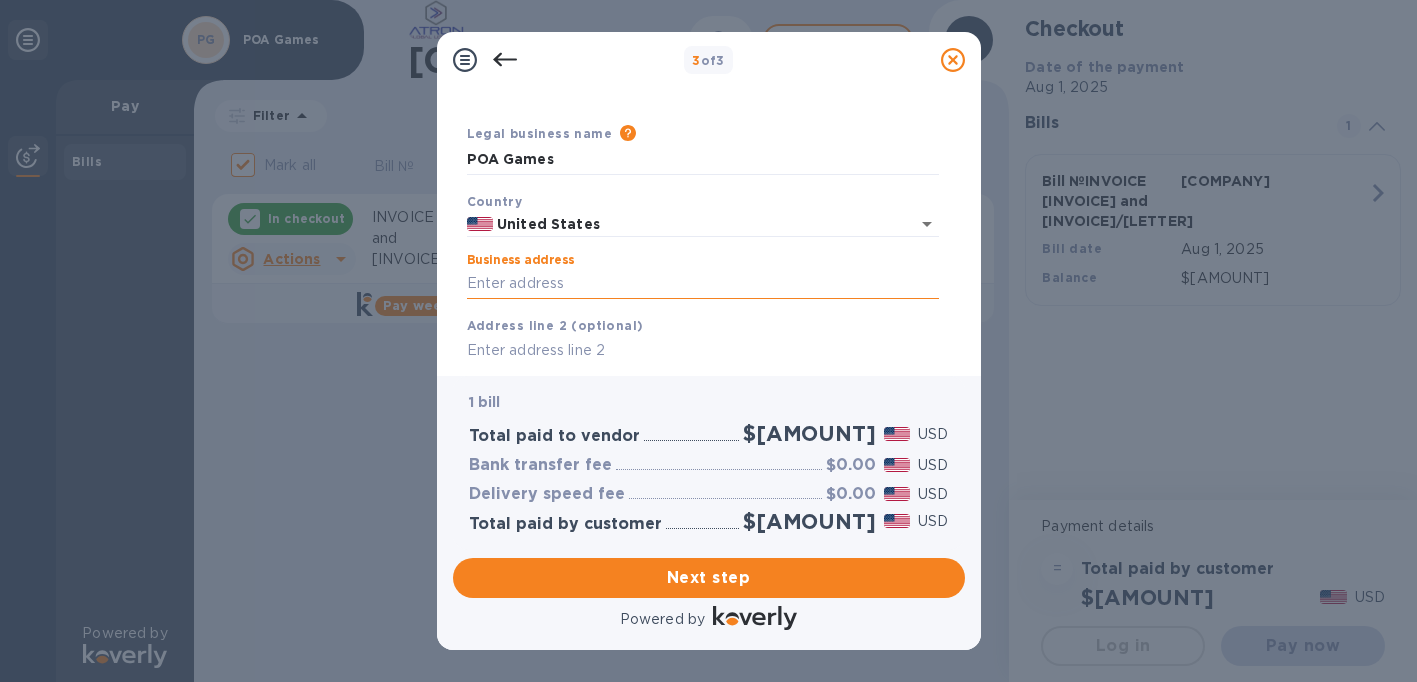 type on "[NUMBER] [STREET]" 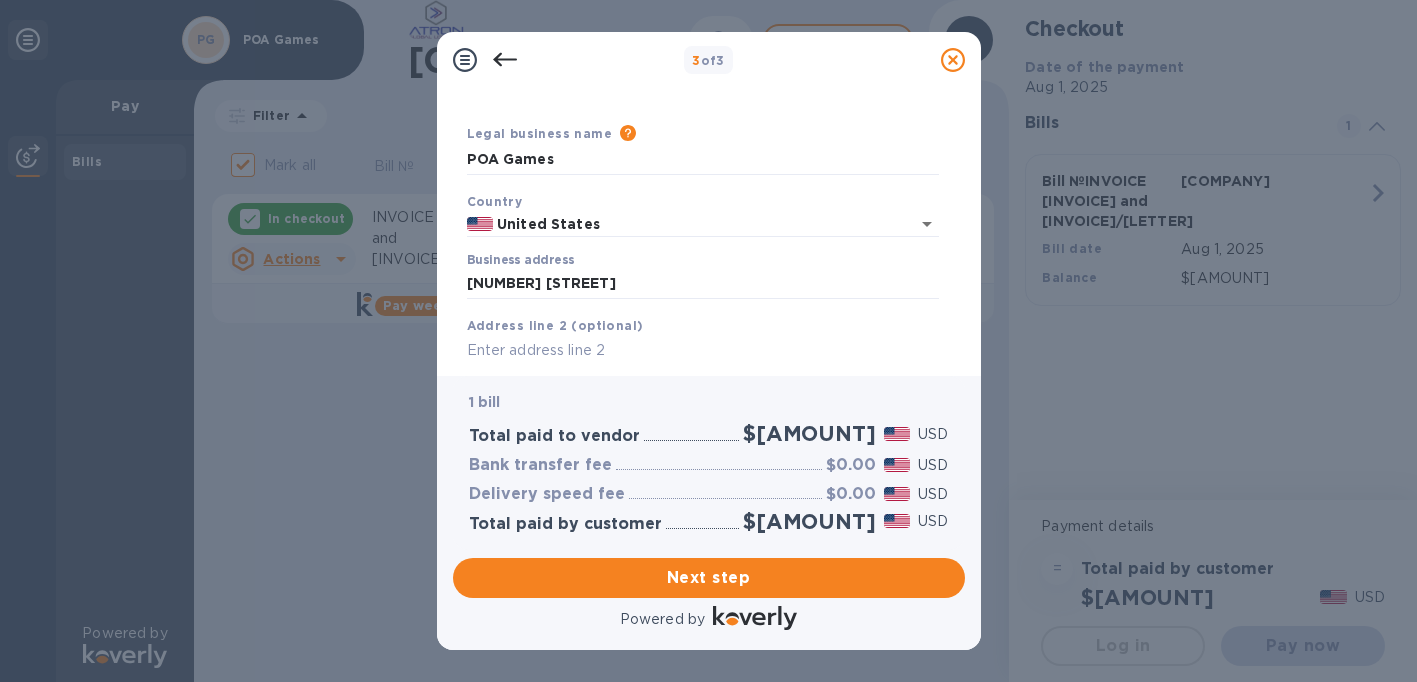click at bounding box center (703, 351) 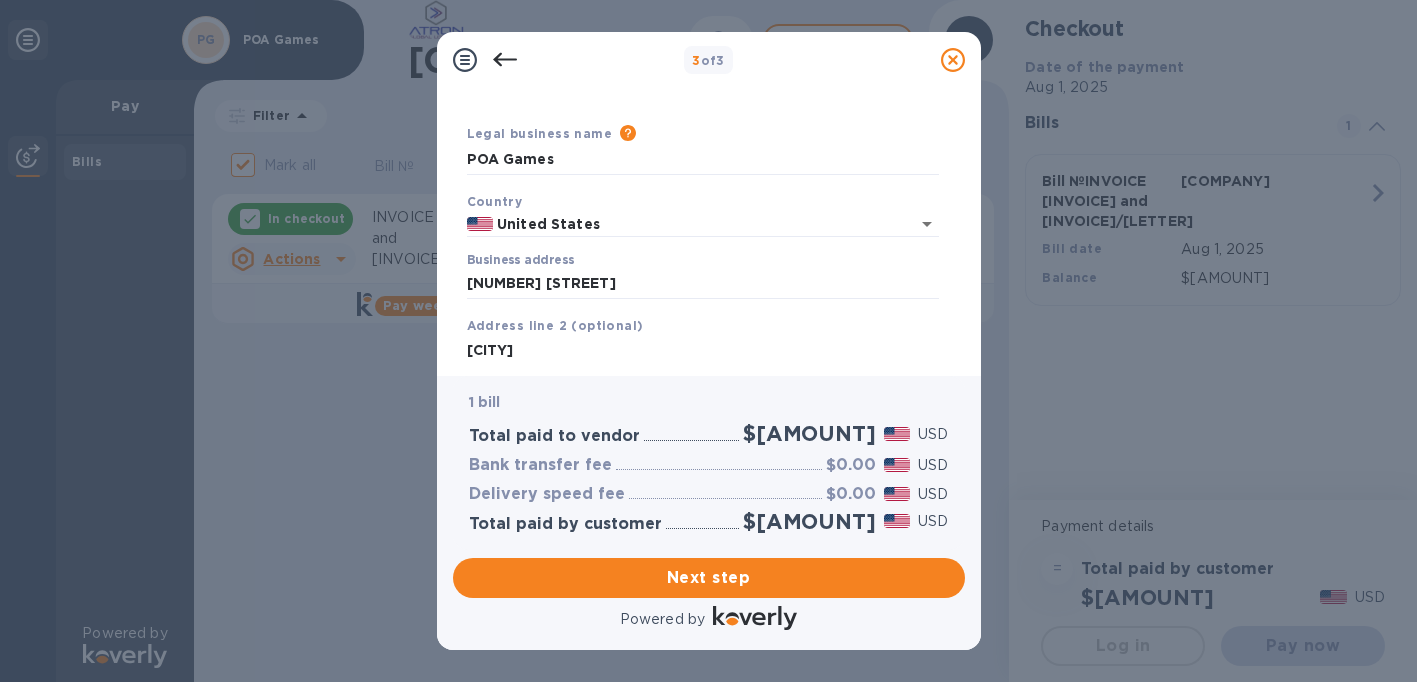 type on "D" 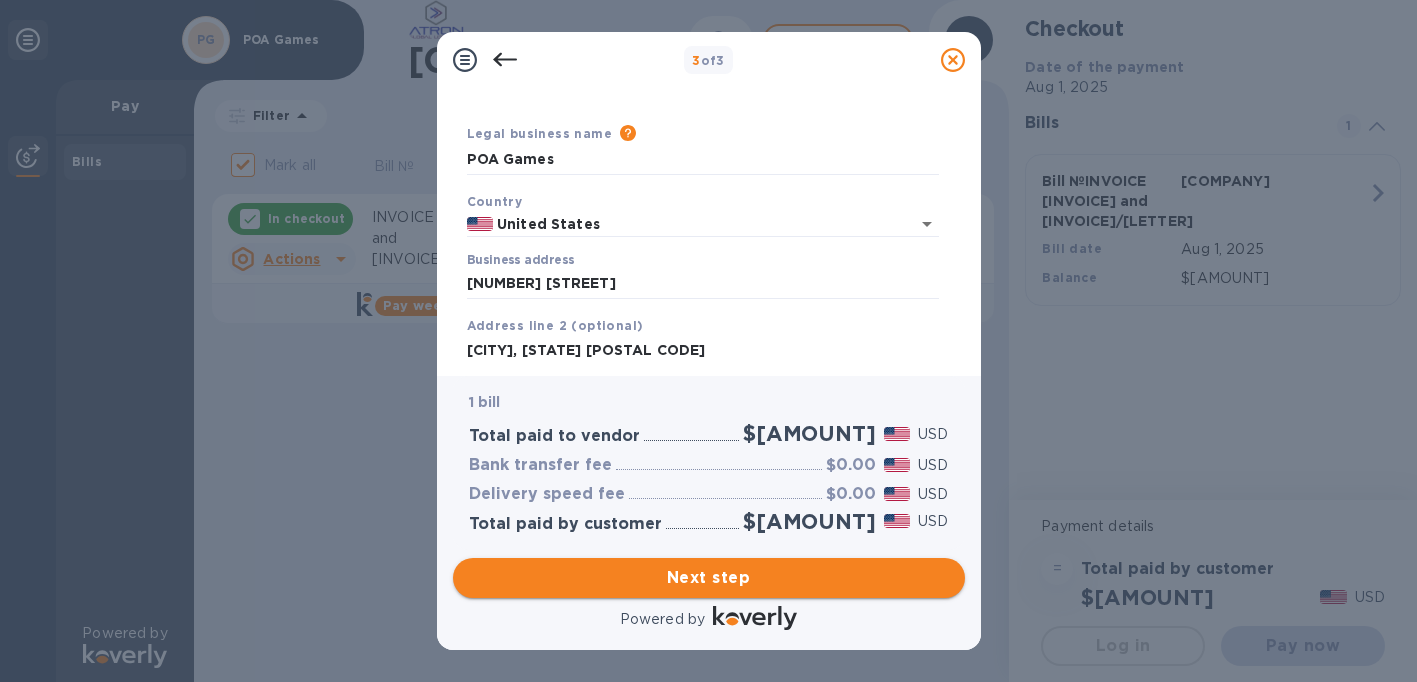type on "[CITY], [STATE] [POSTAL CODE]" 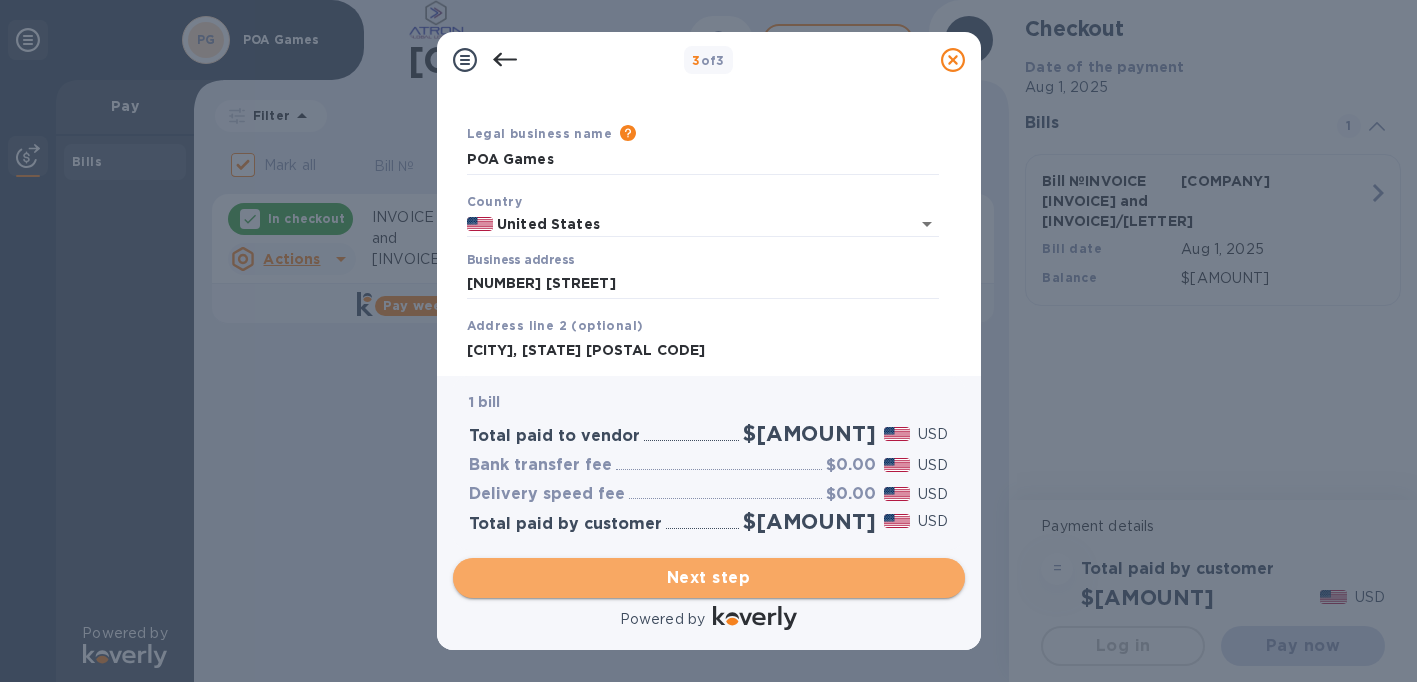 click on "Next step" at bounding box center (709, 578) 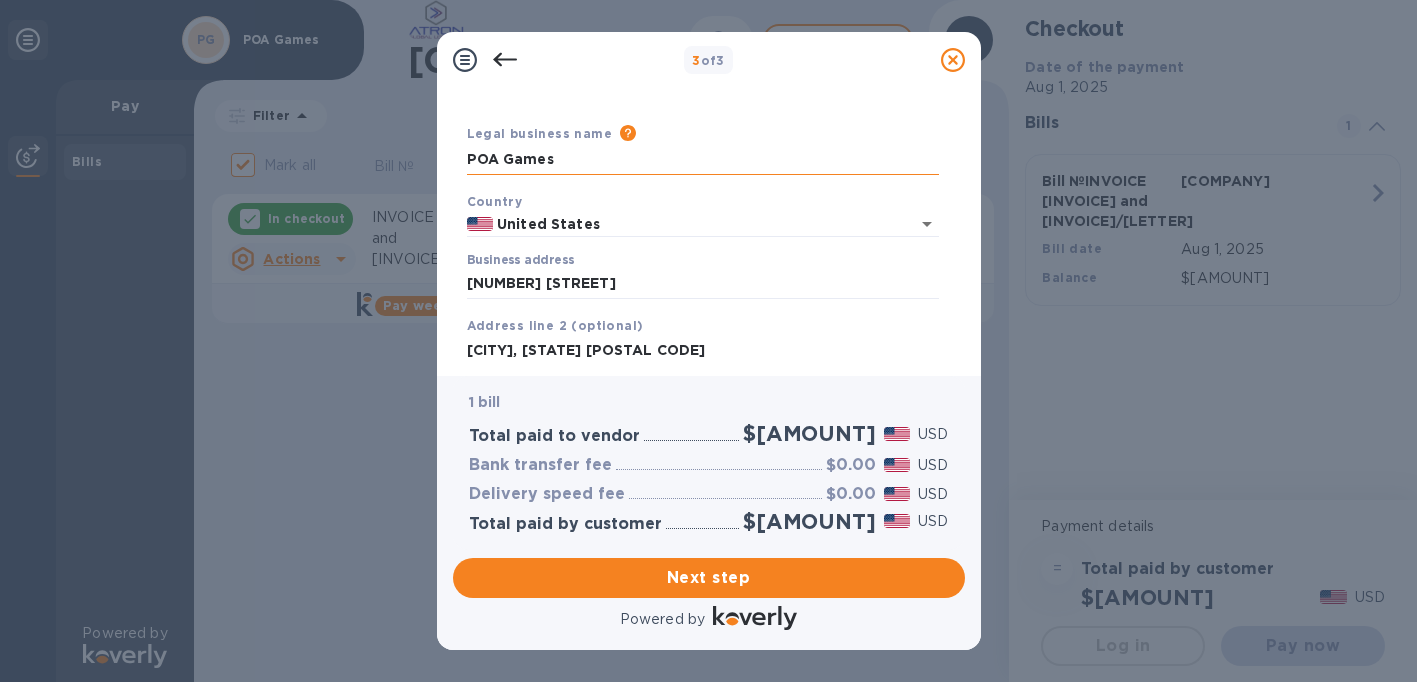 click on "POA Games" at bounding box center [703, 160] 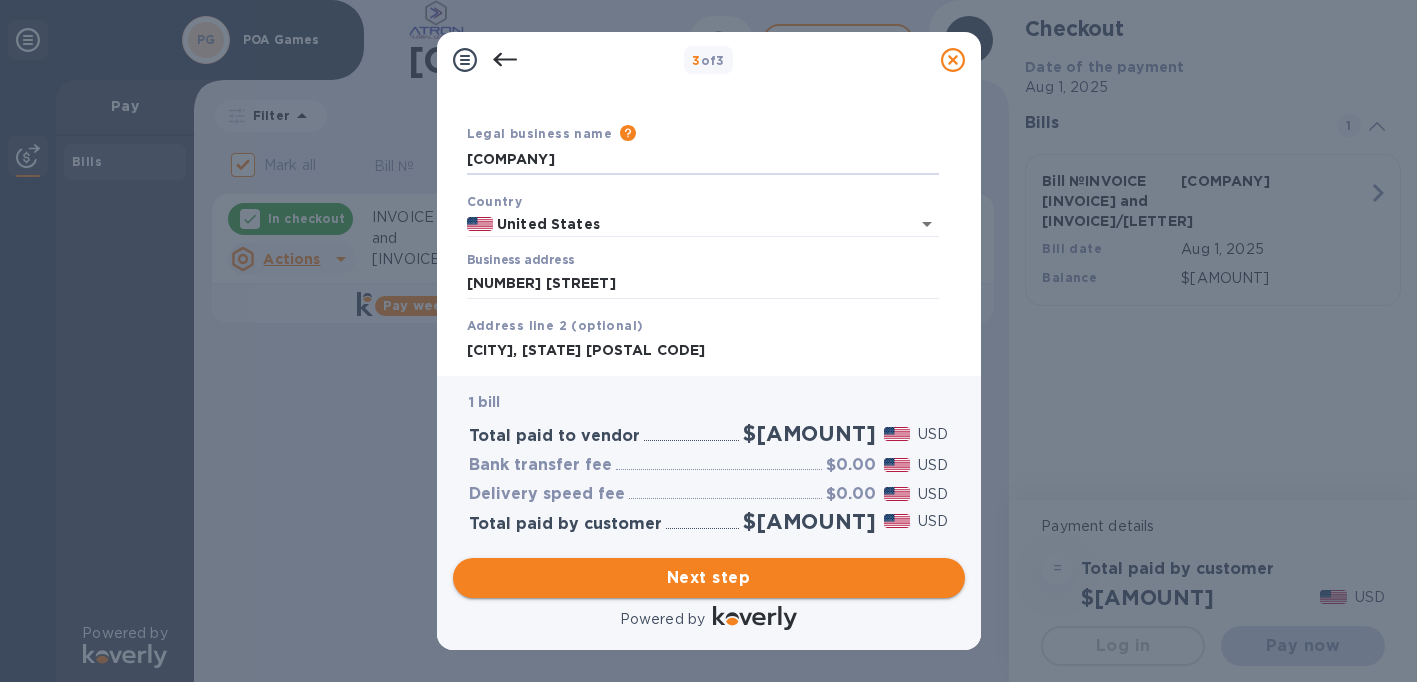 type on "[COMPANY]" 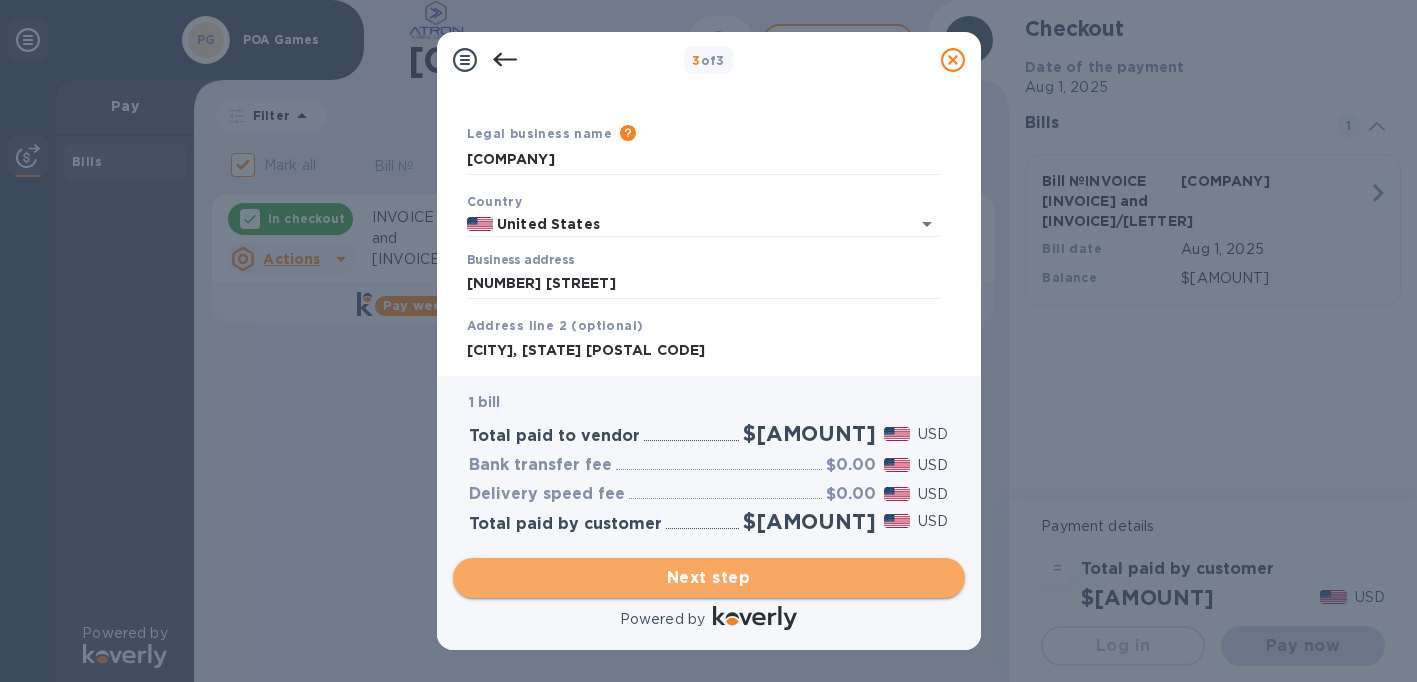 click on "Next step" at bounding box center (709, 578) 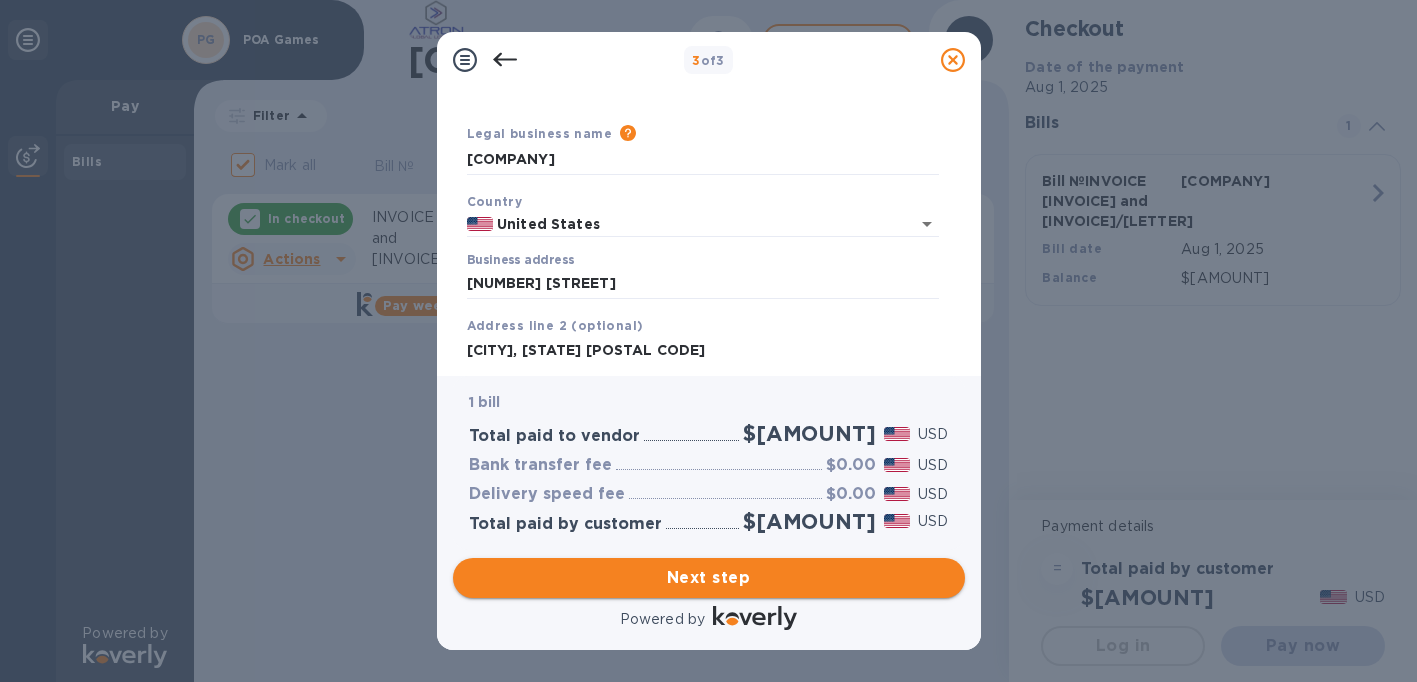 click on "Next step" at bounding box center [709, 578] 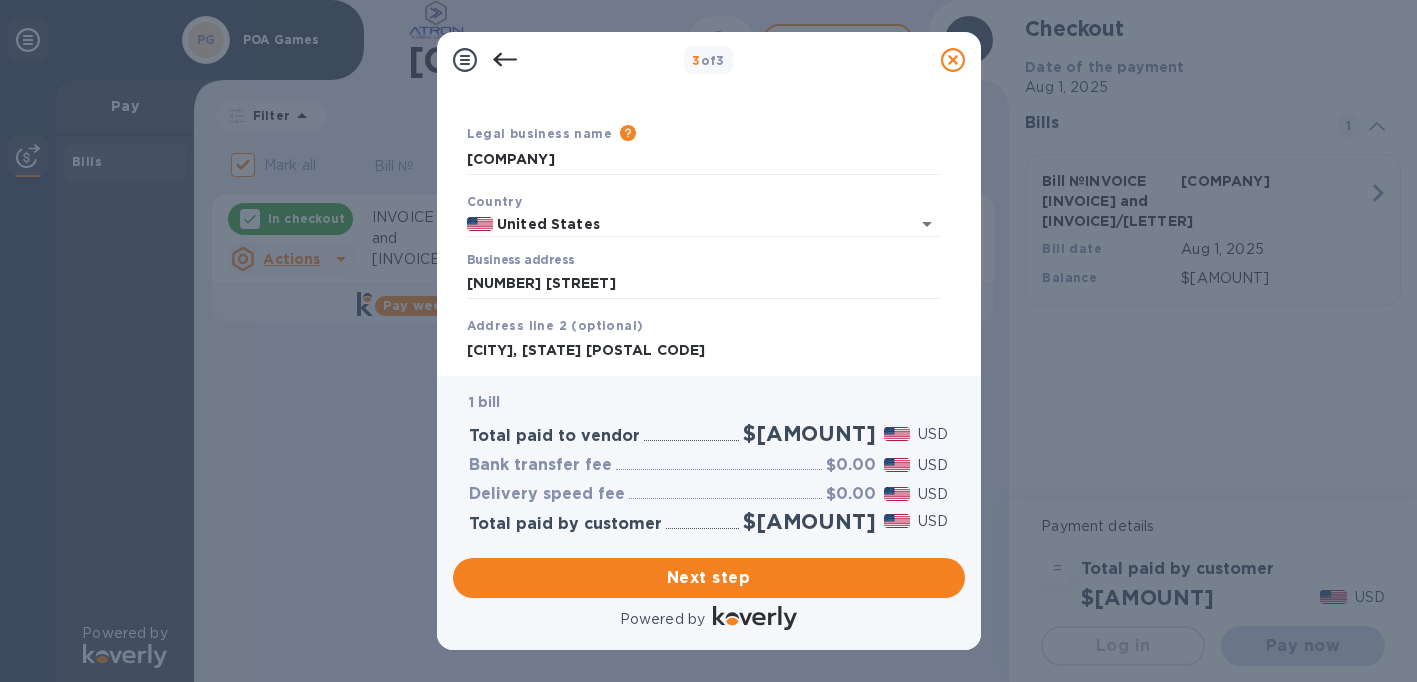 click 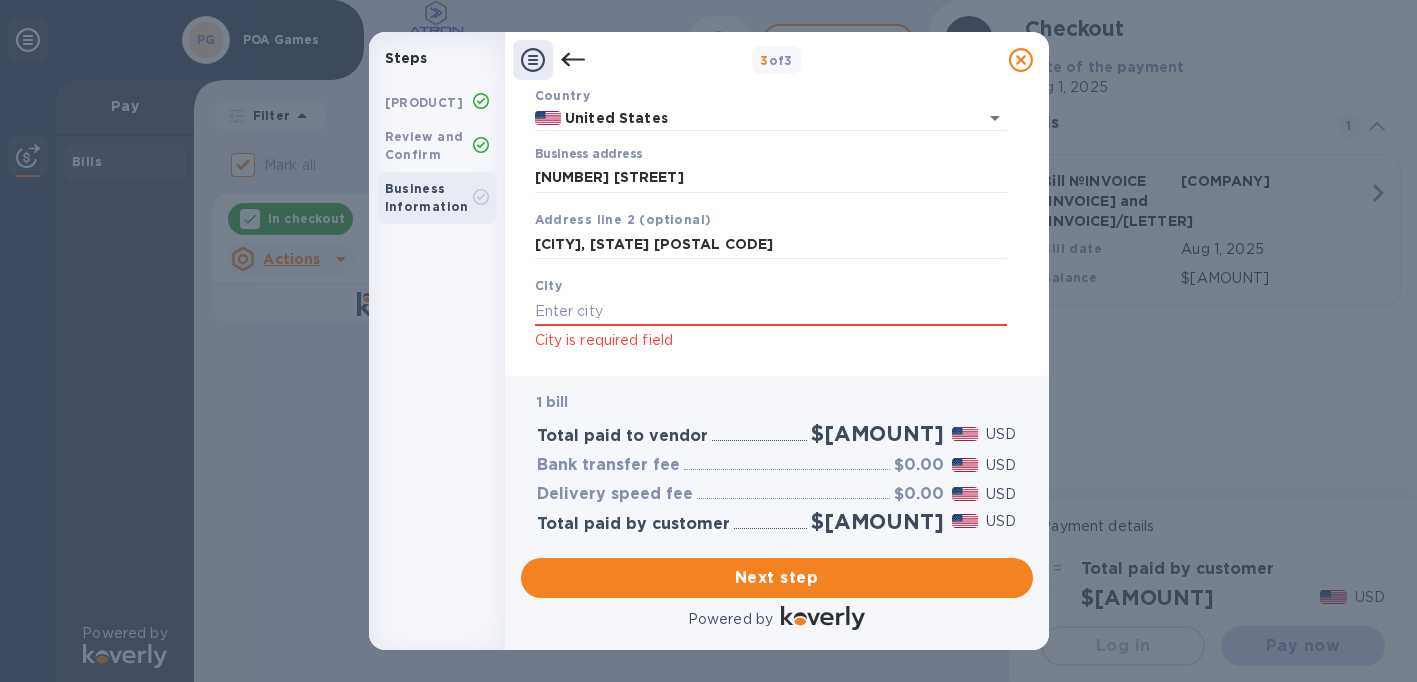 scroll, scrollTop: 173, scrollLeft: 0, axis: vertical 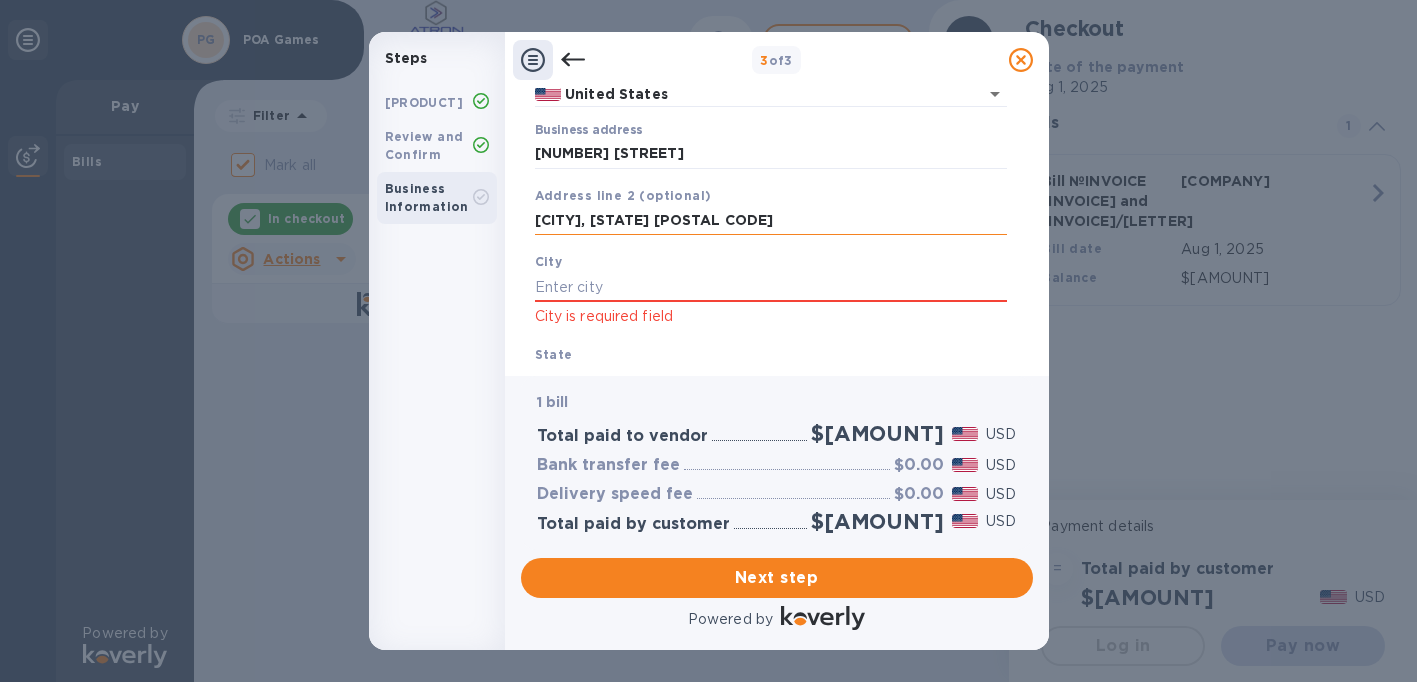 click on "[CITY], [STATE] [POSTAL CODE]" at bounding box center [771, 221] 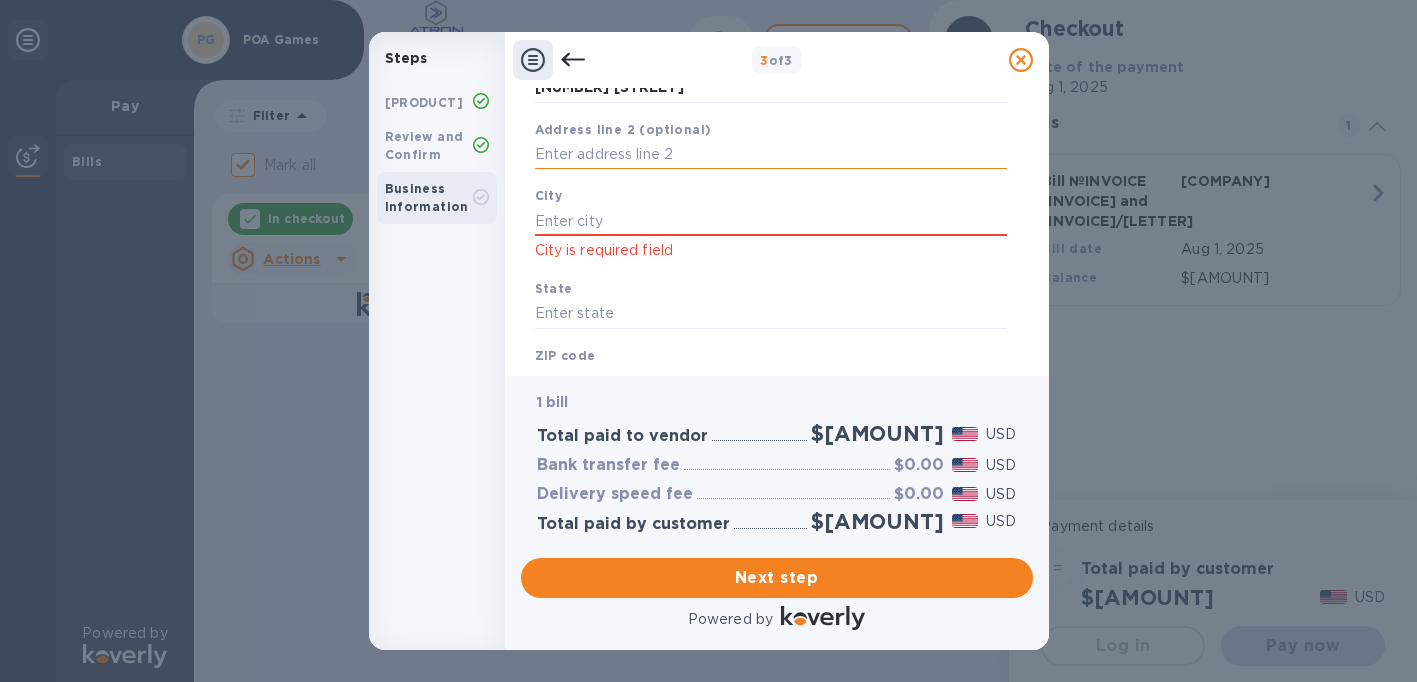 scroll, scrollTop: 241, scrollLeft: 0, axis: vertical 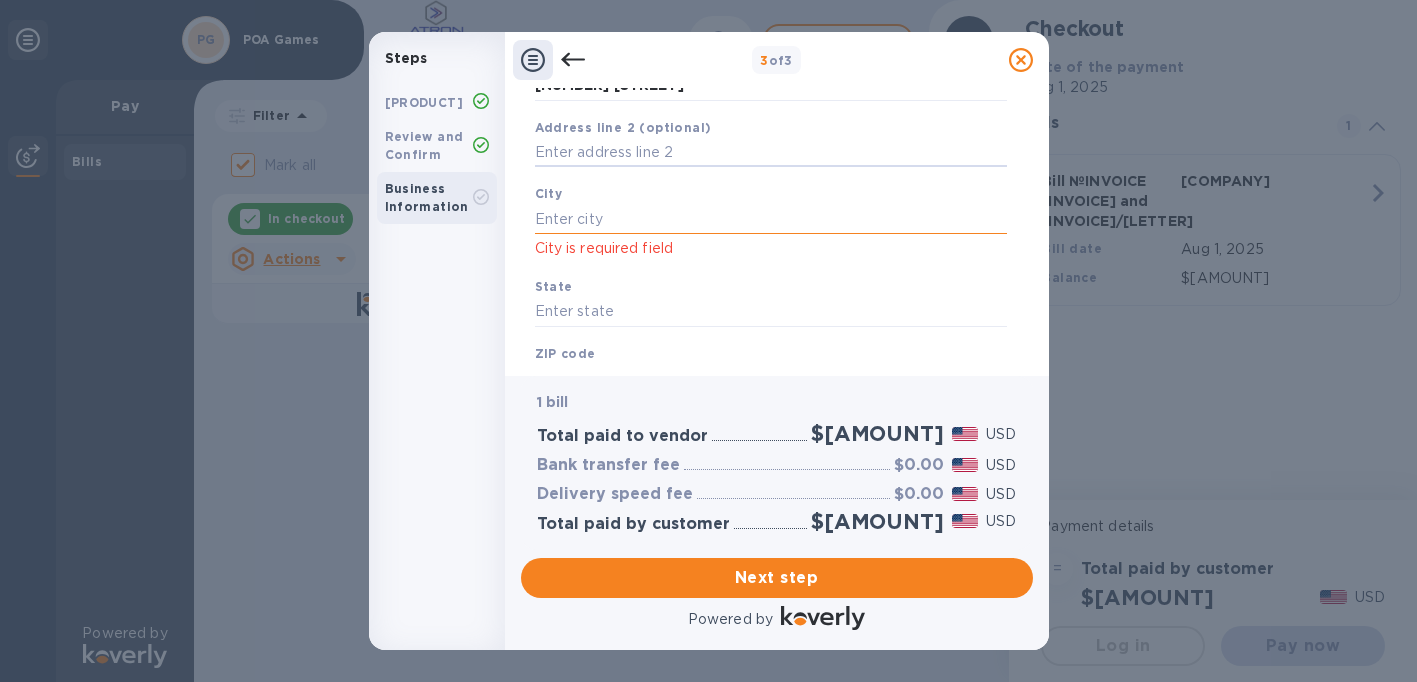 type 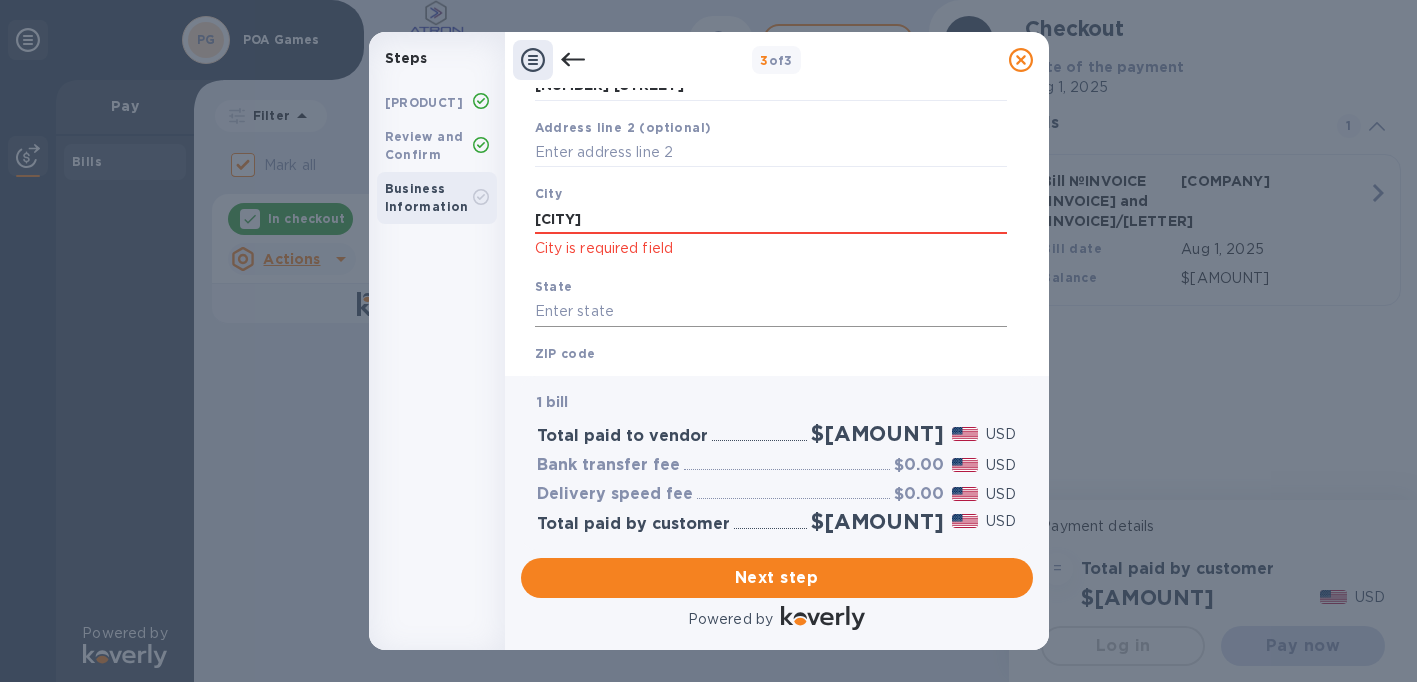 type on "[CITY]" 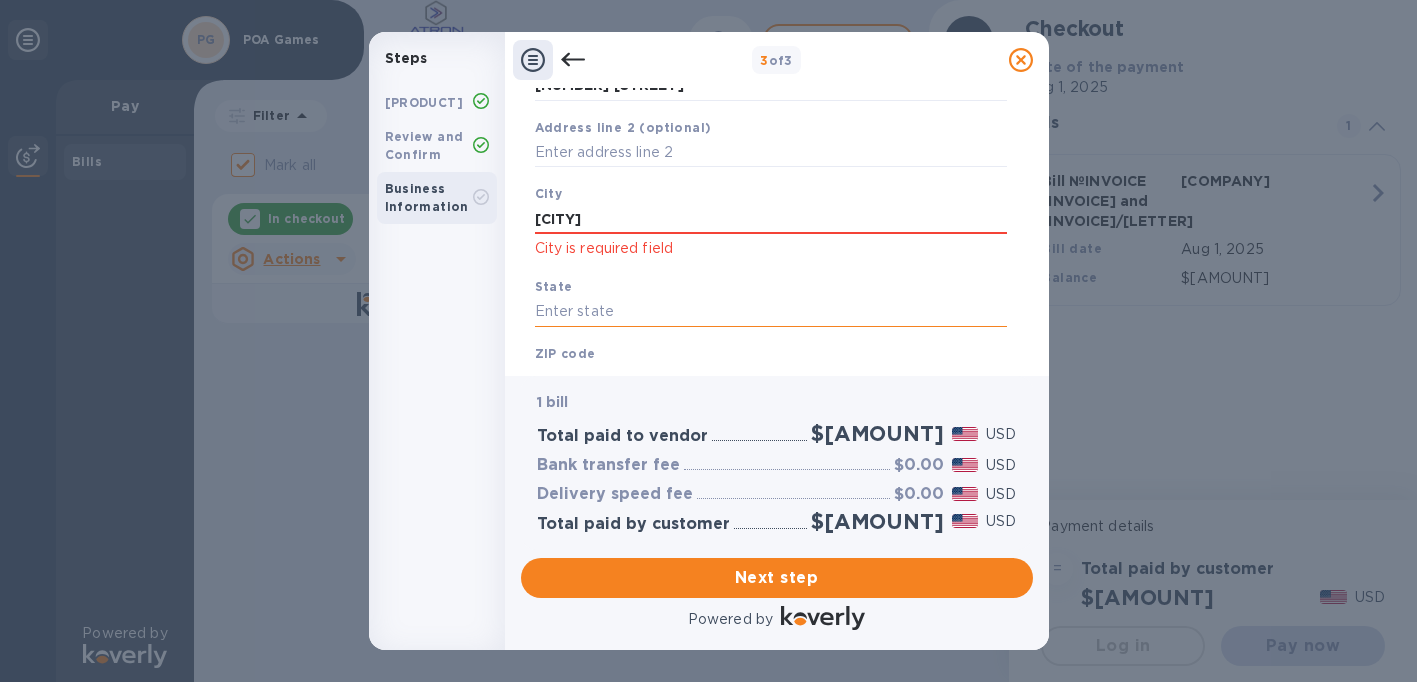 click at bounding box center [771, 312] 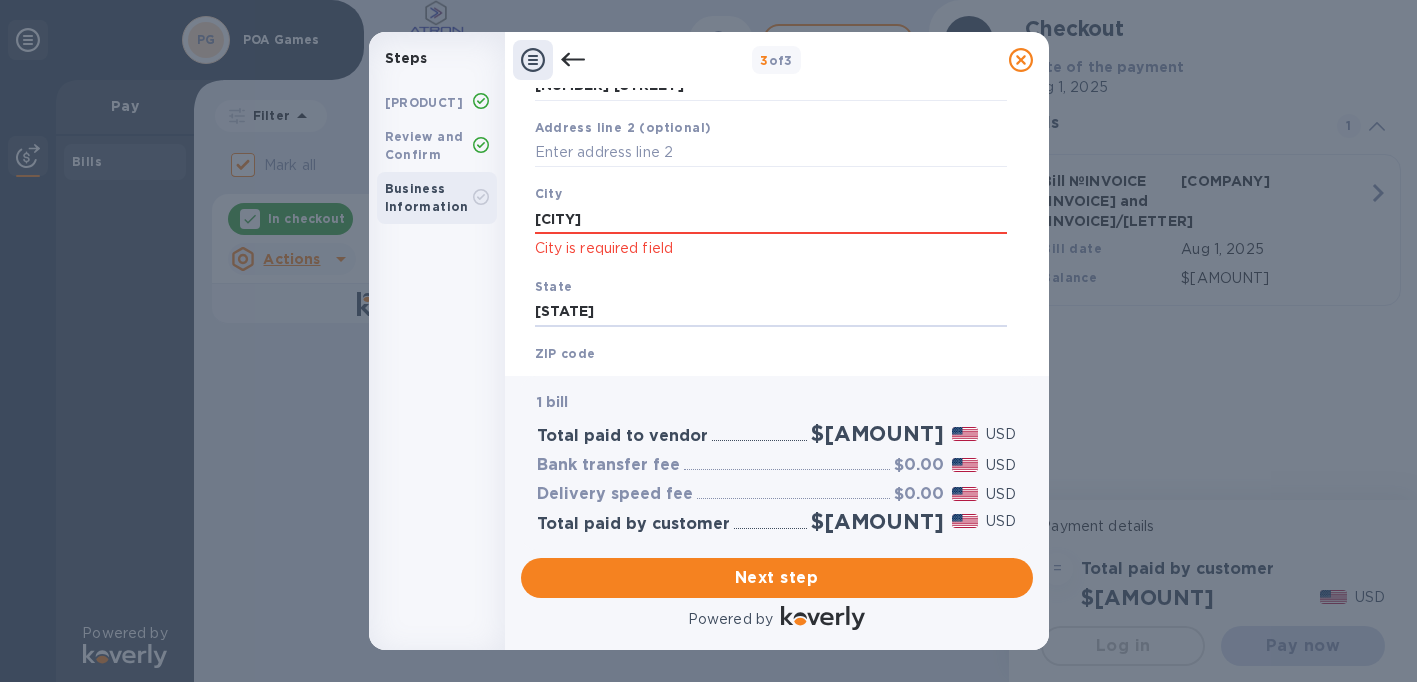 type on "[STATE]" 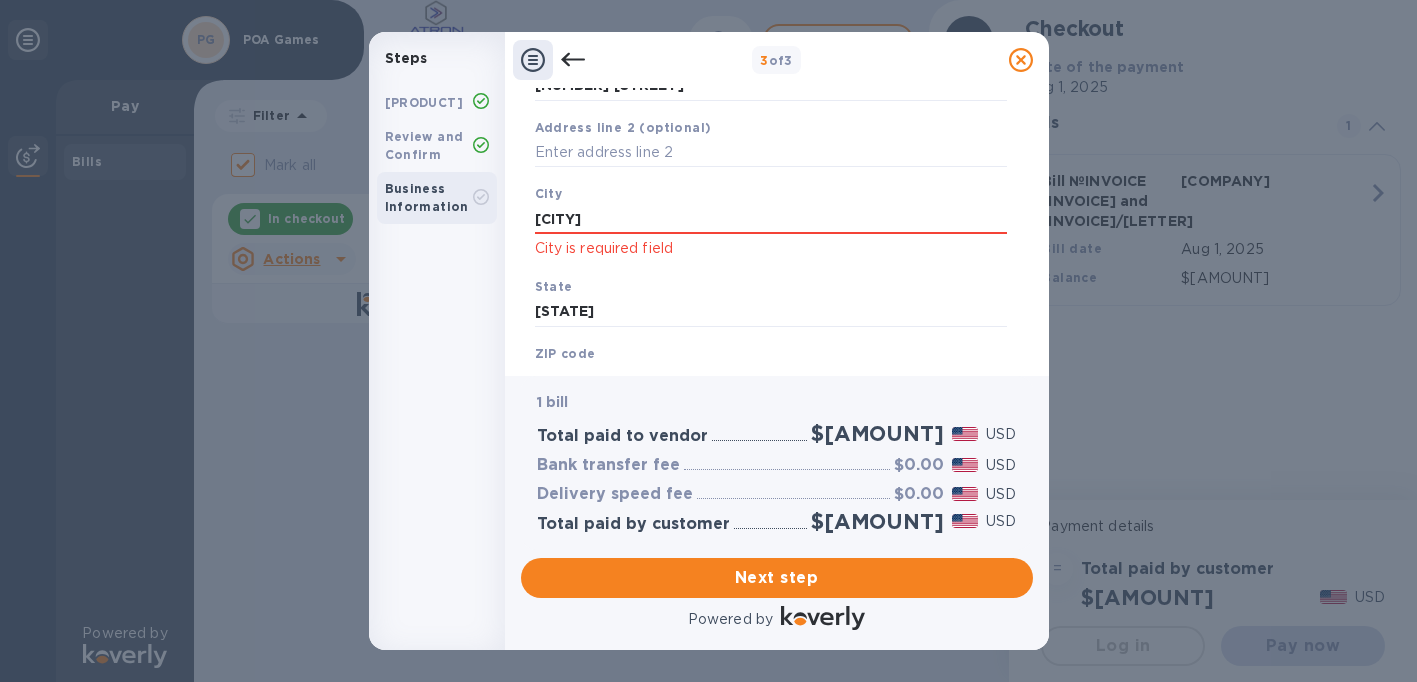 click on "ZIP code" at bounding box center (565, 353) 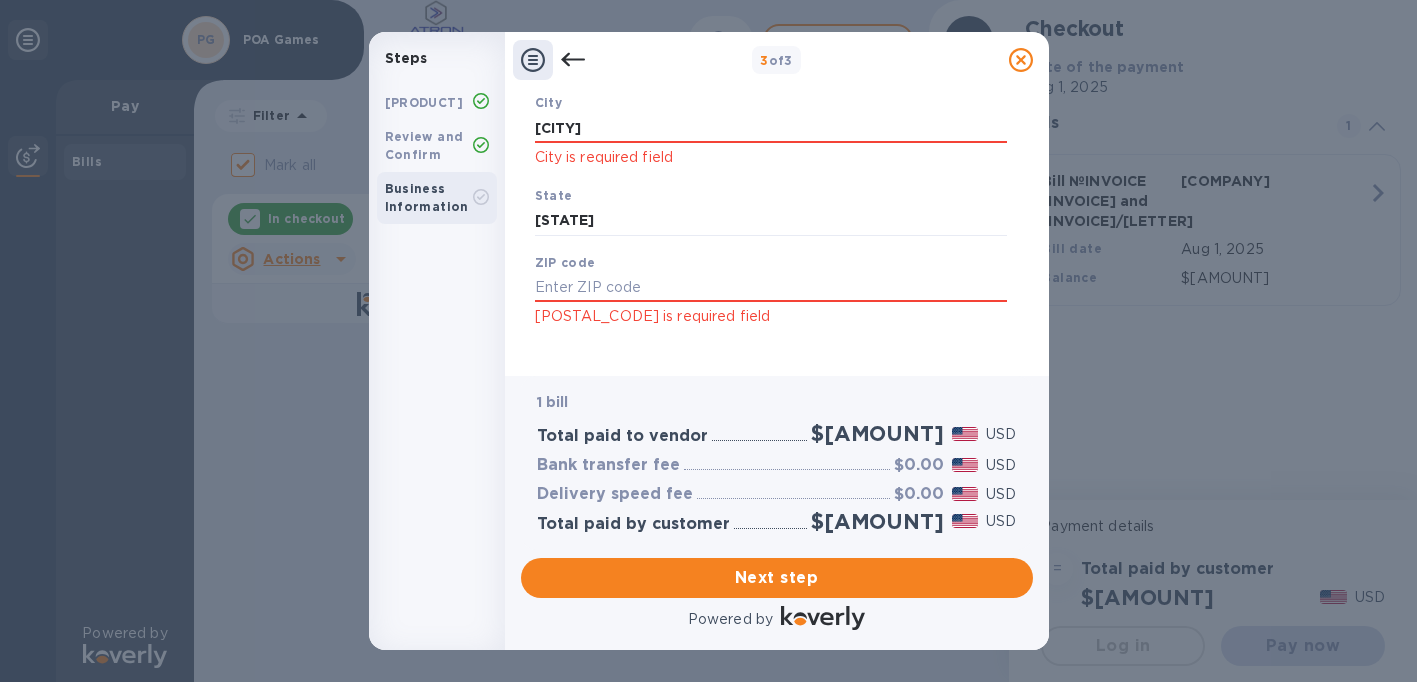 scroll, scrollTop: 350, scrollLeft: 0, axis: vertical 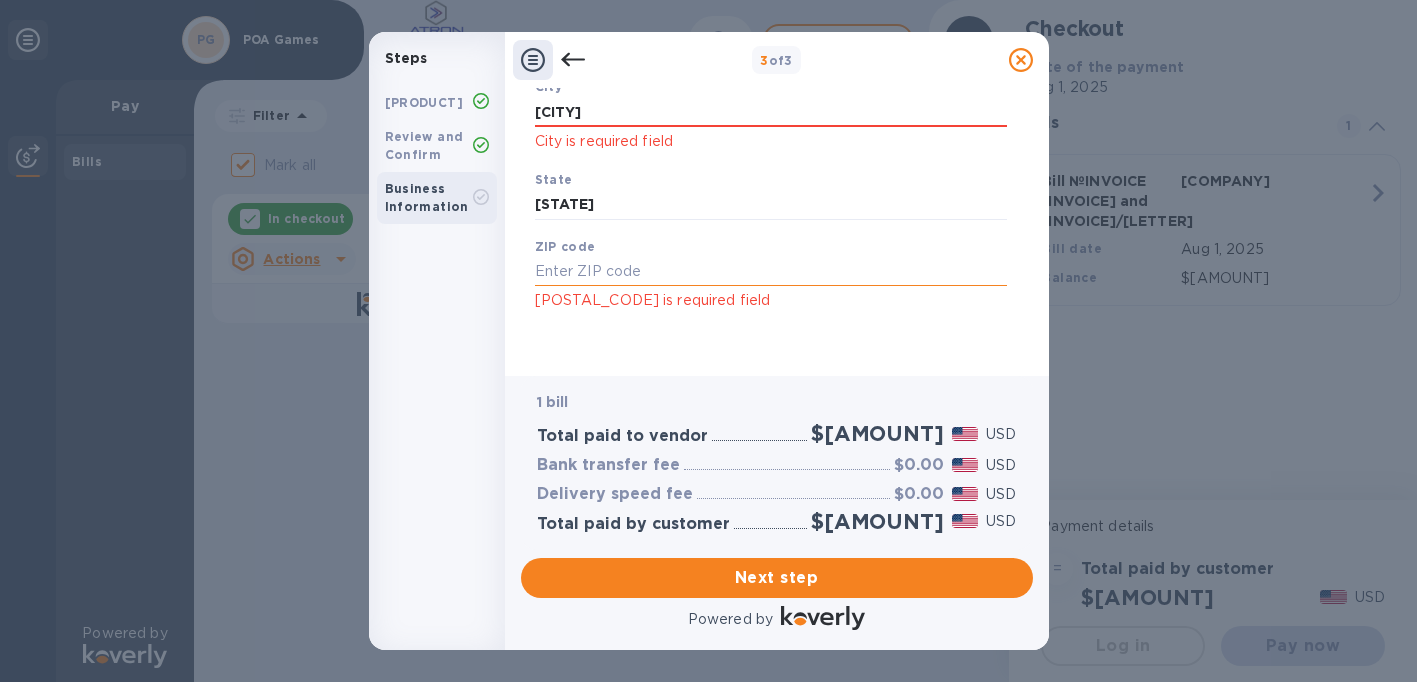 click at bounding box center [771, 272] 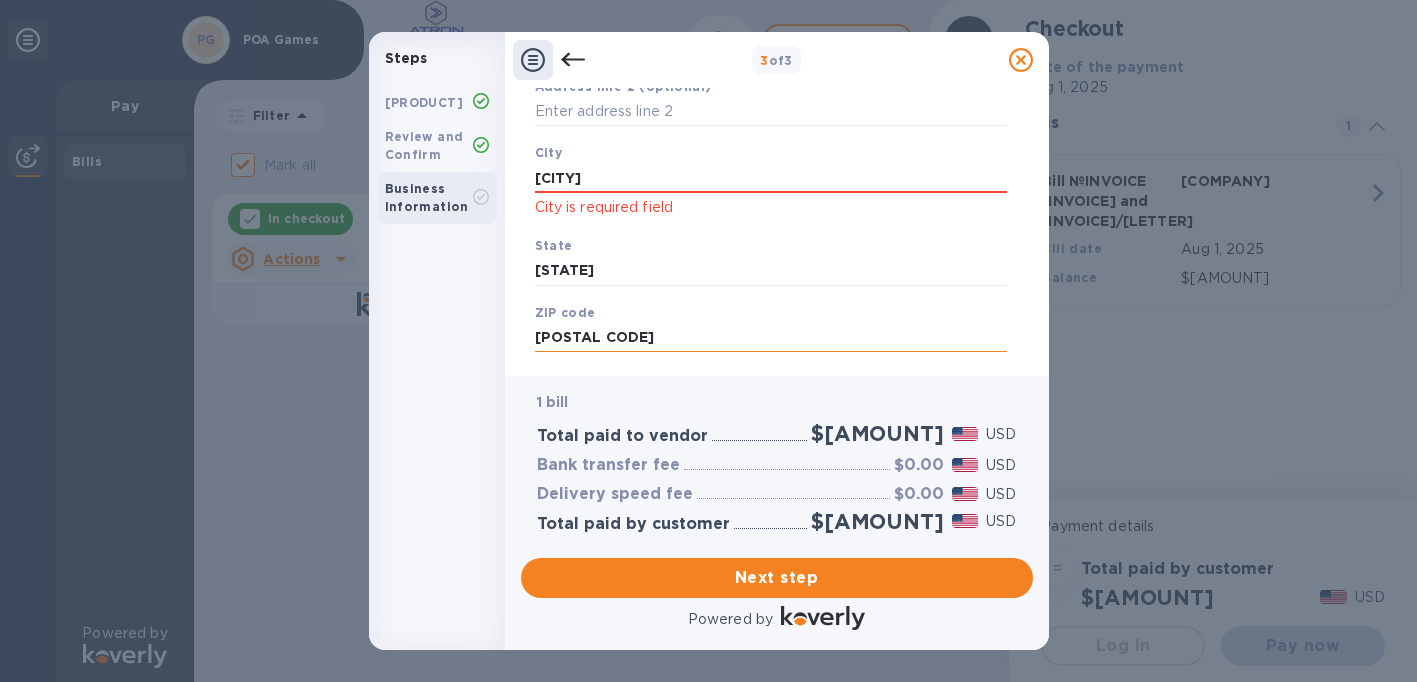 scroll, scrollTop: 266, scrollLeft: 0, axis: vertical 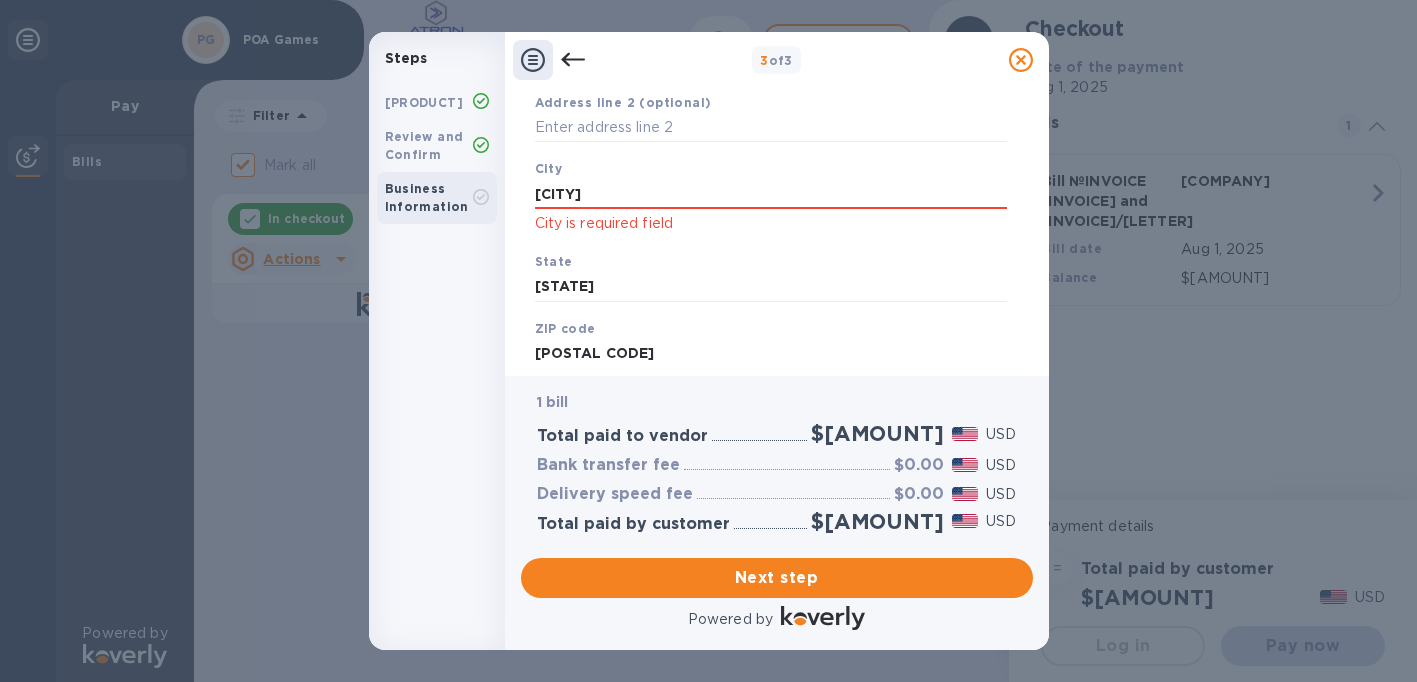type on "[POSTAL CODE]" 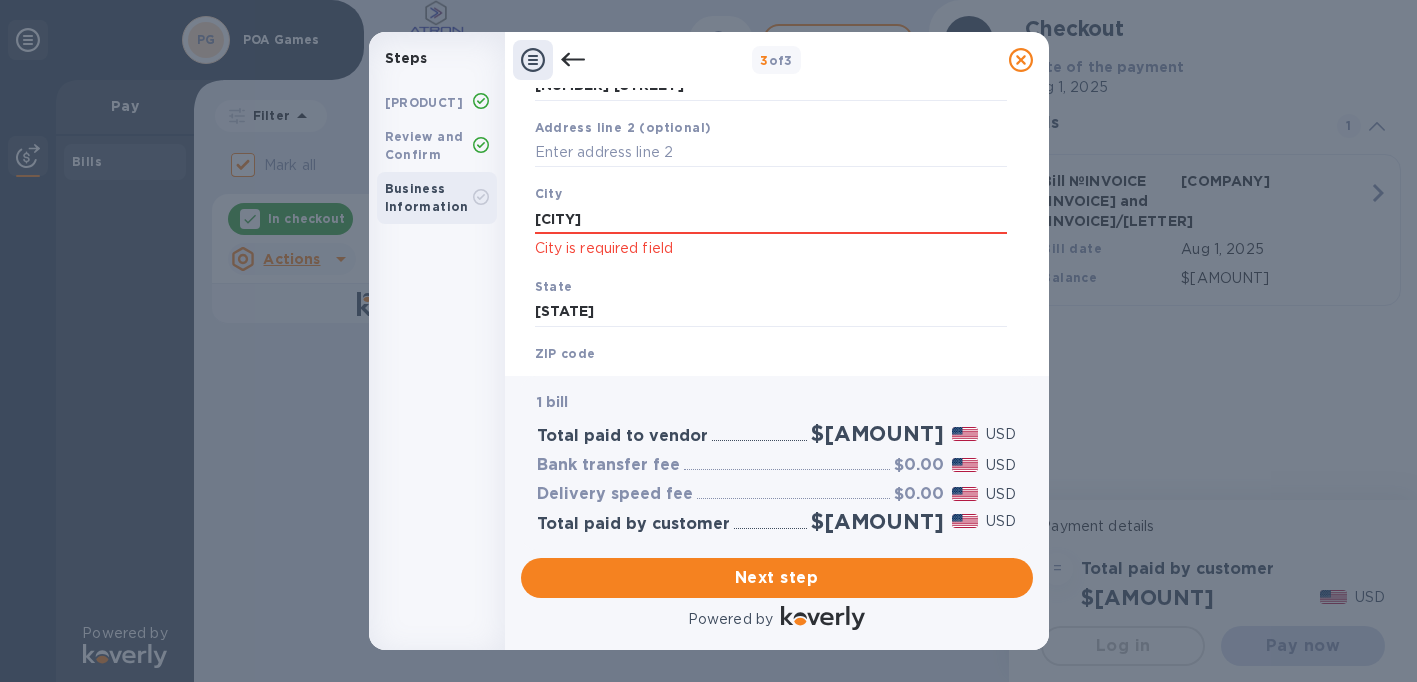 scroll, scrollTop: 231, scrollLeft: 0, axis: vertical 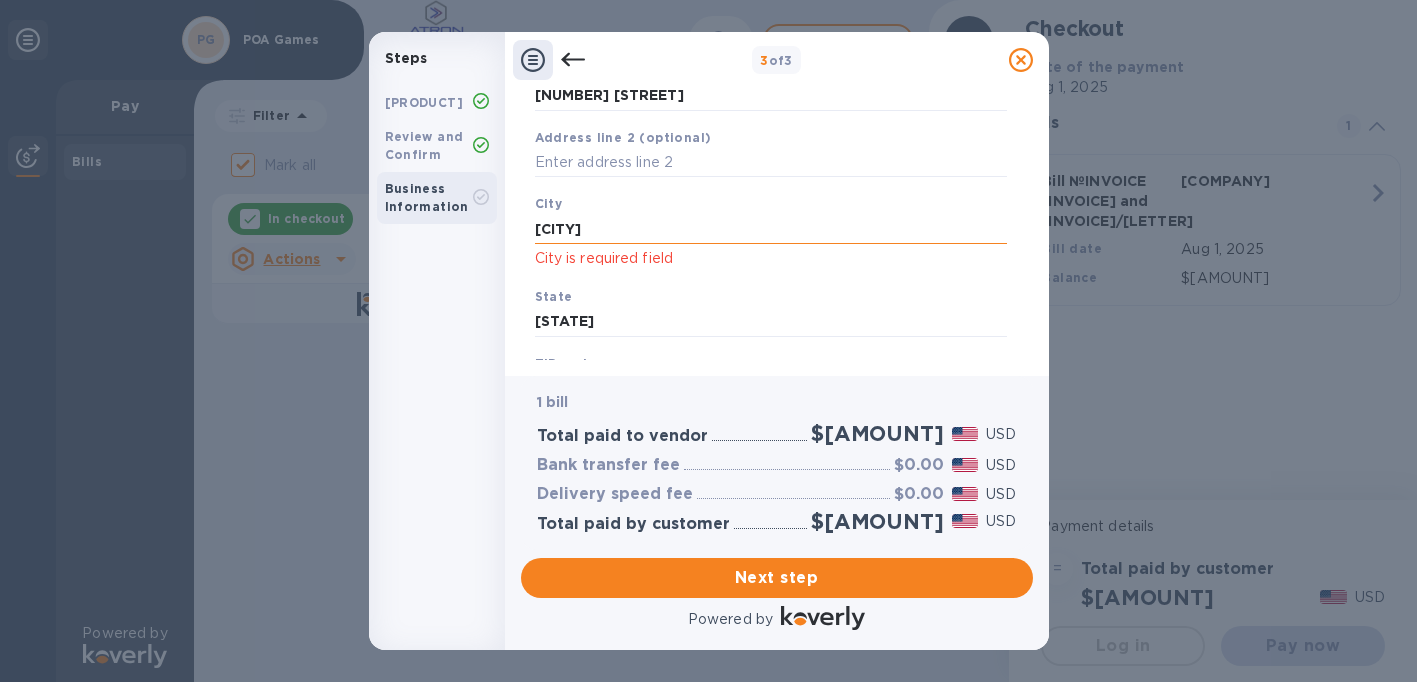click on "[CITY]" at bounding box center [771, 229] 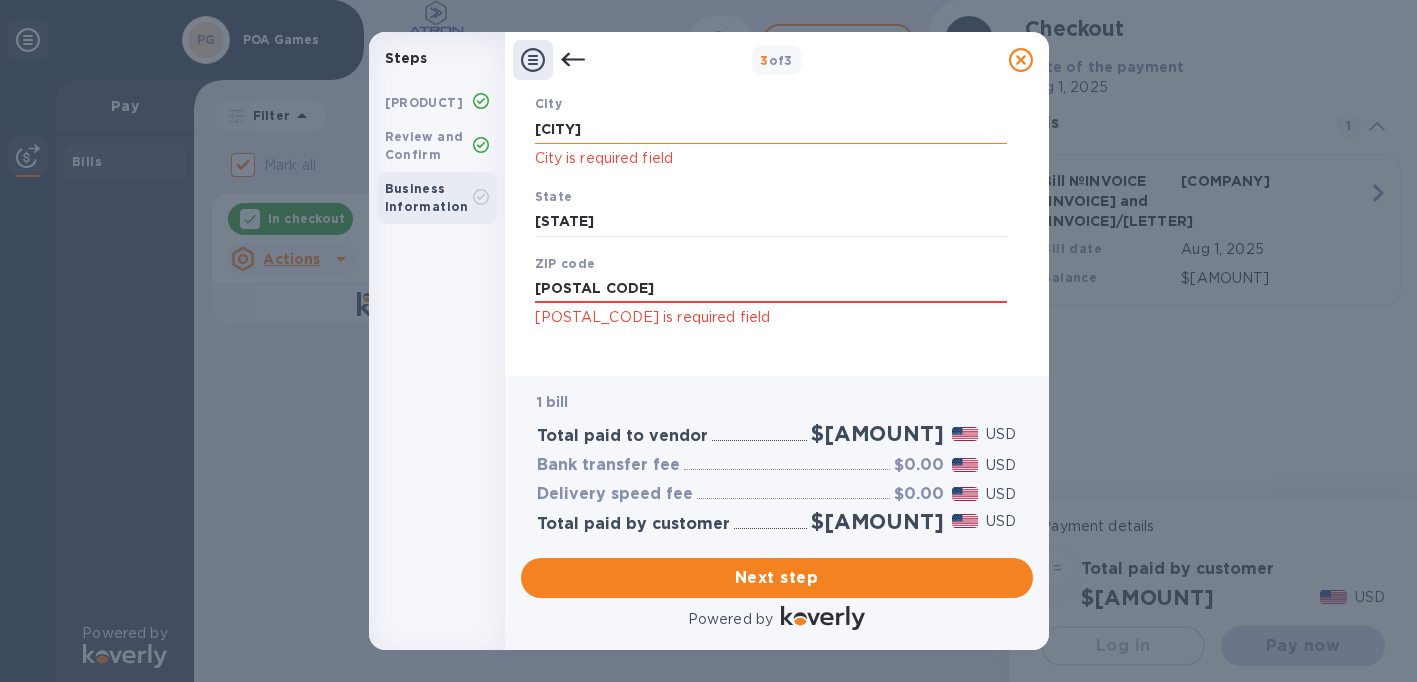scroll, scrollTop: 350, scrollLeft: 0, axis: vertical 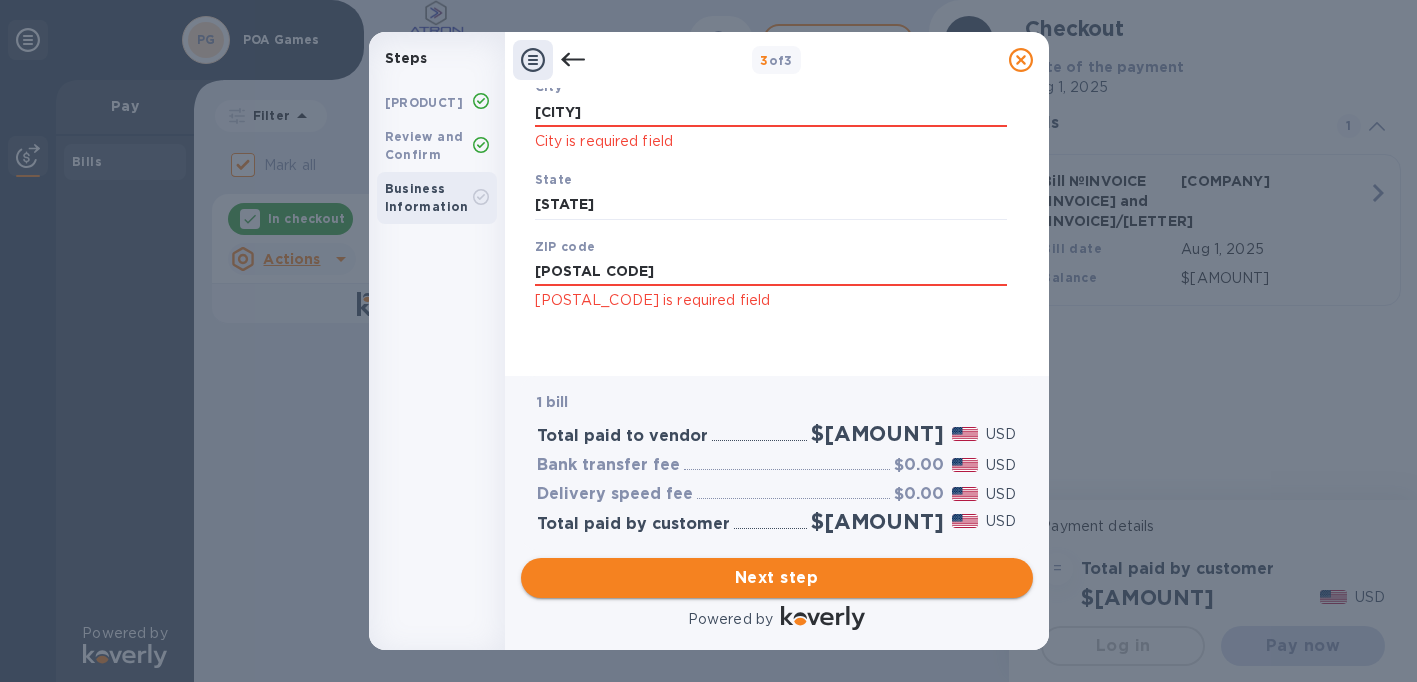type on "[CITY]" 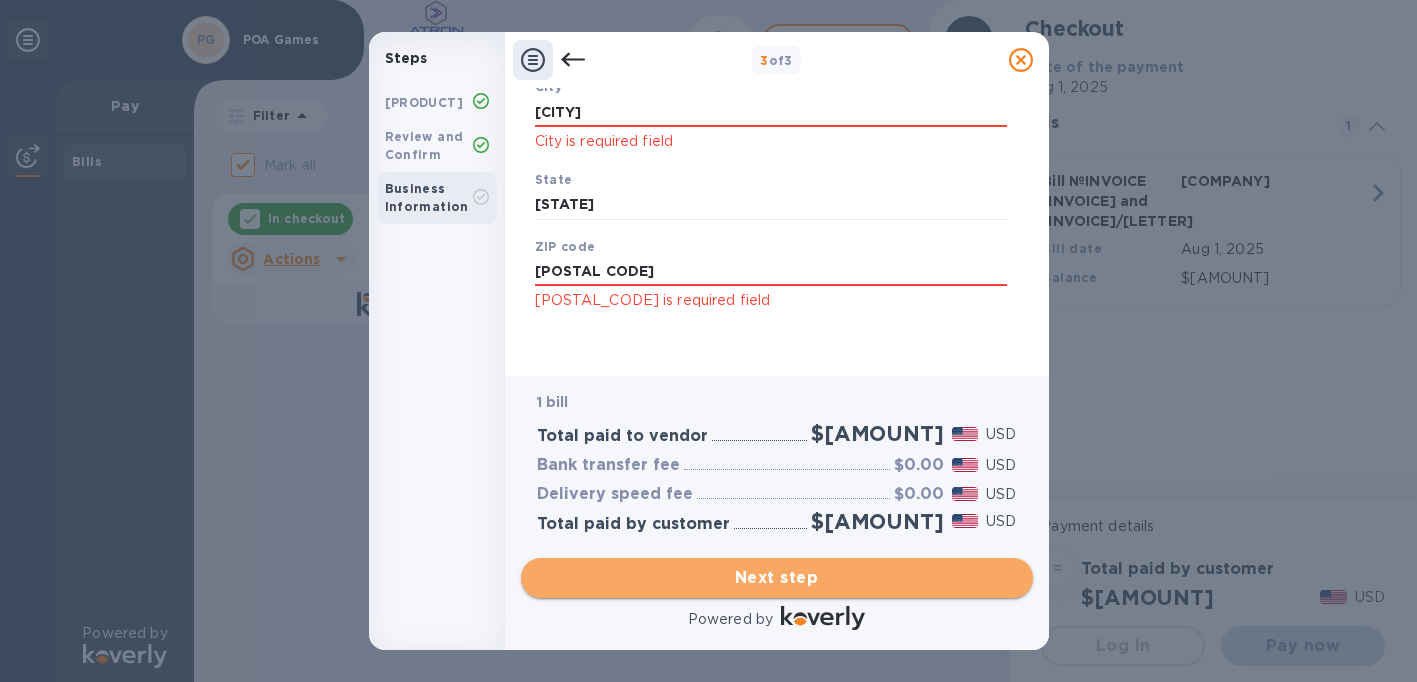 click on "Next step" at bounding box center [777, 578] 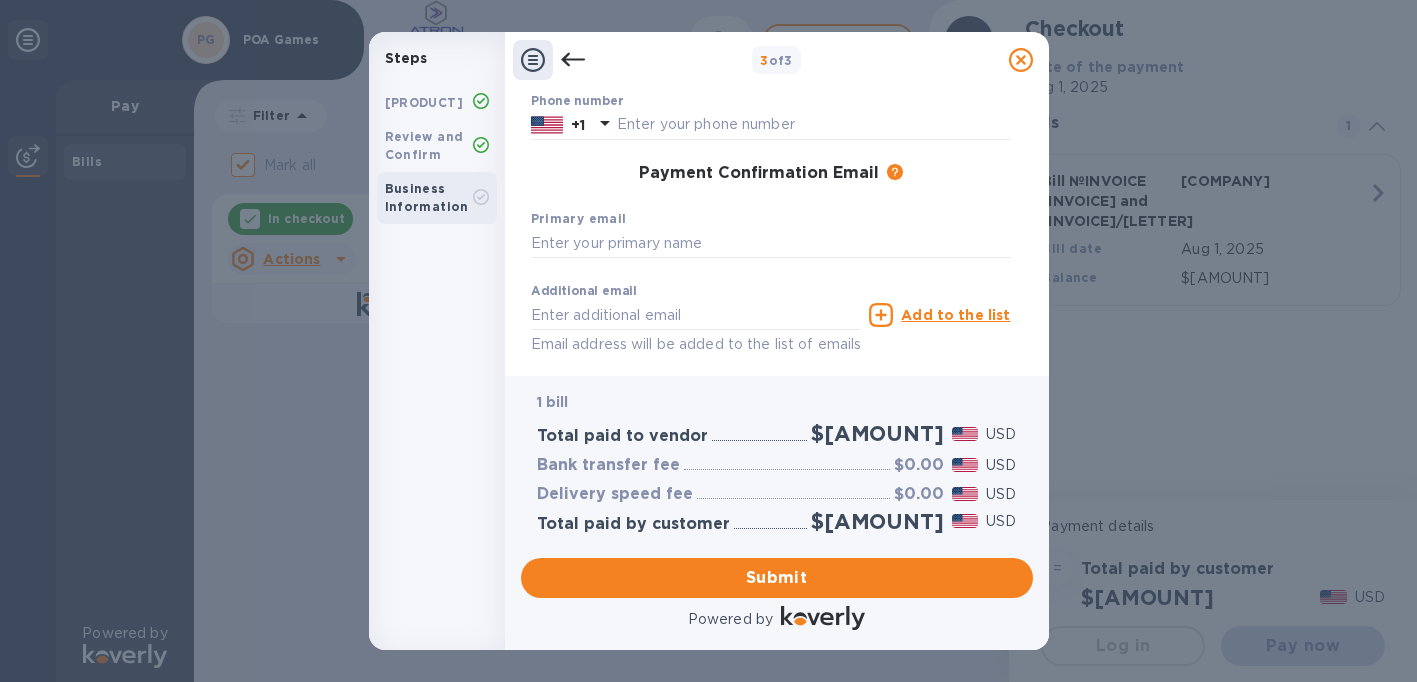scroll, scrollTop: 220, scrollLeft: 0, axis: vertical 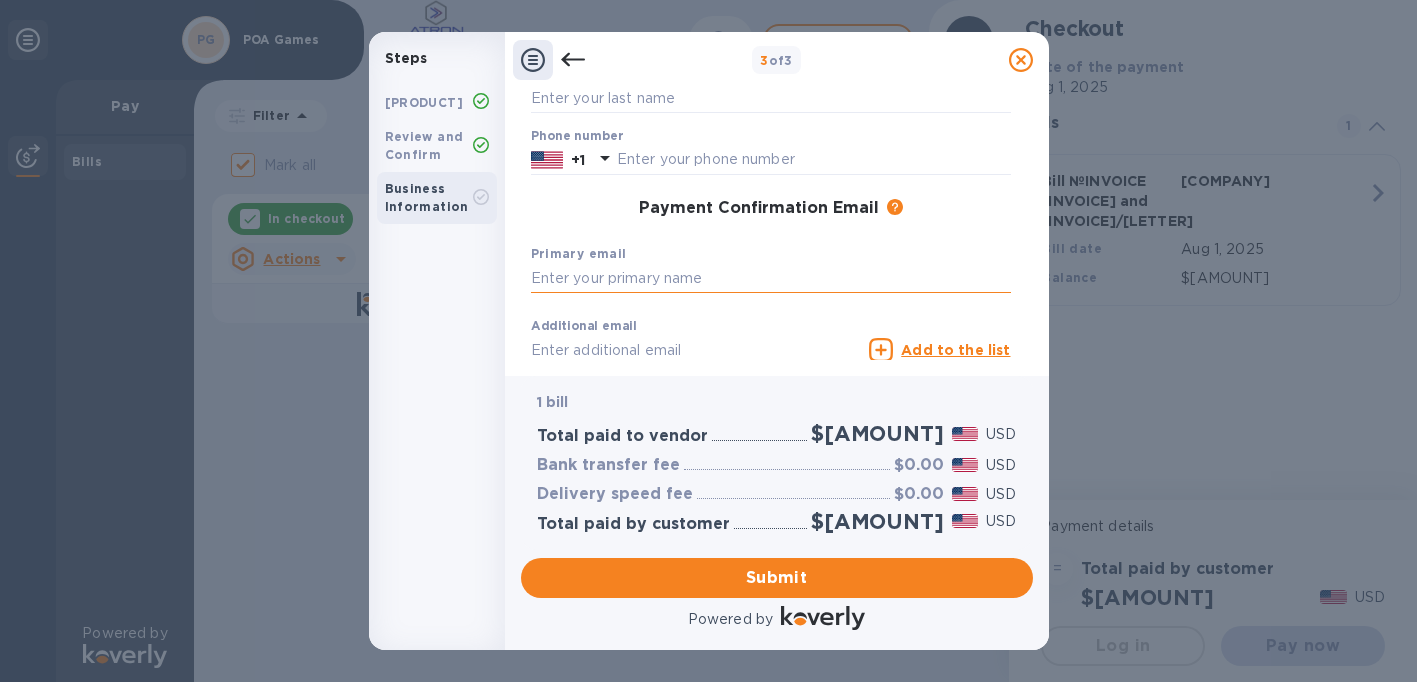 click at bounding box center [771, 279] 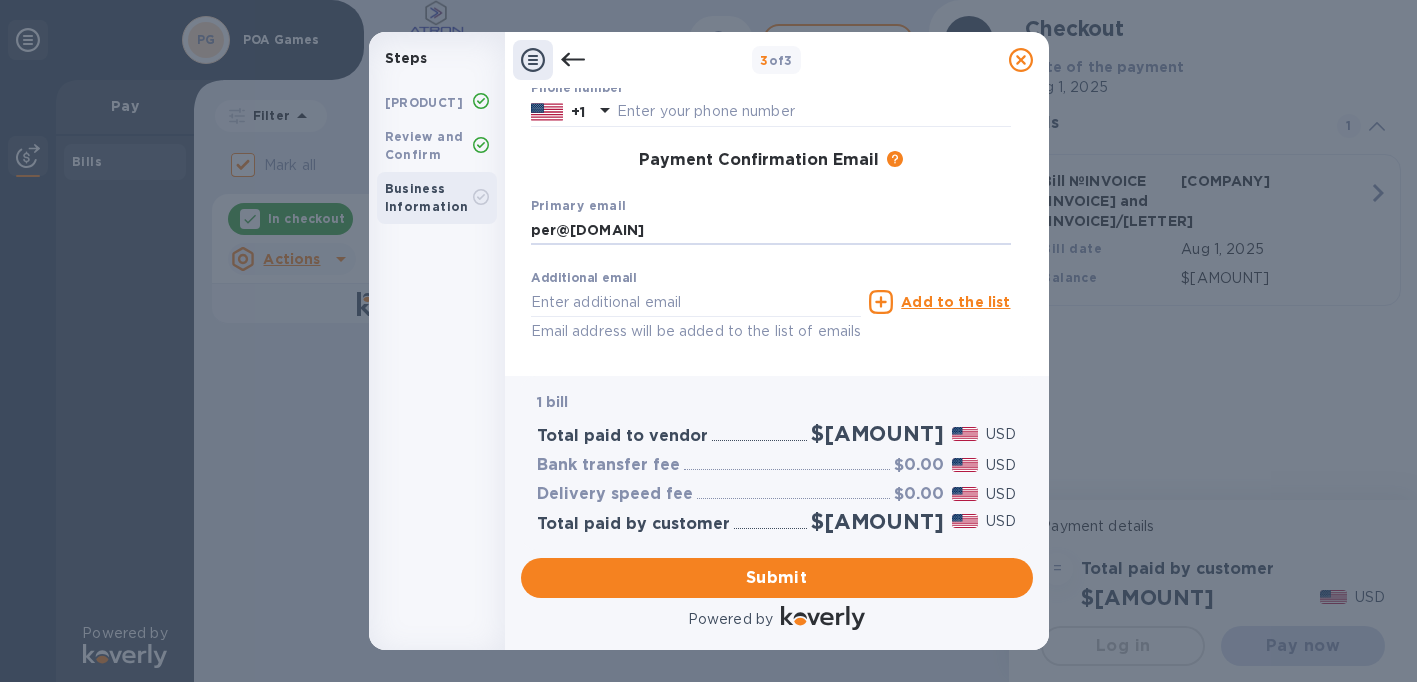 scroll, scrollTop: 345, scrollLeft: 0, axis: vertical 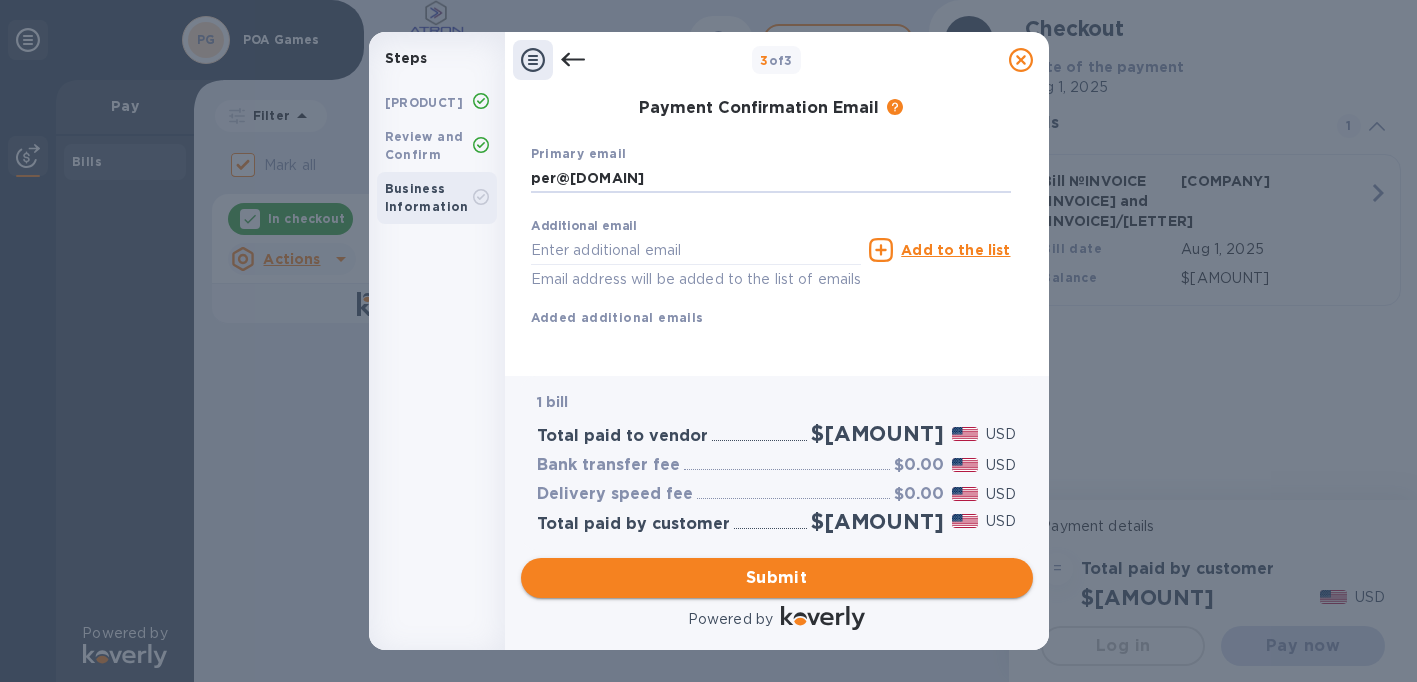 type on "per@[DOMAIN]" 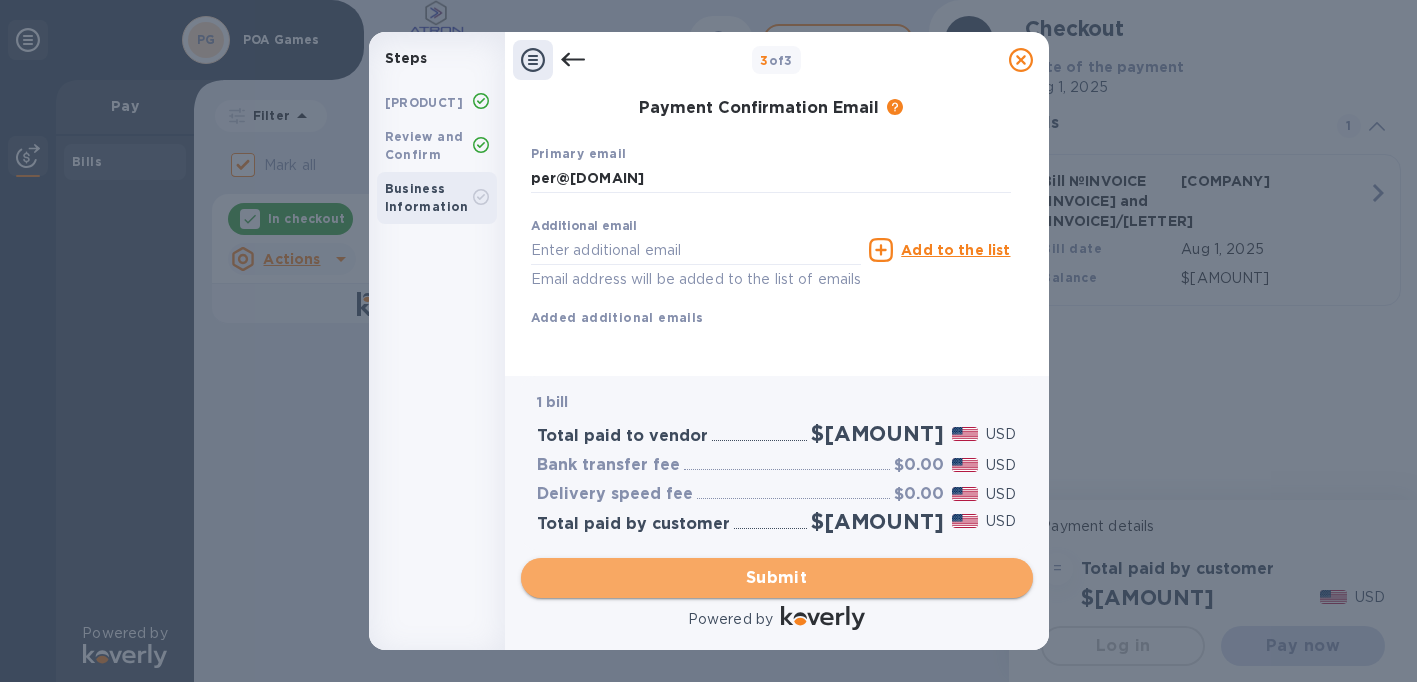 click on "Submit" at bounding box center [777, 578] 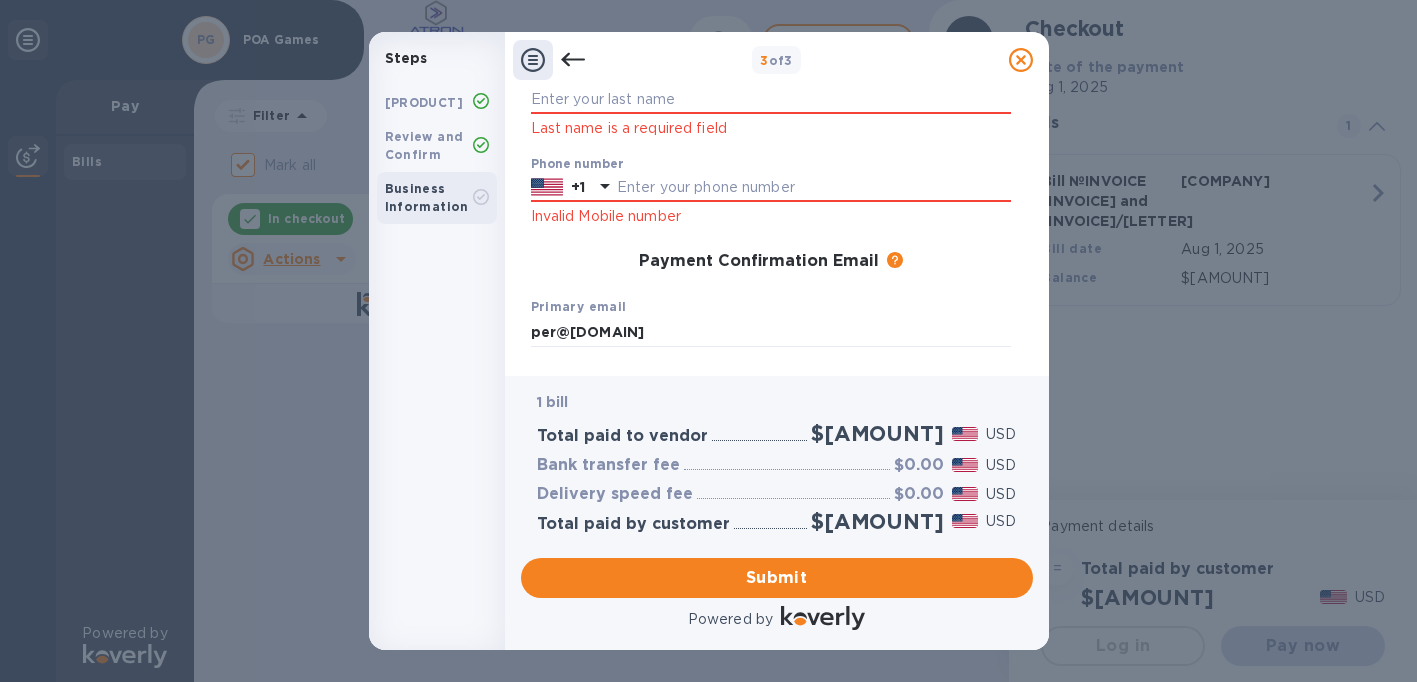 scroll, scrollTop: 238, scrollLeft: 0, axis: vertical 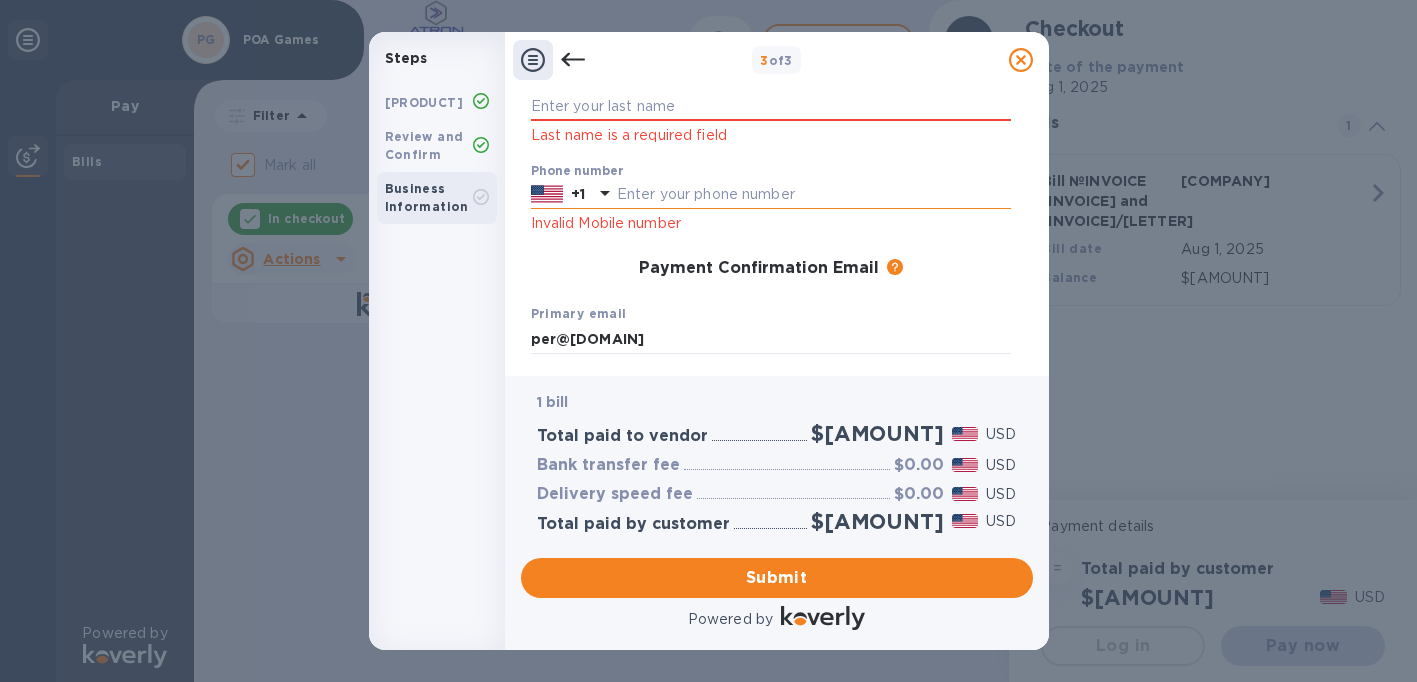 click at bounding box center [814, 195] 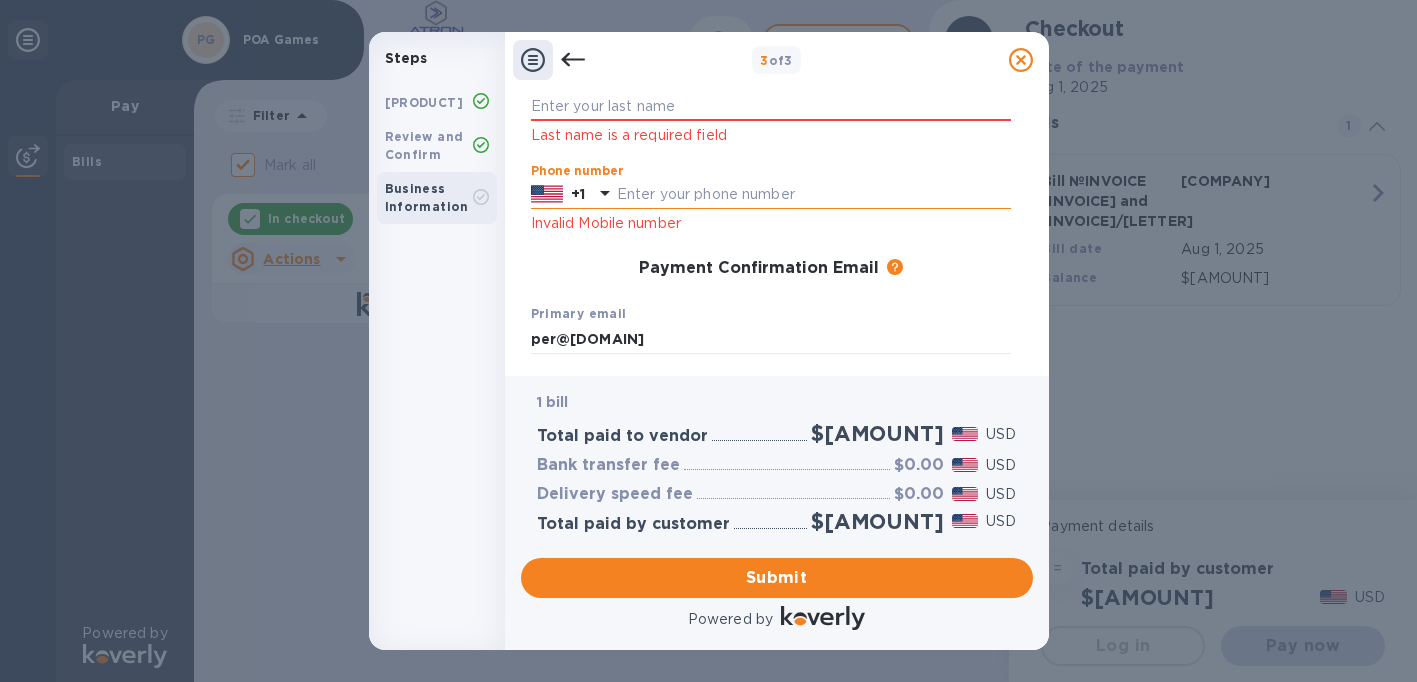 type on "[NUMBER]" 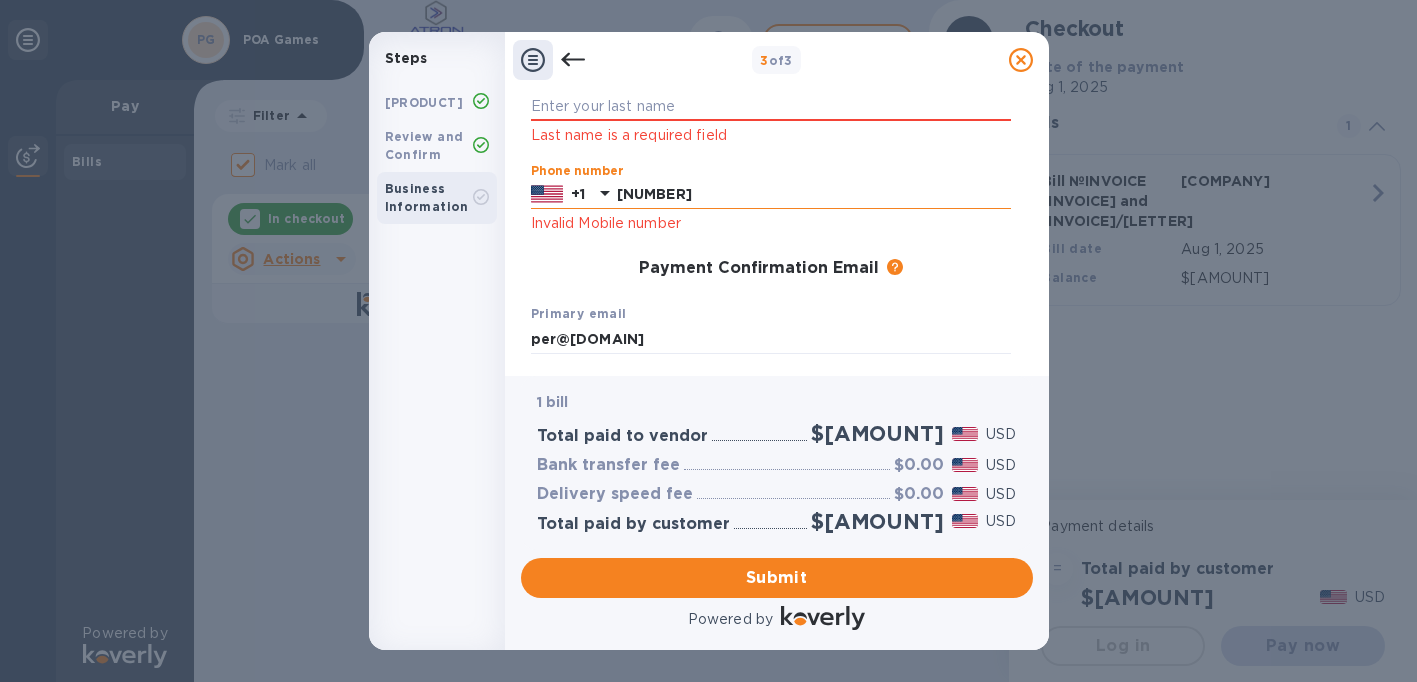 type on "[FIRST]" 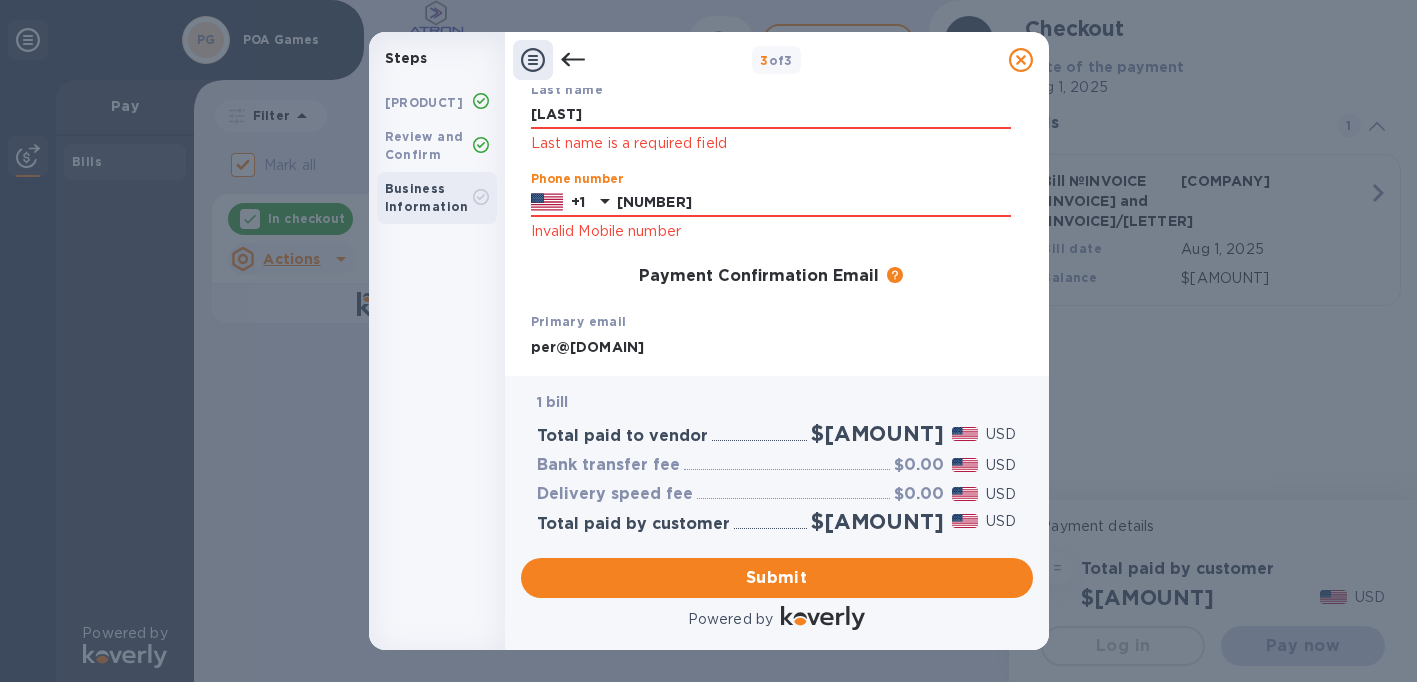 scroll, scrollTop: 222, scrollLeft: 0, axis: vertical 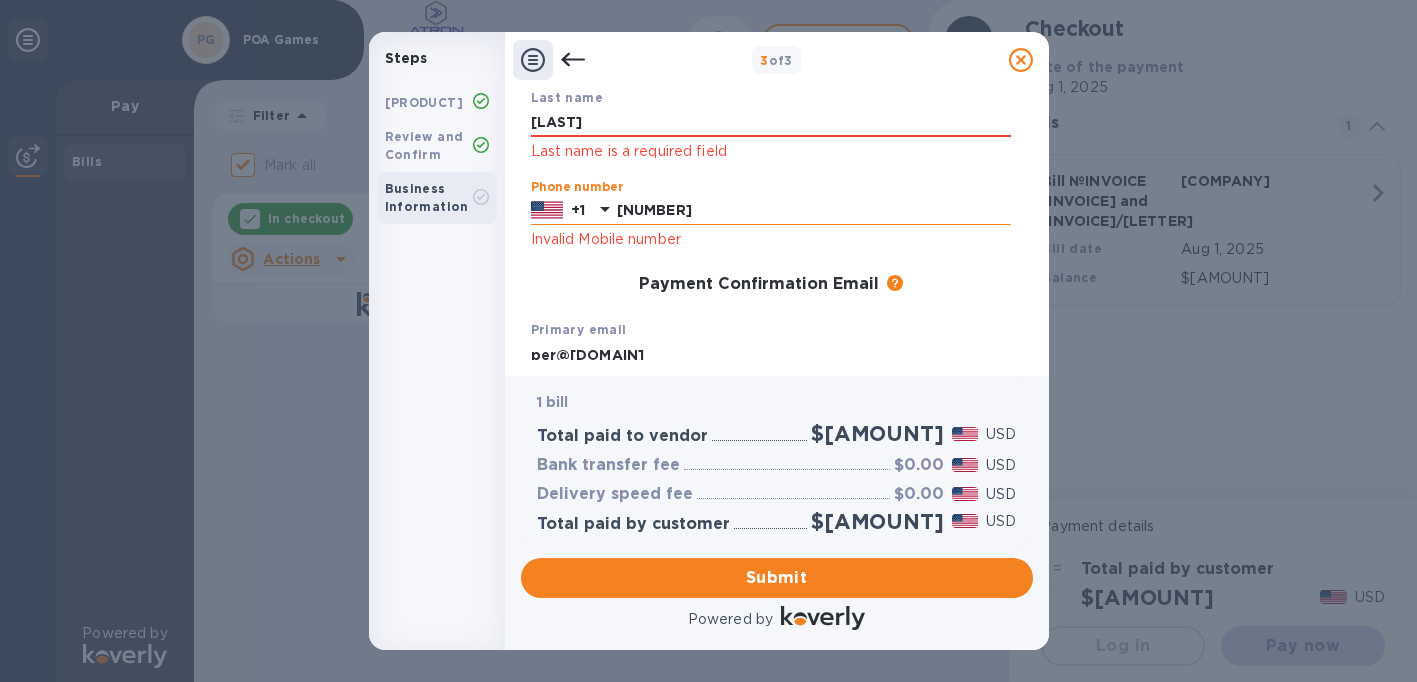 click on "[NUMBER]" at bounding box center [814, 211] 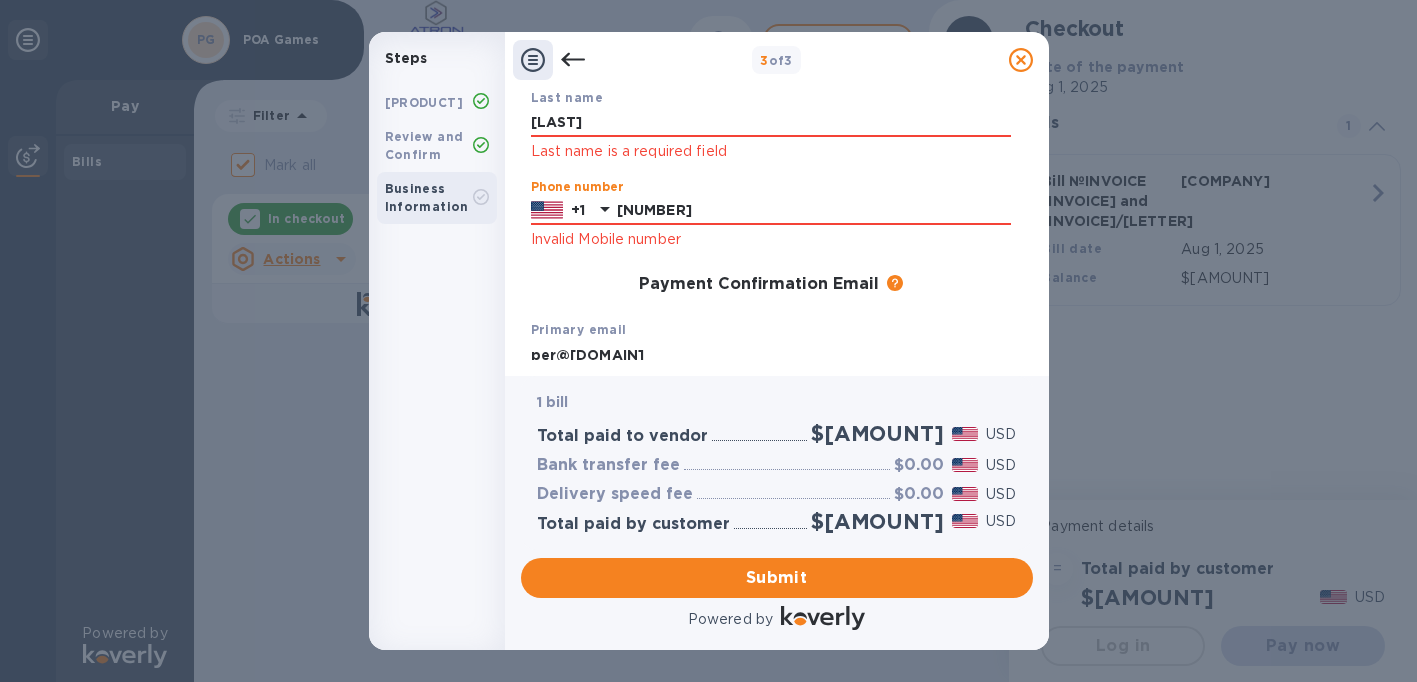 type on "[NUMBER]" 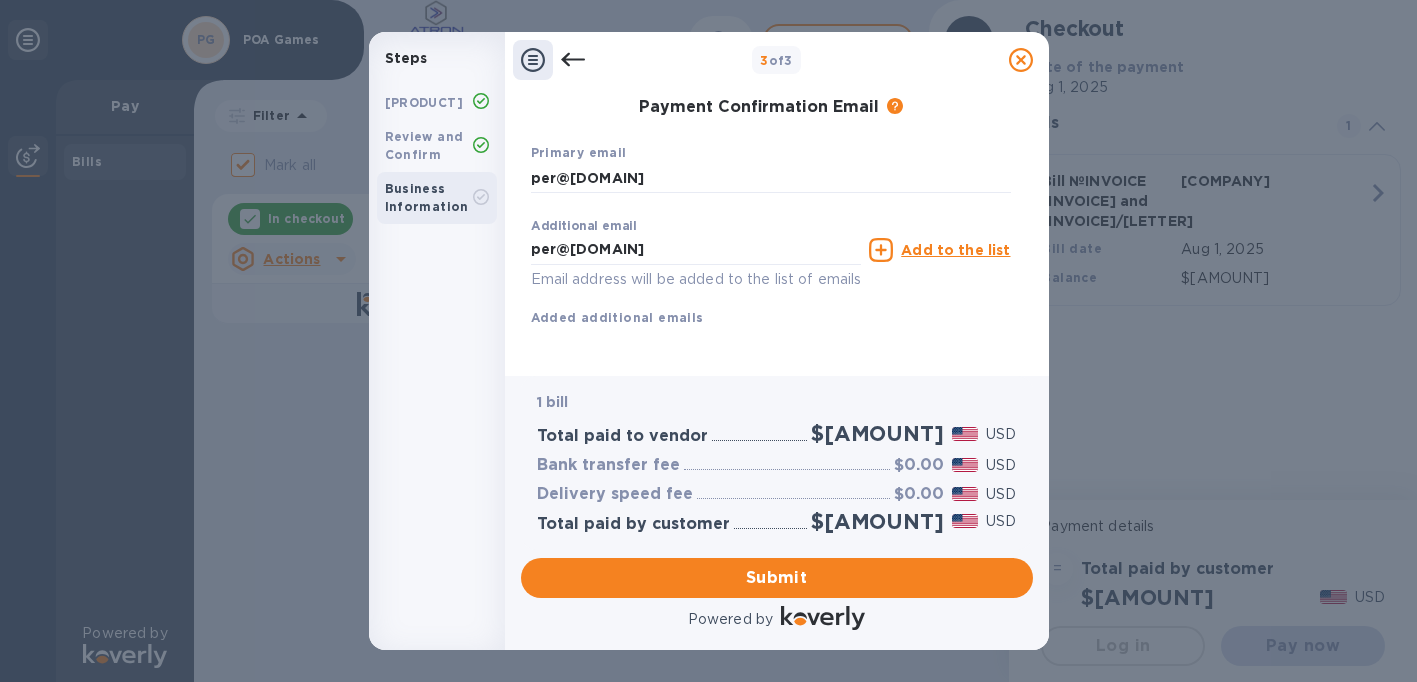 scroll, scrollTop: 423, scrollLeft: 0, axis: vertical 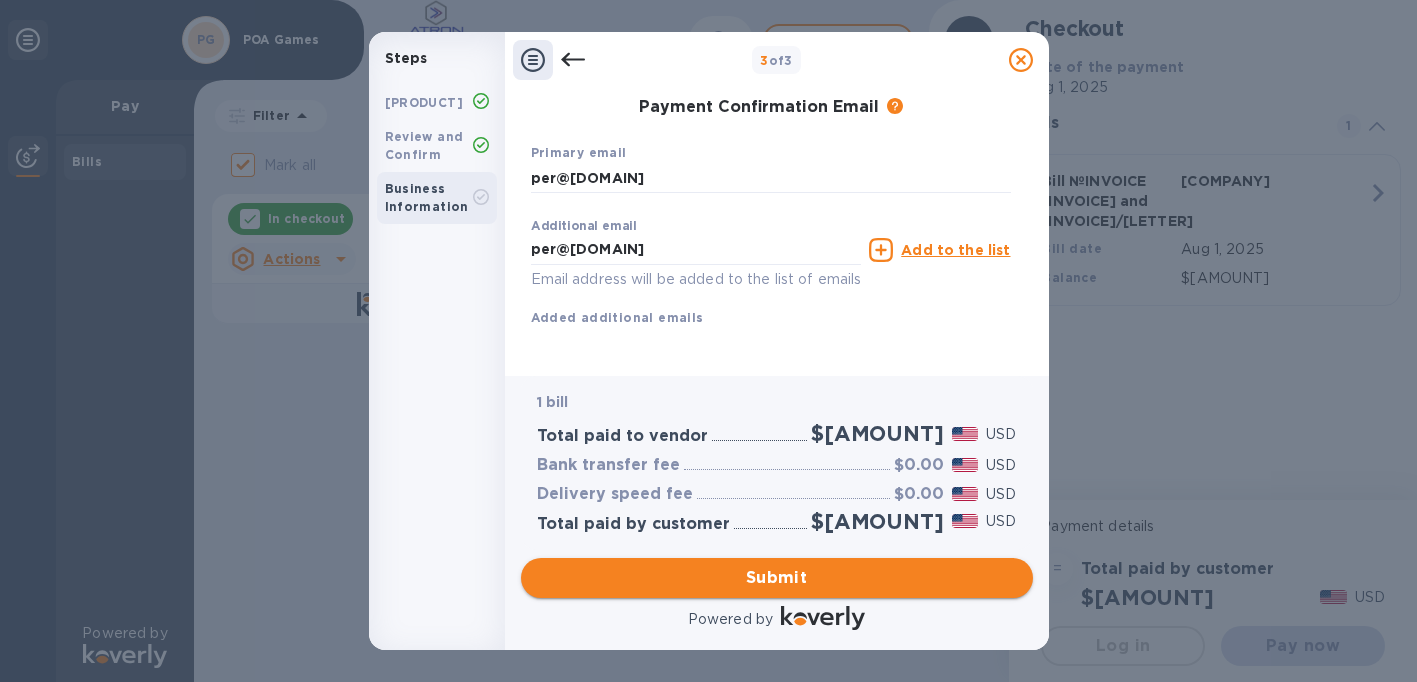 click on "Submit" at bounding box center [777, 578] 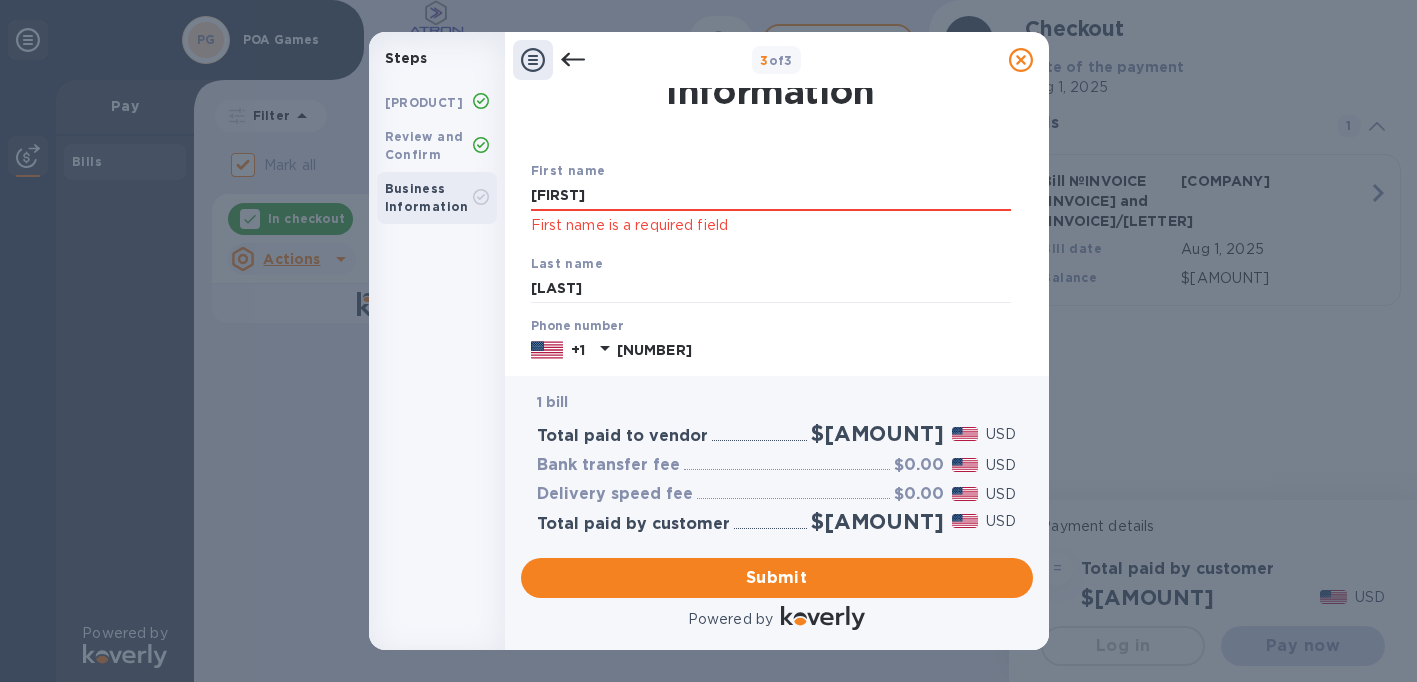 scroll, scrollTop: 0, scrollLeft: 0, axis: both 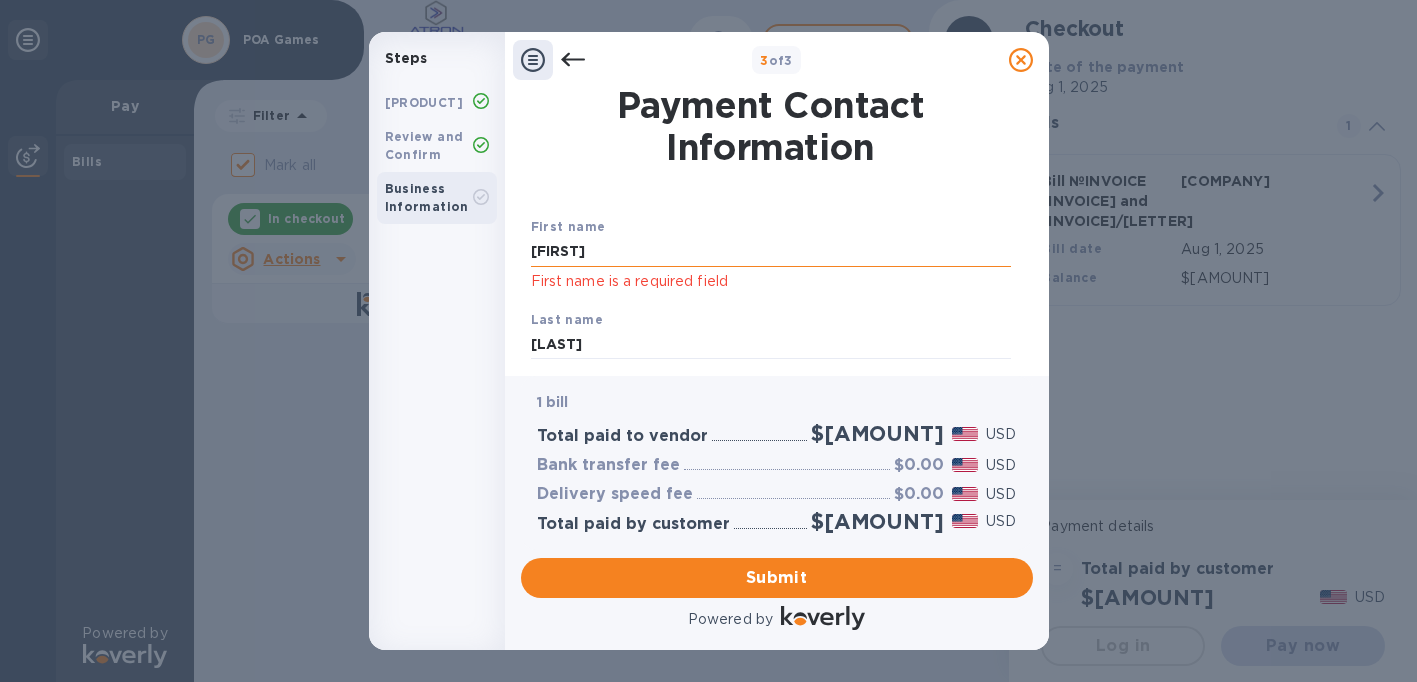 click on "[FIRST]" at bounding box center [771, 252] 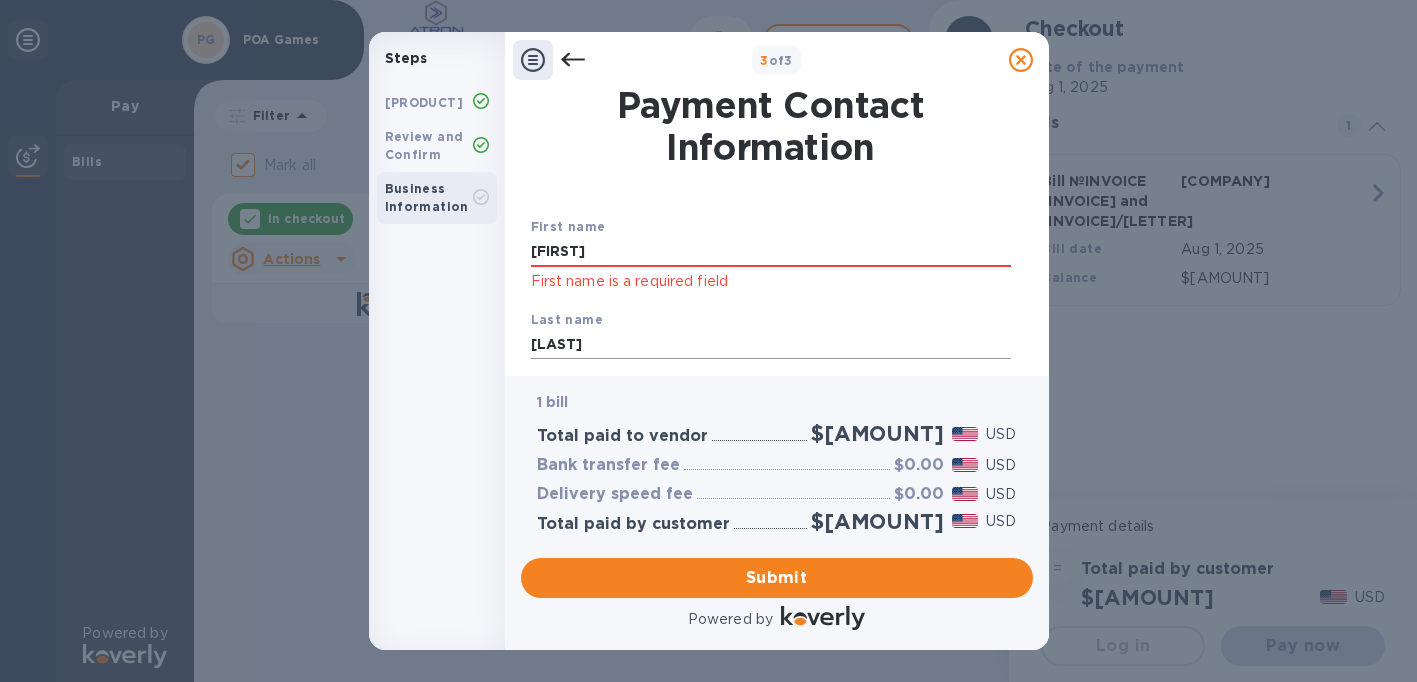 click on "[LAST]" at bounding box center [771, 345] 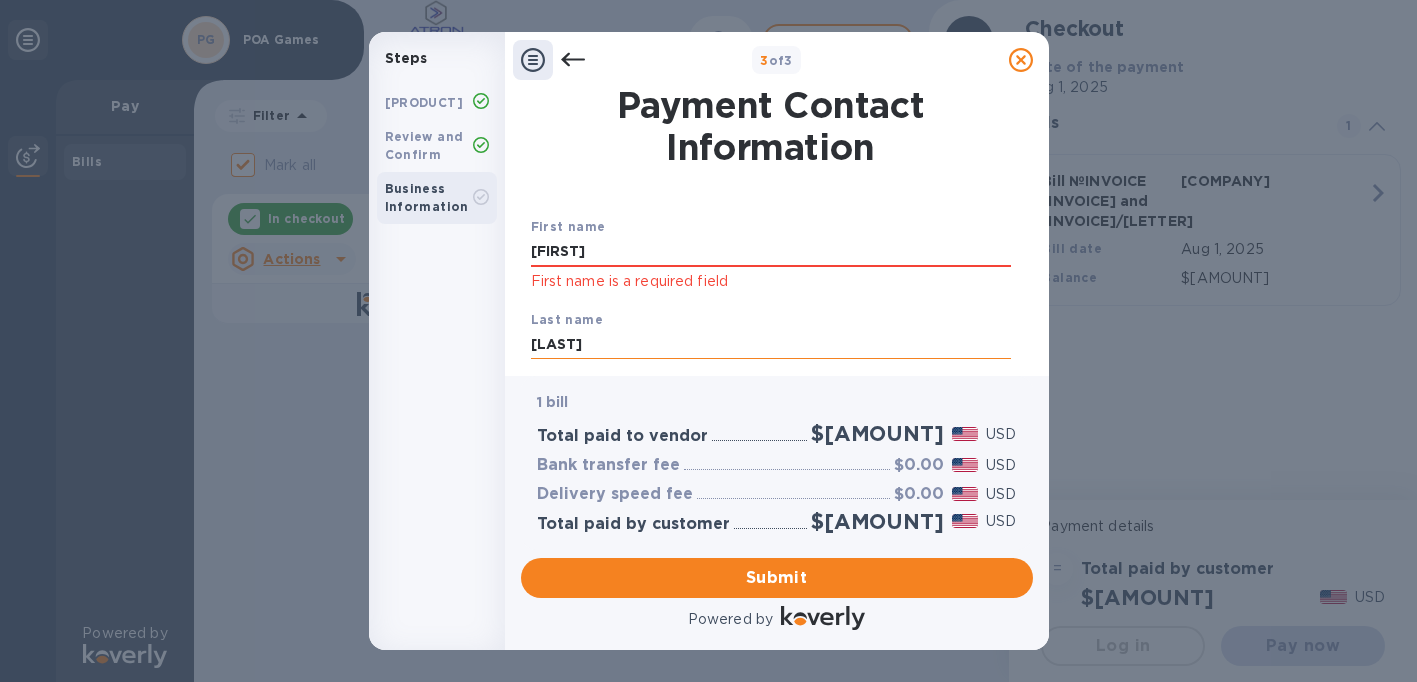 click on "[LAST]" at bounding box center [771, 345] 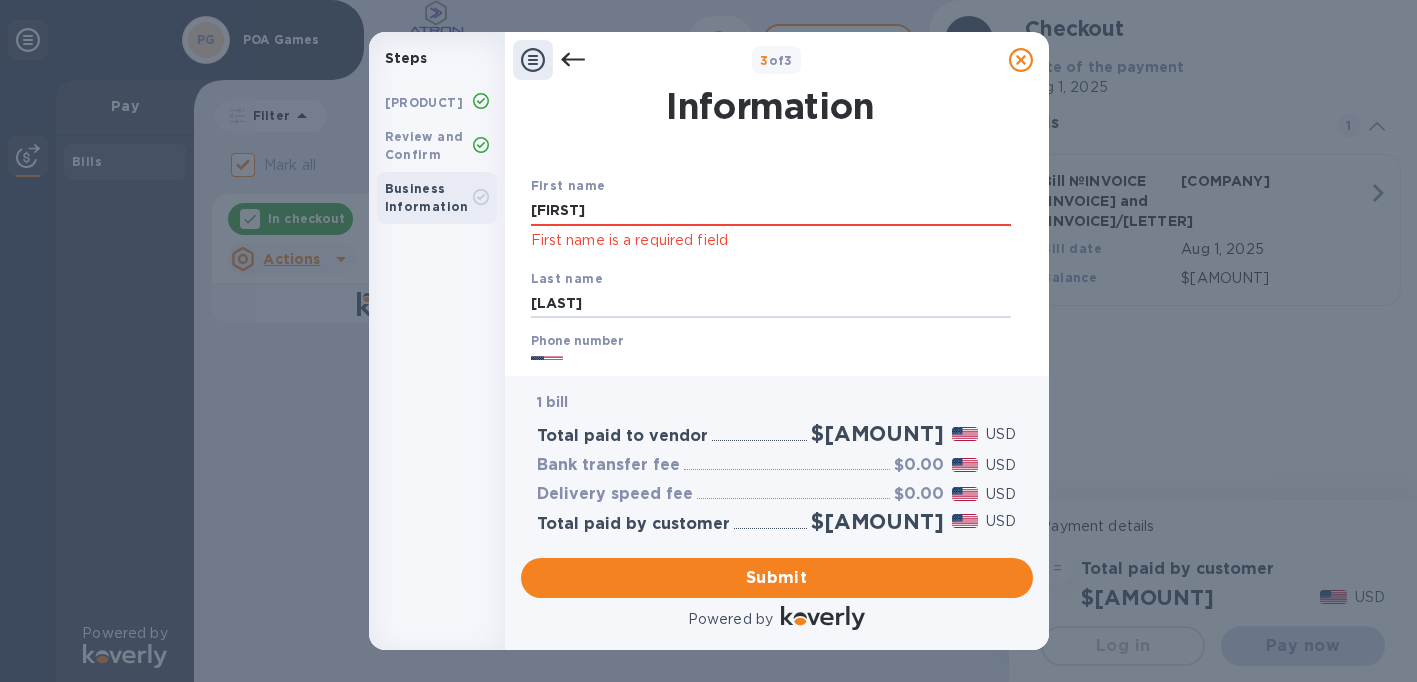scroll, scrollTop: 0, scrollLeft: 0, axis: both 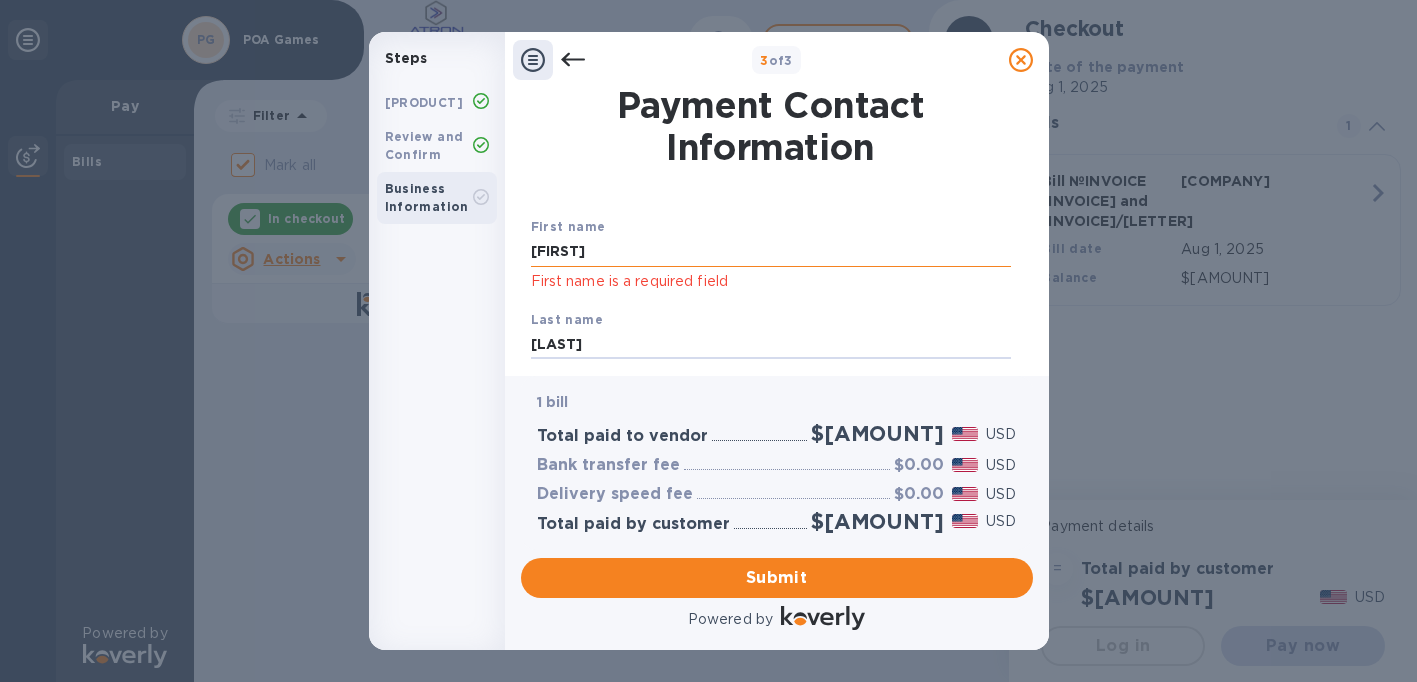 click on "[FIRST]" at bounding box center (771, 252) 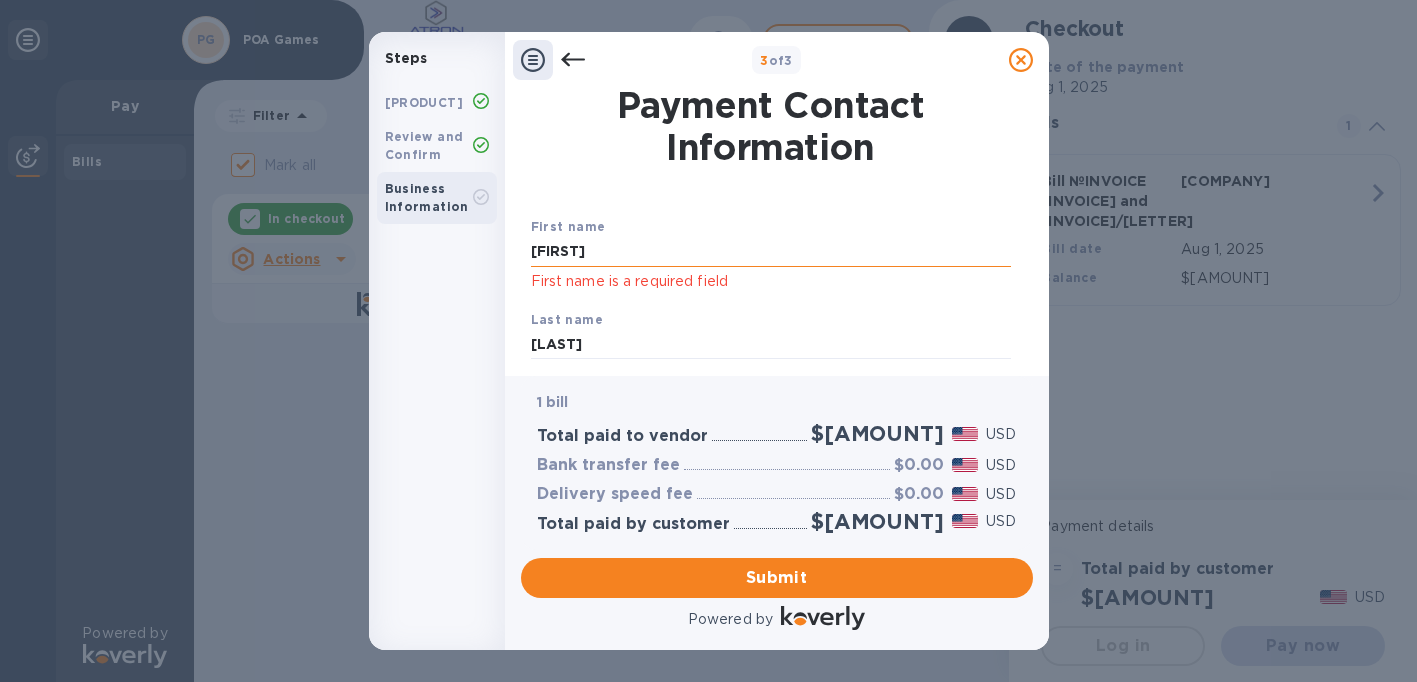 click on "[FIRST]" at bounding box center (771, 252) 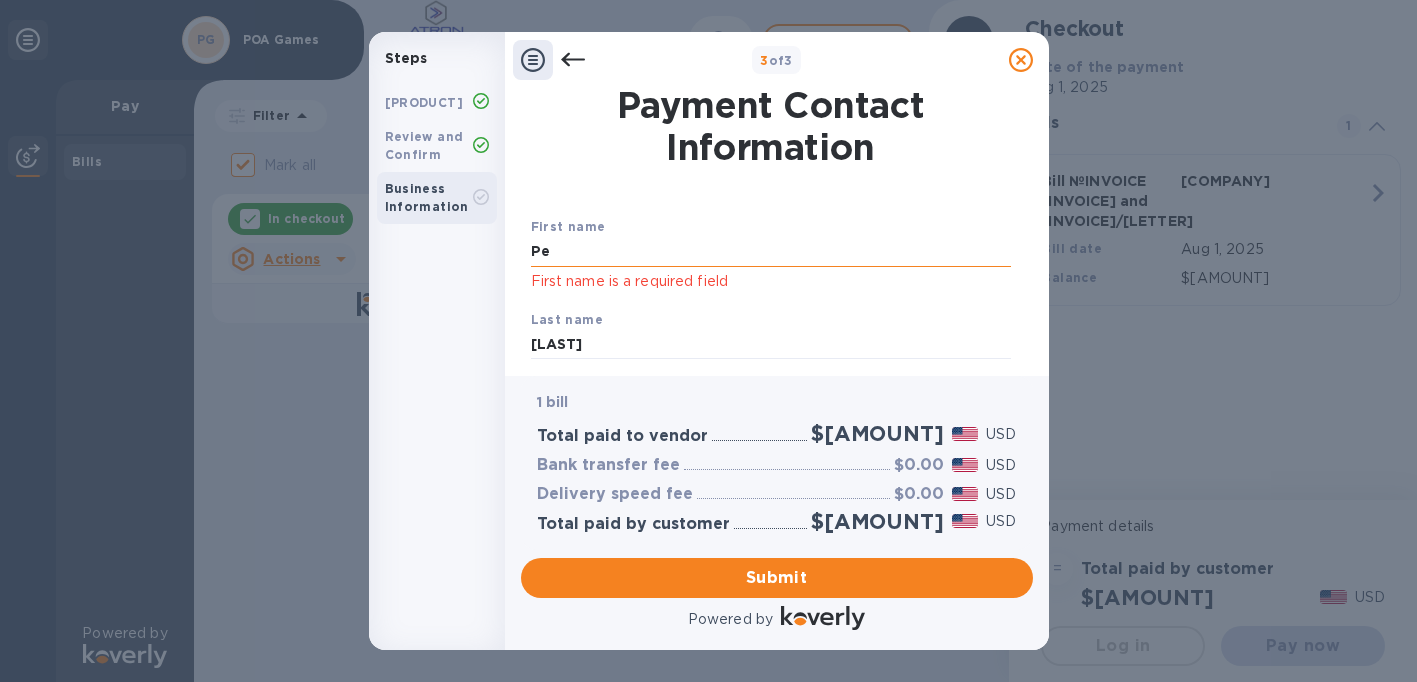 type on "[FIRST]" 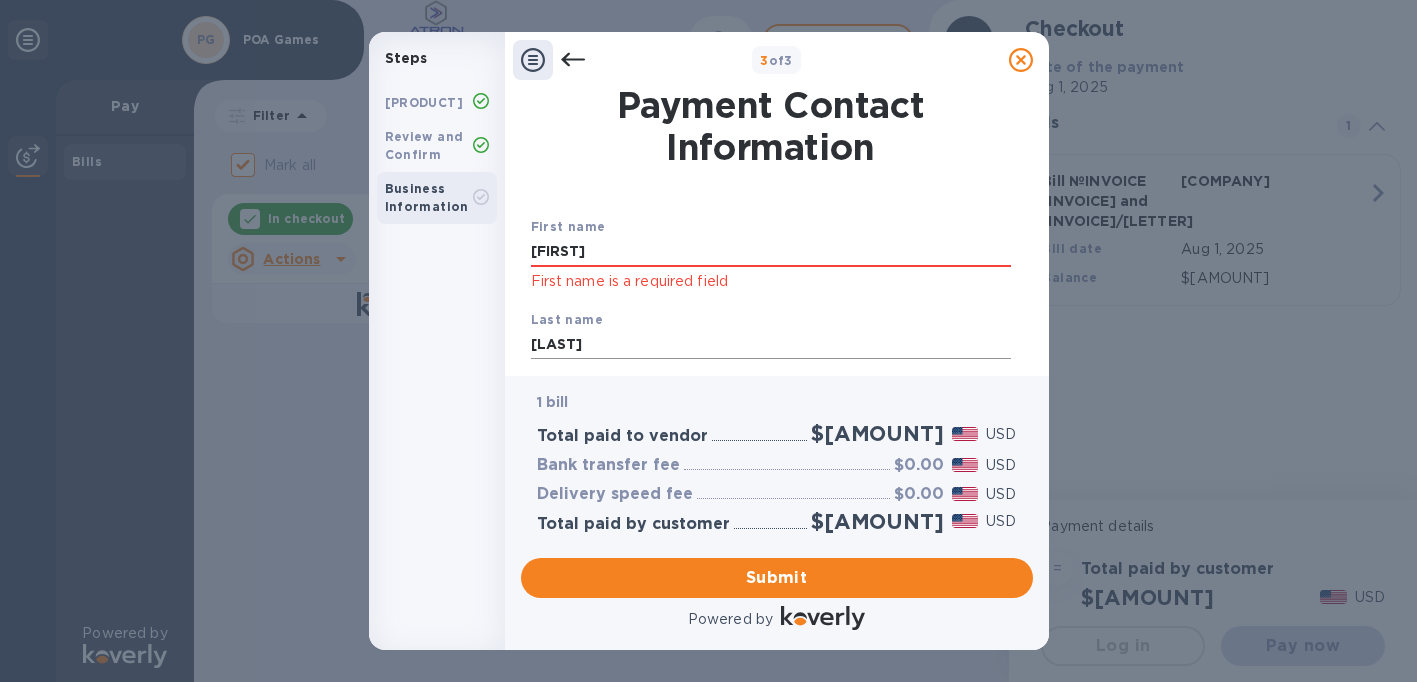 click on "[LAST]" at bounding box center [771, 345] 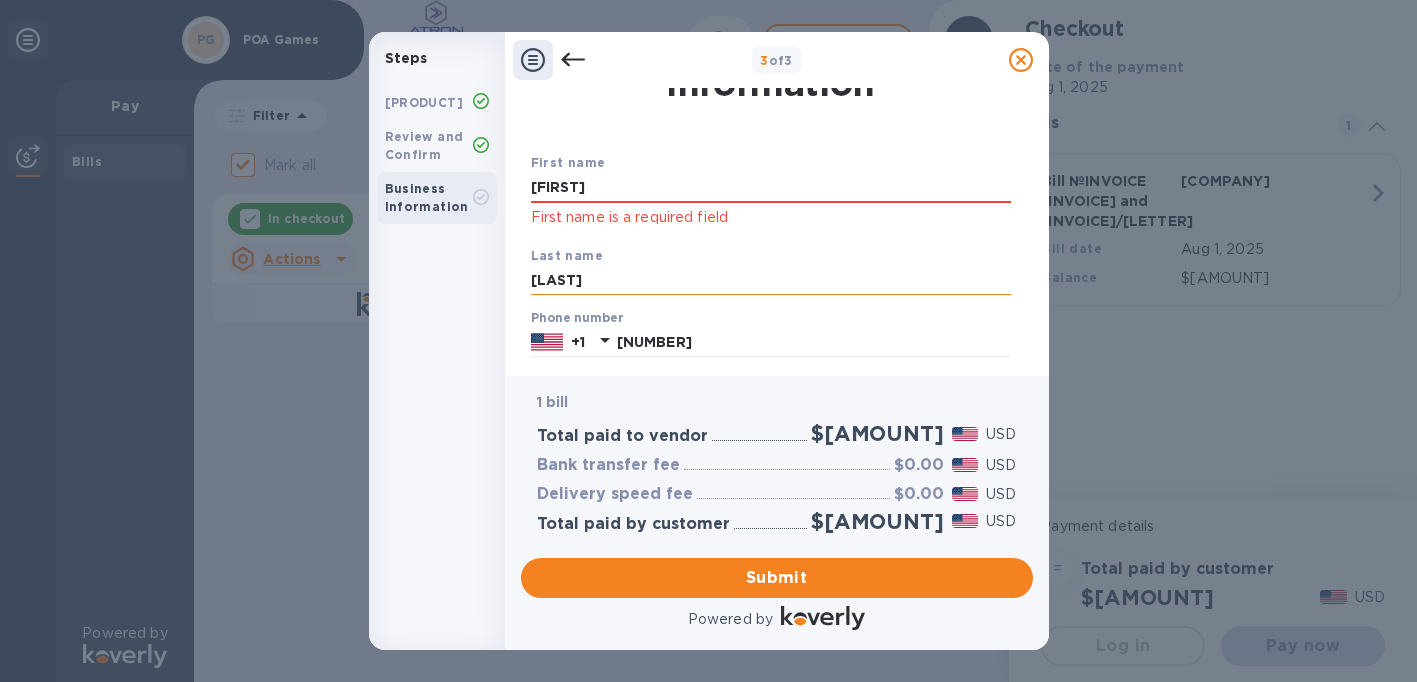 scroll, scrollTop: 72, scrollLeft: 0, axis: vertical 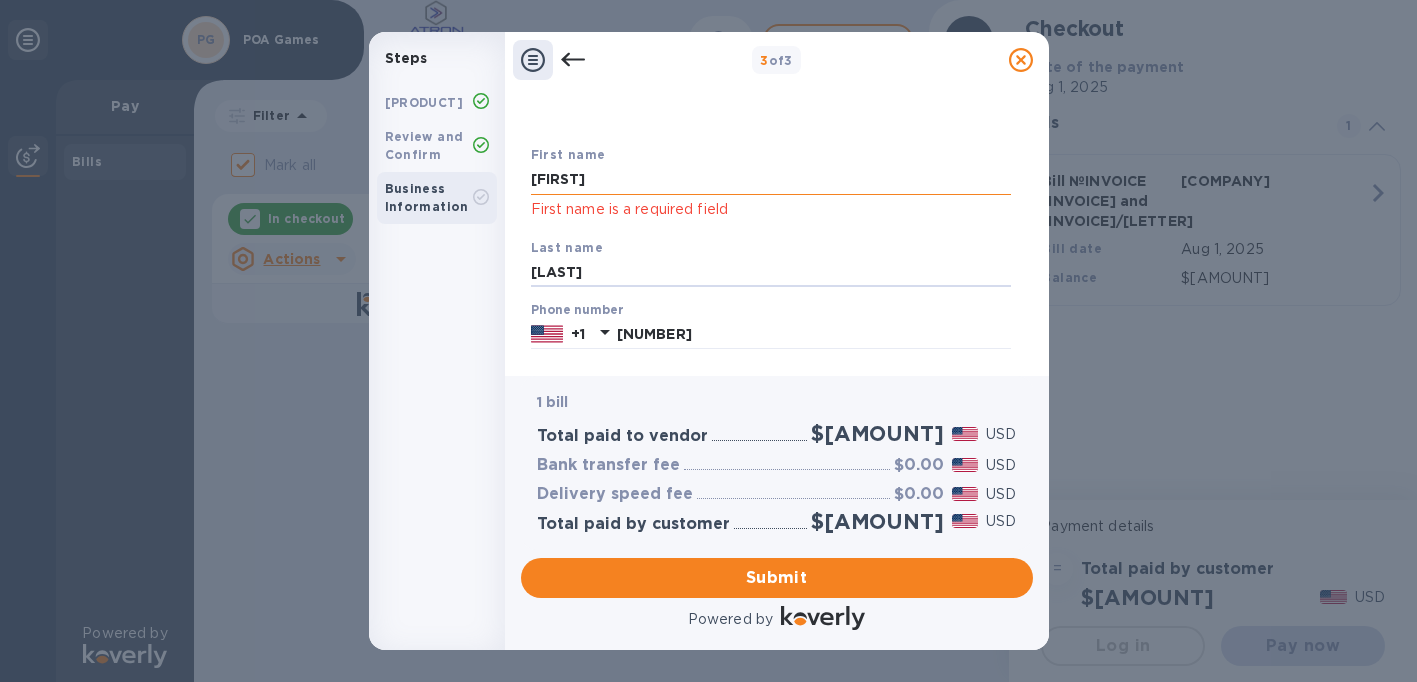 click on "[FIRST]" at bounding box center (771, 180) 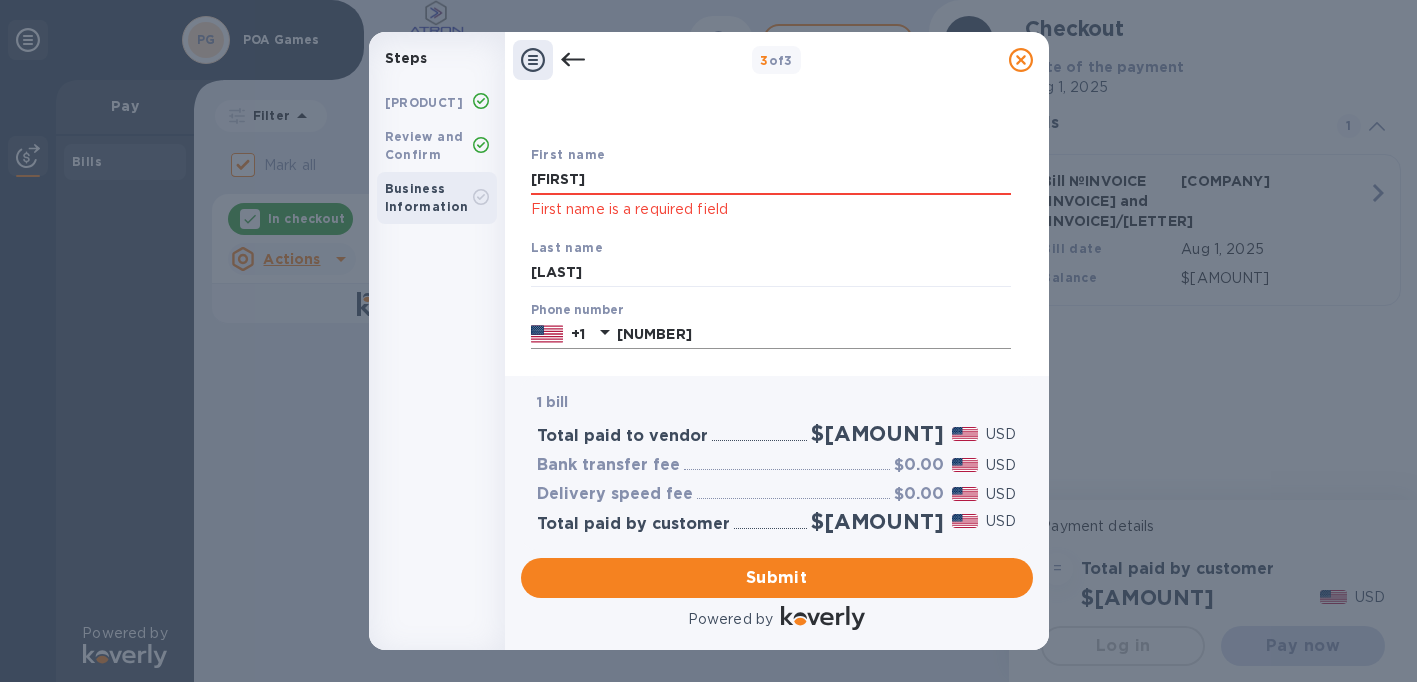 click 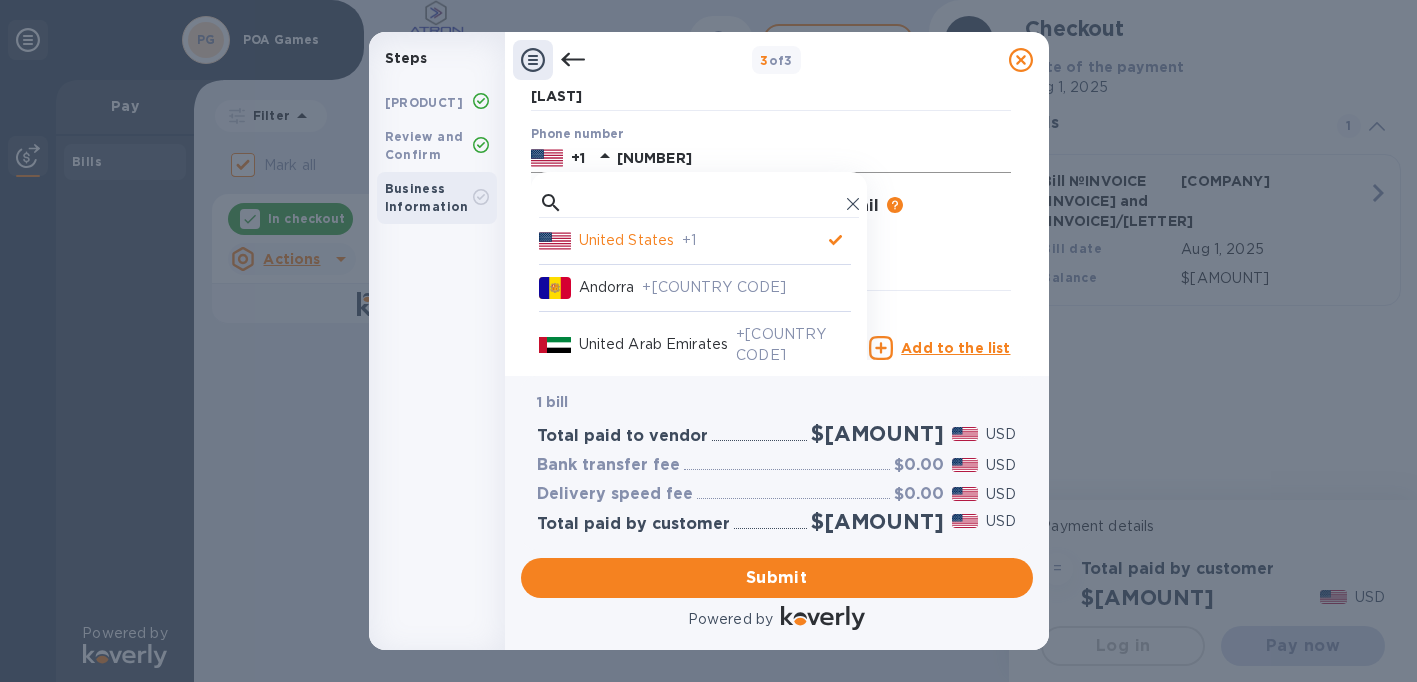 scroll, scrollTop: 224, scrollLeft: 0, axis: vertical 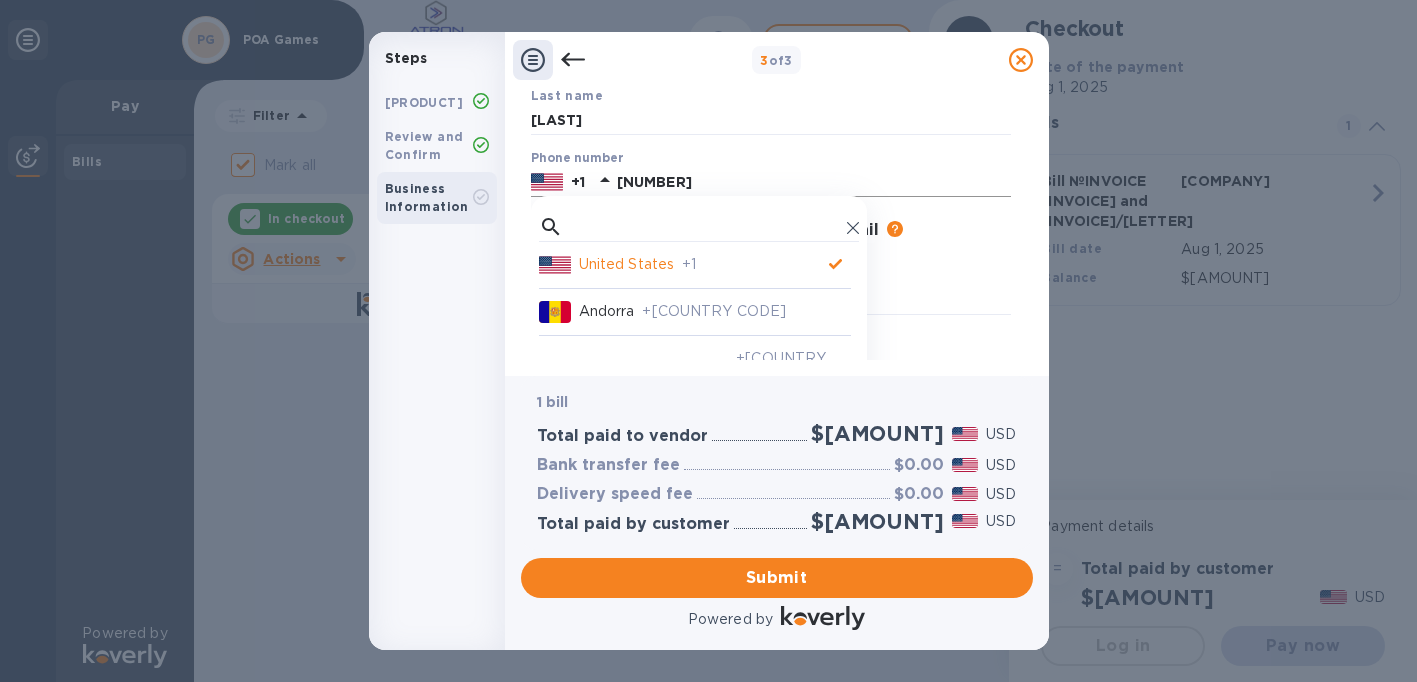 click on "United States" at bounding box center (627, 264) 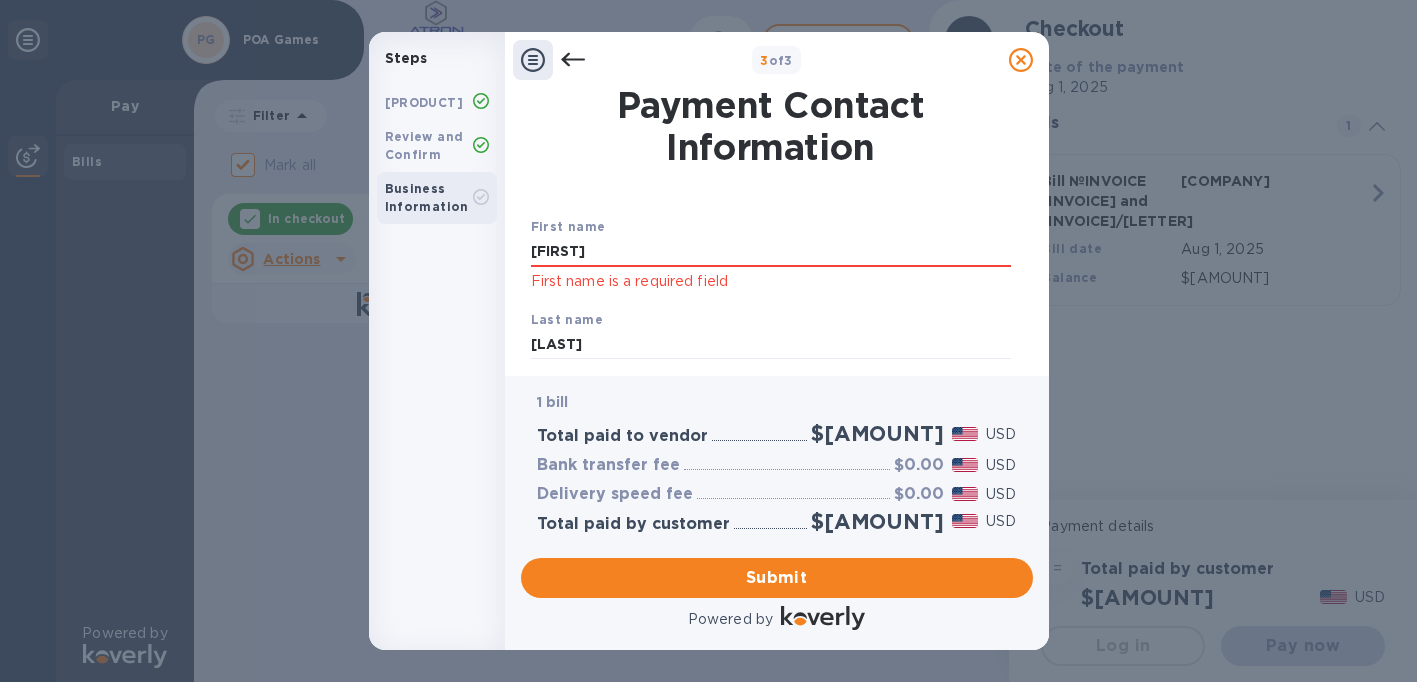 scroll, scrollTop: 4, scrollLeft: 0, axis: vertical 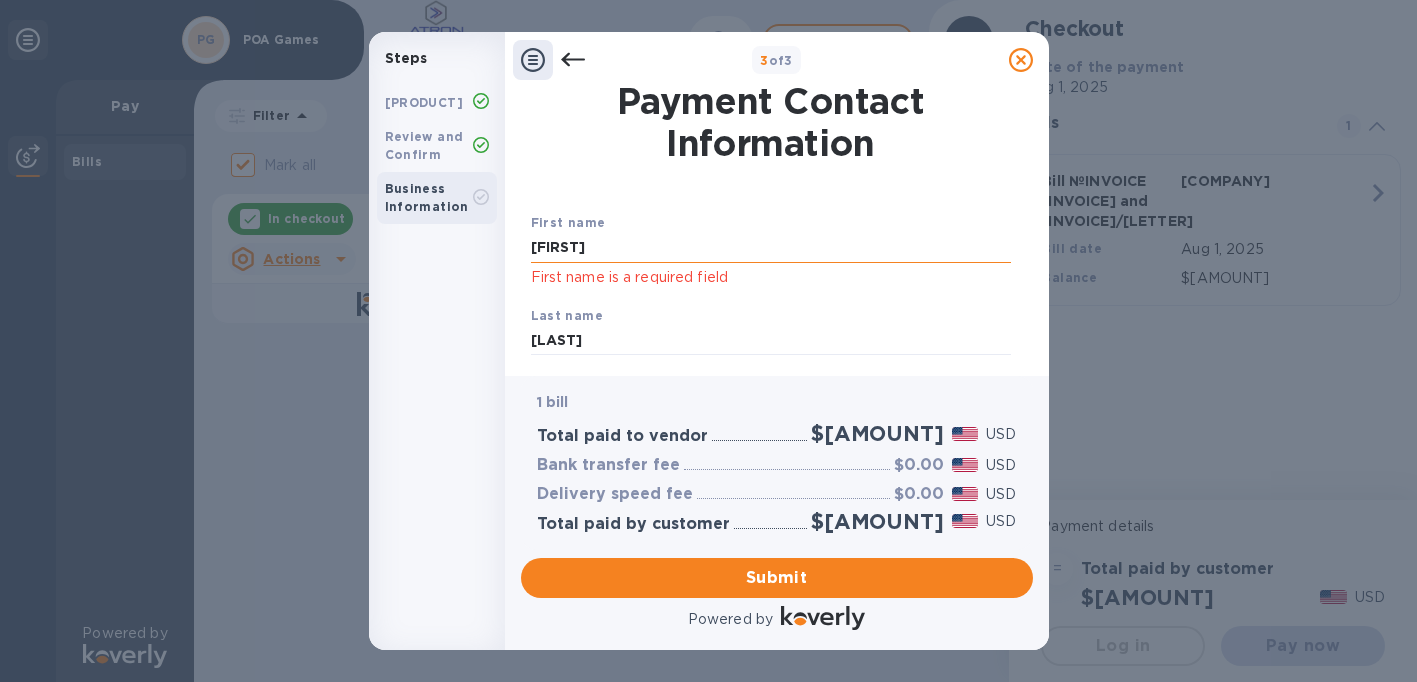 click on "[FIRST]" at bounding box center [771, 248] 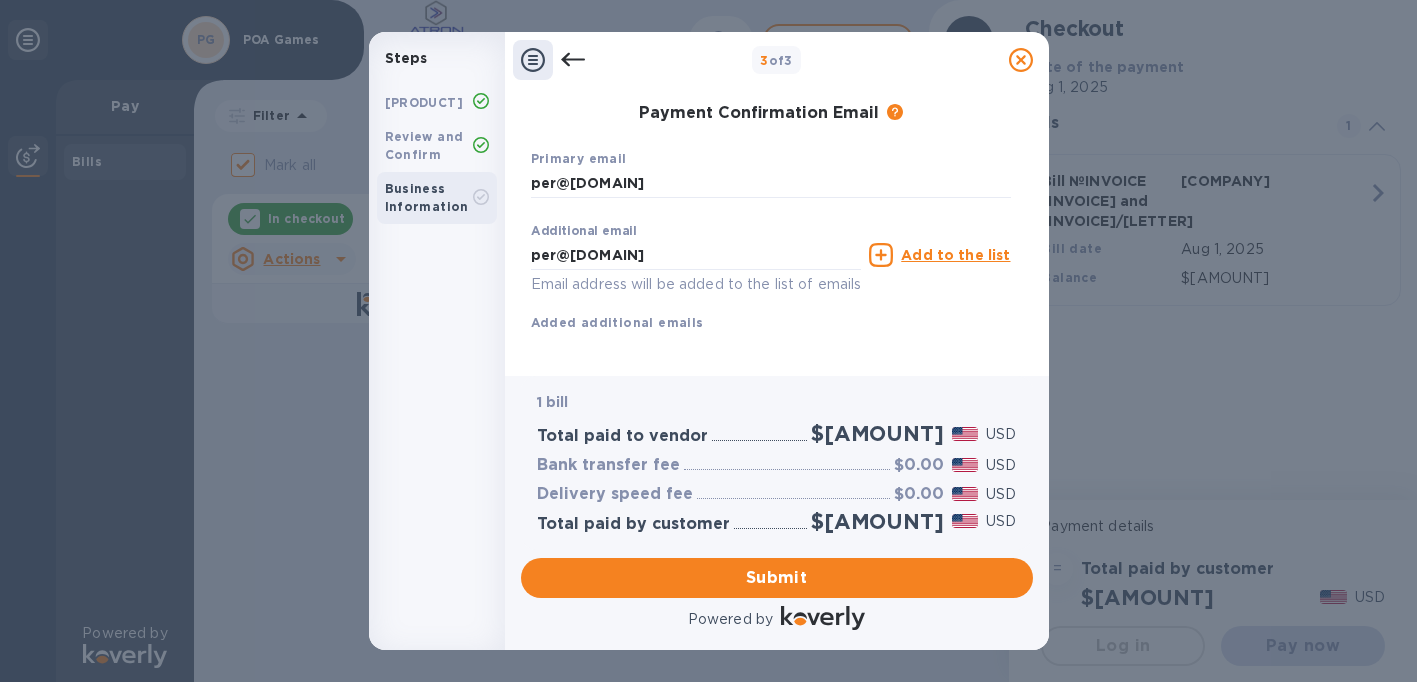 scroll, scrollTop: 371, scrollLeft: 0, axis: vertical 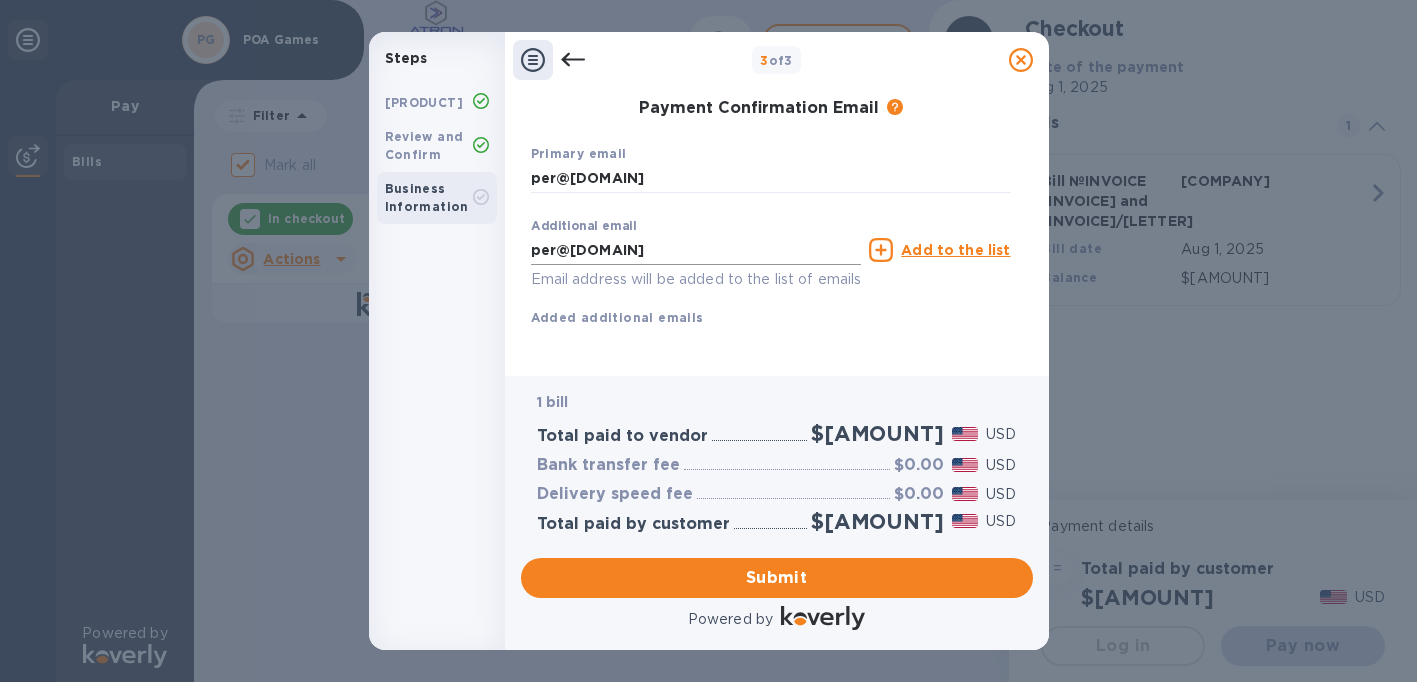 click on "per@[DOMAIN]" at bounding box center [696, 250] 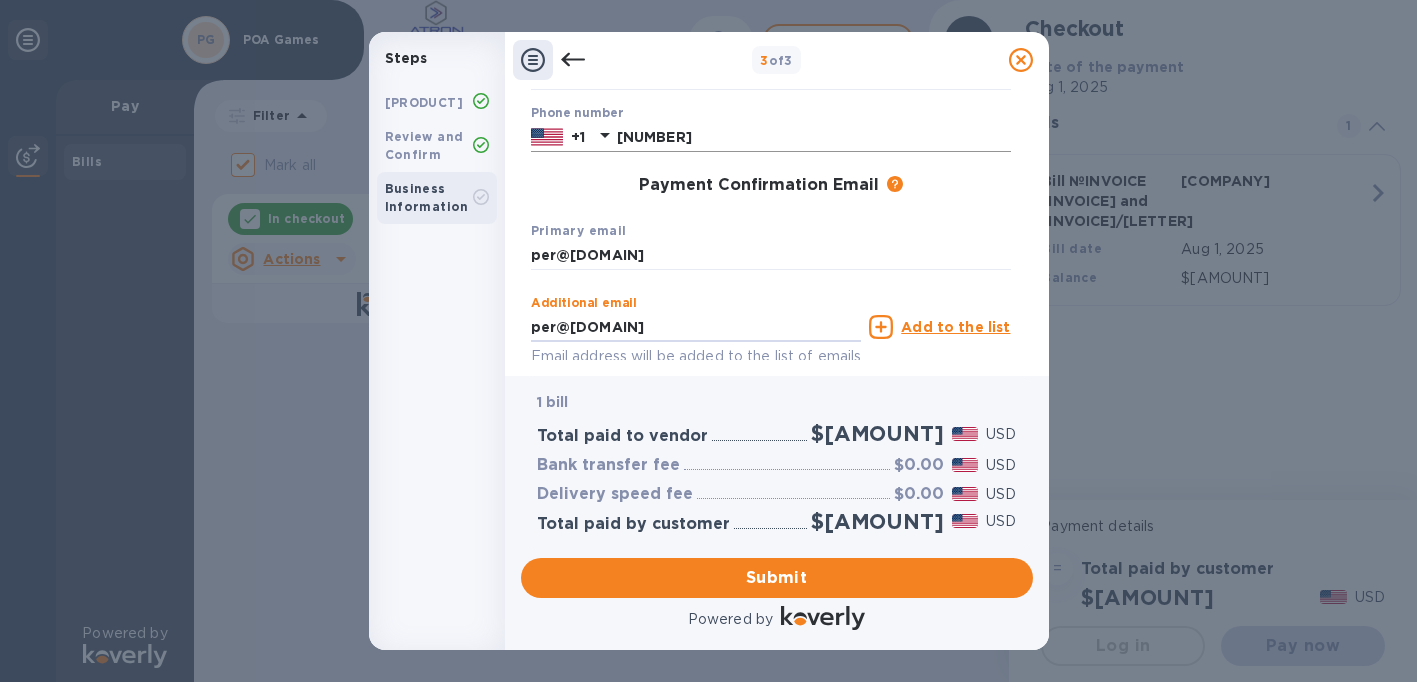scroll, scrollTop: 263, scrollLeft: 0, axis: vertical 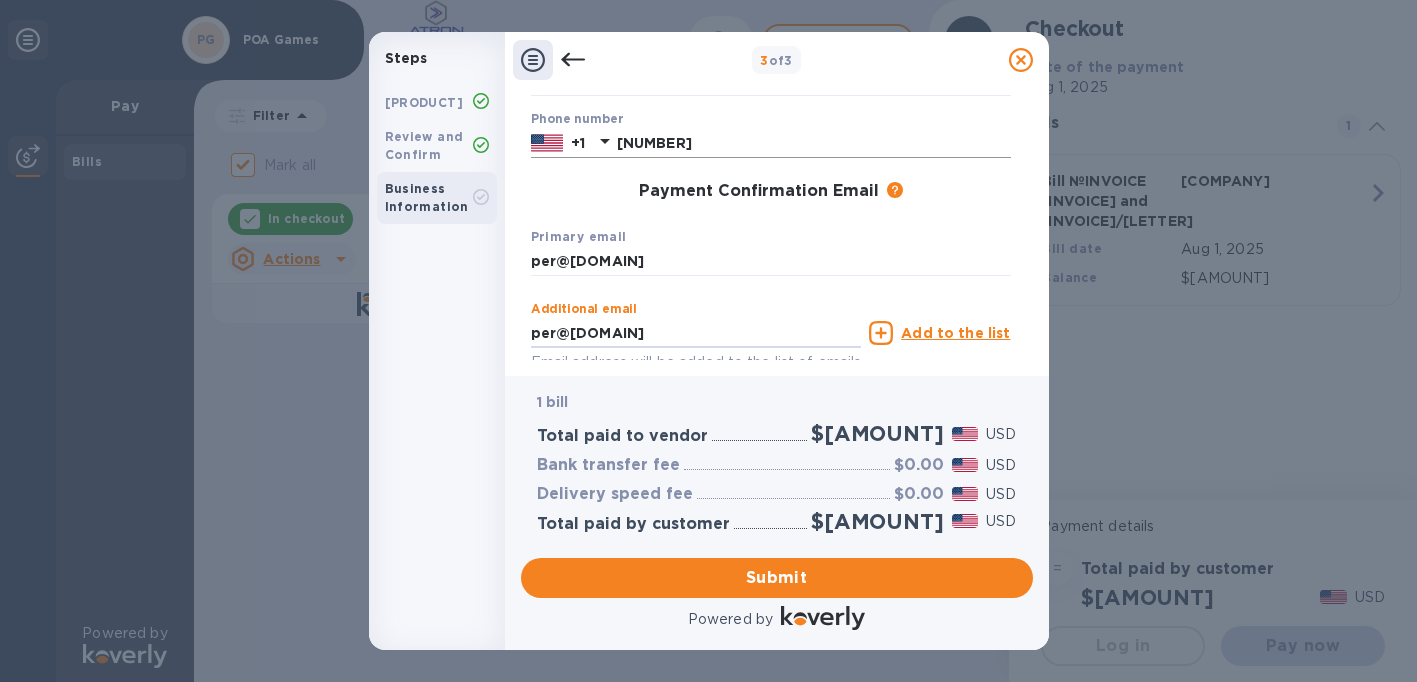 click on "First name [FIRST] First name is a required field Last name [LAST] Phone number [PHONE] Payment Confirmation Email The added email addresses will be used to send the payment confirmation. Primary email [EMAIL] Additional email [EMAIL] Email address will be added to the list of emails Add to the list Added additional emails Submit" at bounding box center [771, 182] 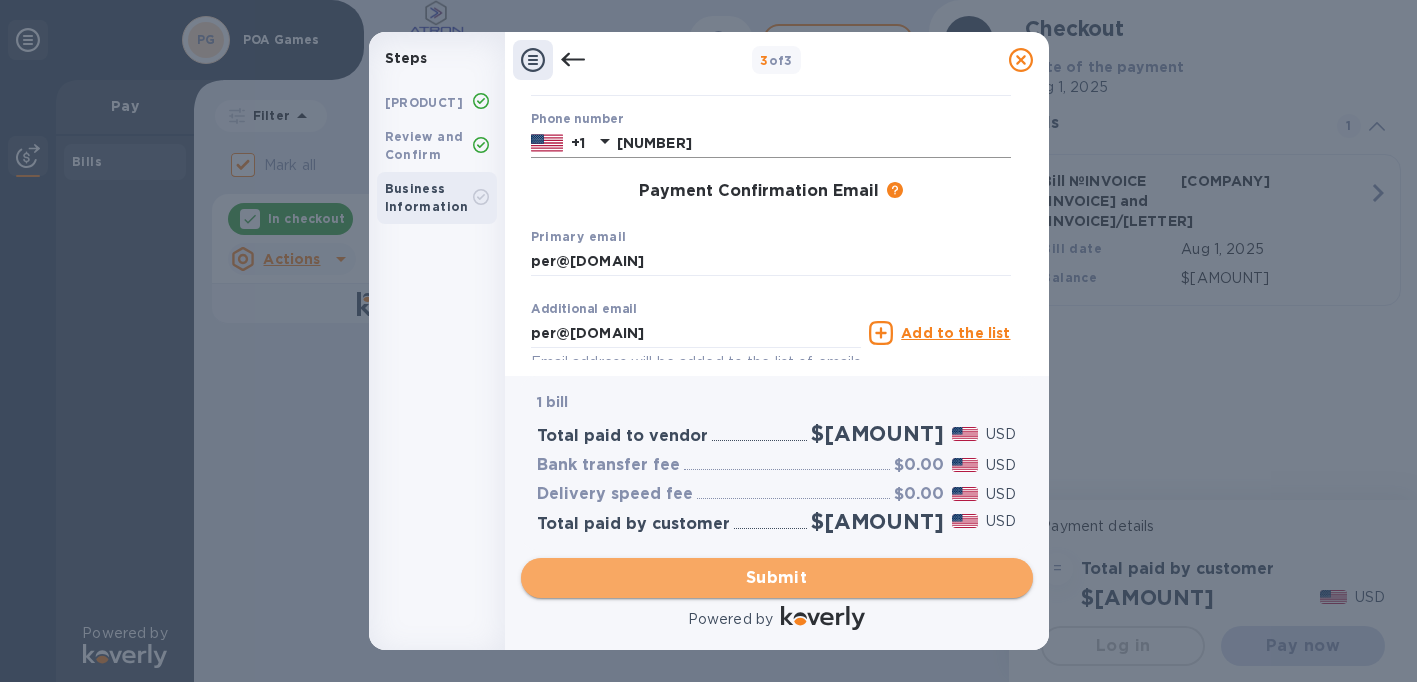 click on "Submit" at bounding box center (777, 578) 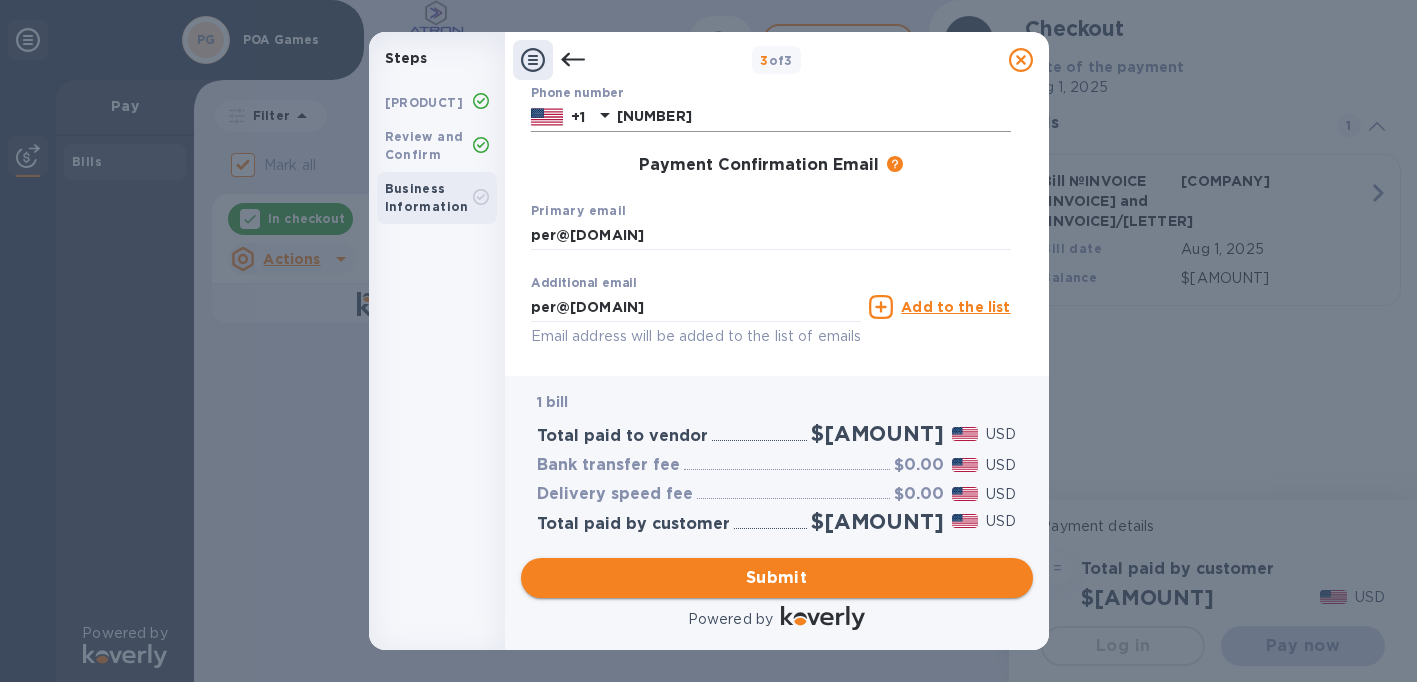scroll, scrollTop: 237, scrollLeft: 0, axis: vertical 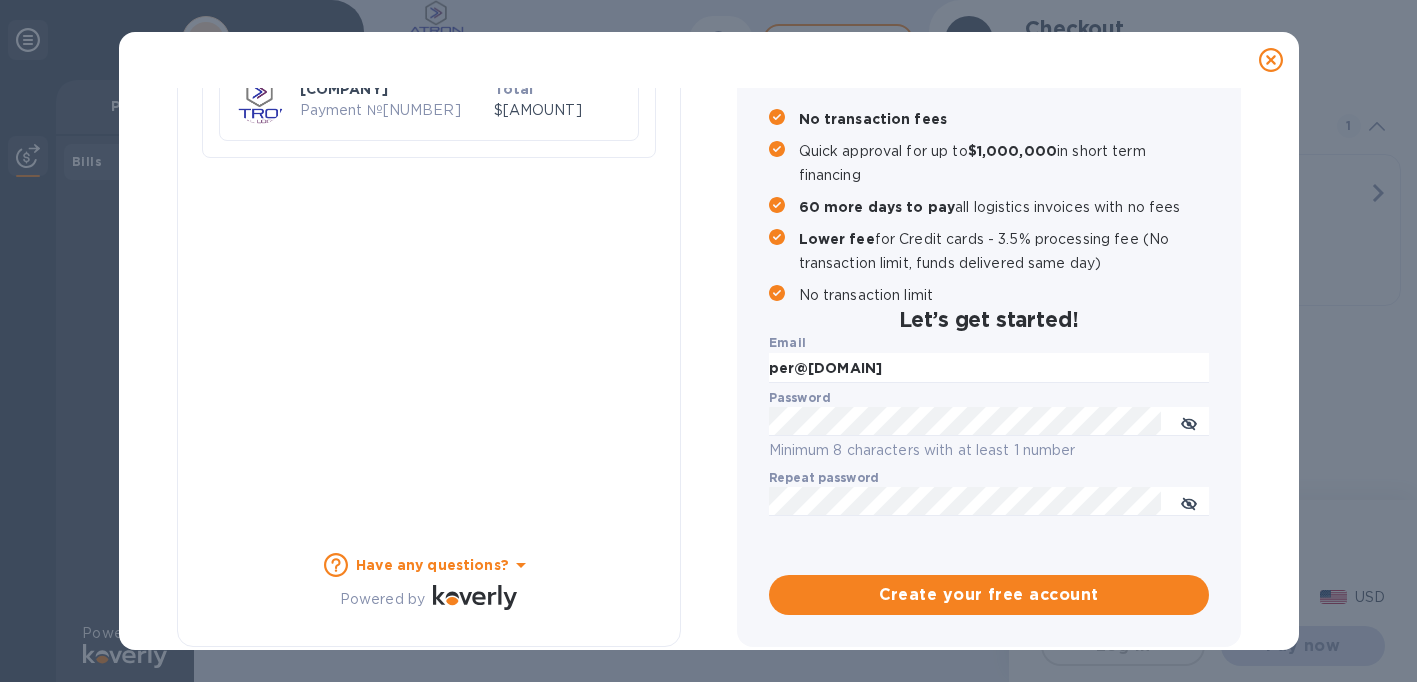 checkbox on "false" 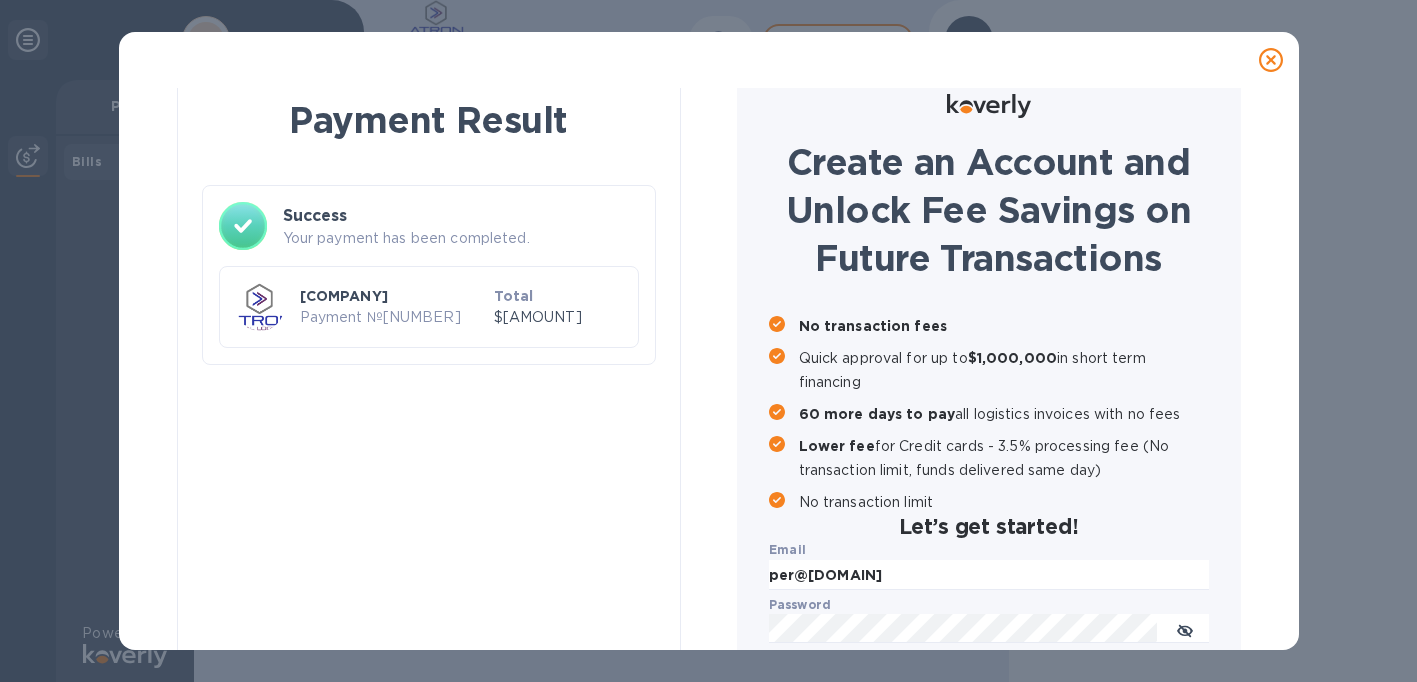 scroll, scrollTop: 28, scrollLeft: 0, axis: vertical 